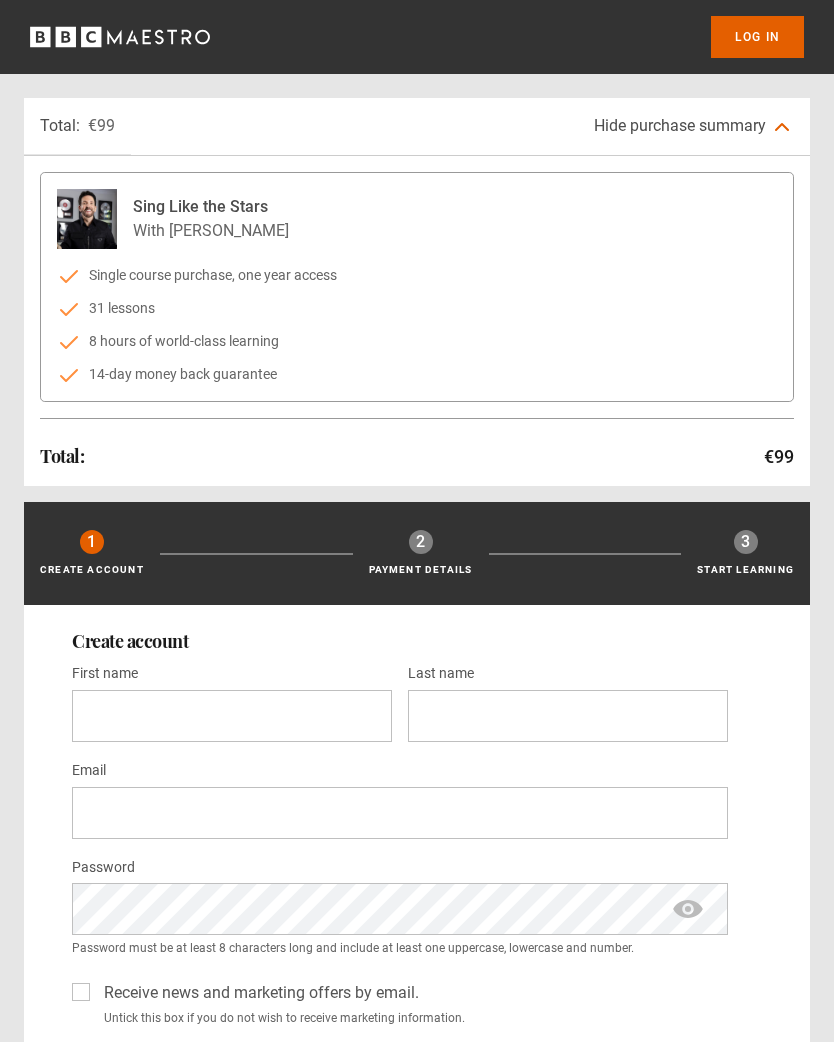 scroll, scrollTop: 0, scrollLeft: 0, axis: both 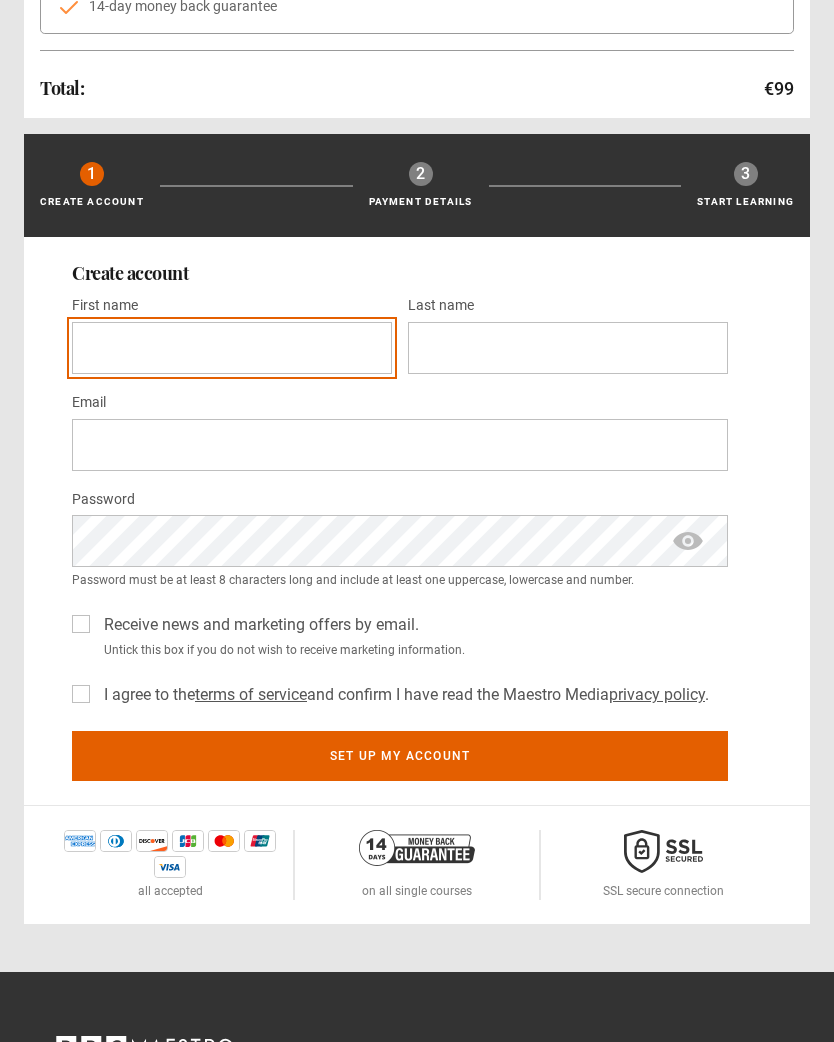 click on "First name  *" at bounding box center (232, 348) 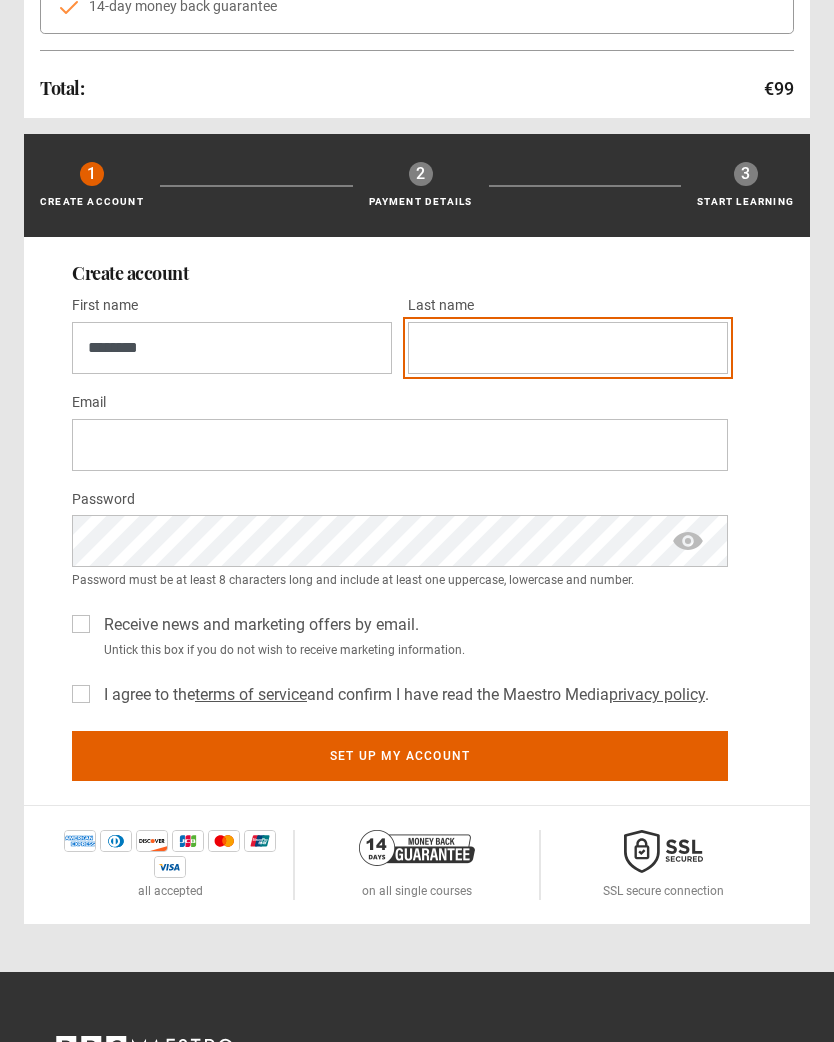 type on "****" 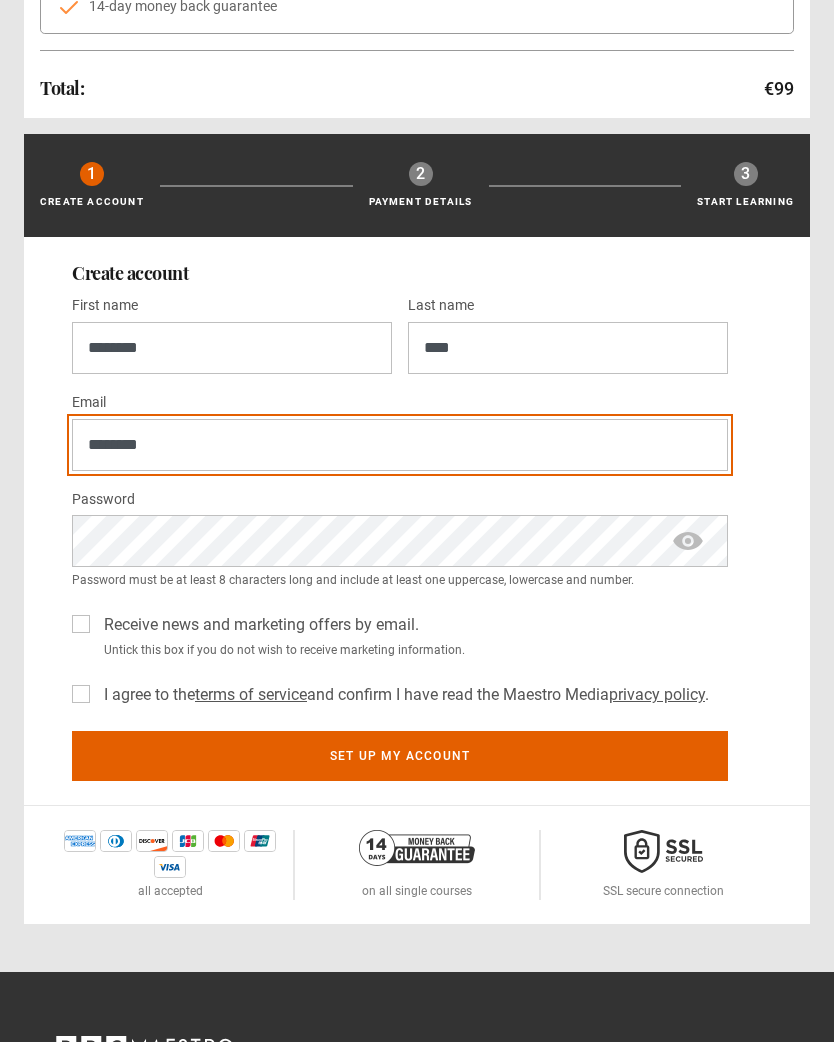 type on "**********" 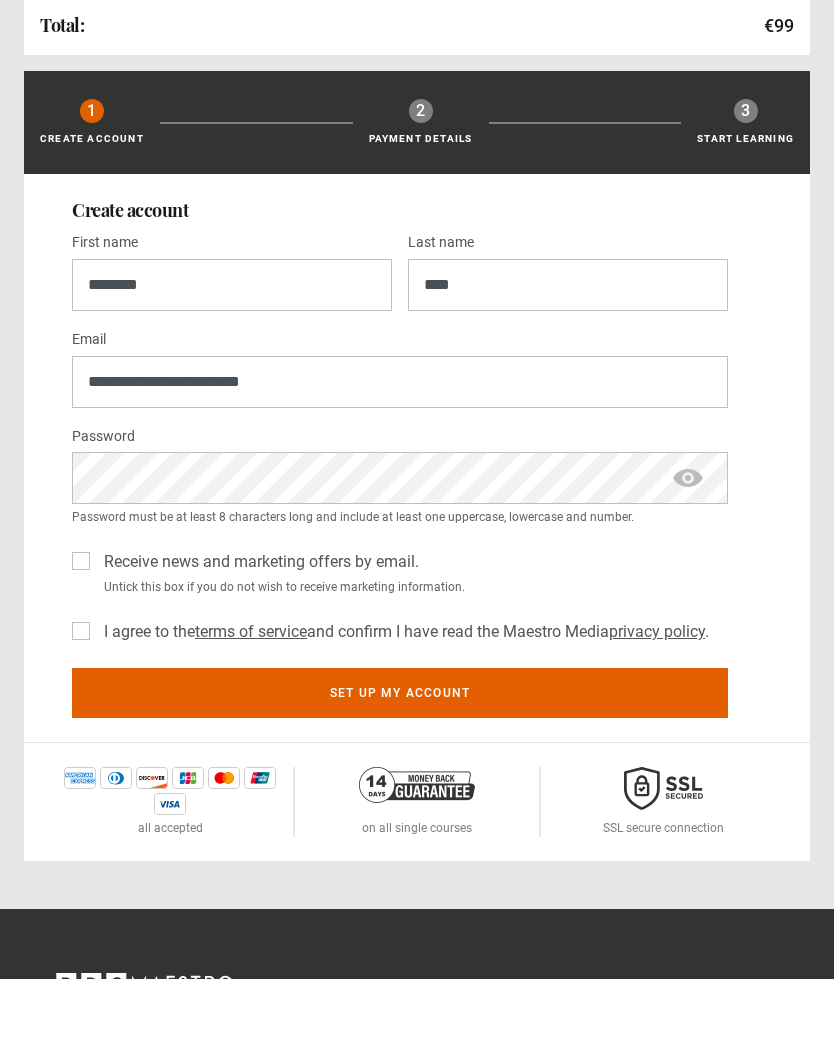 click on "**********" at bounding box center (417, 521) 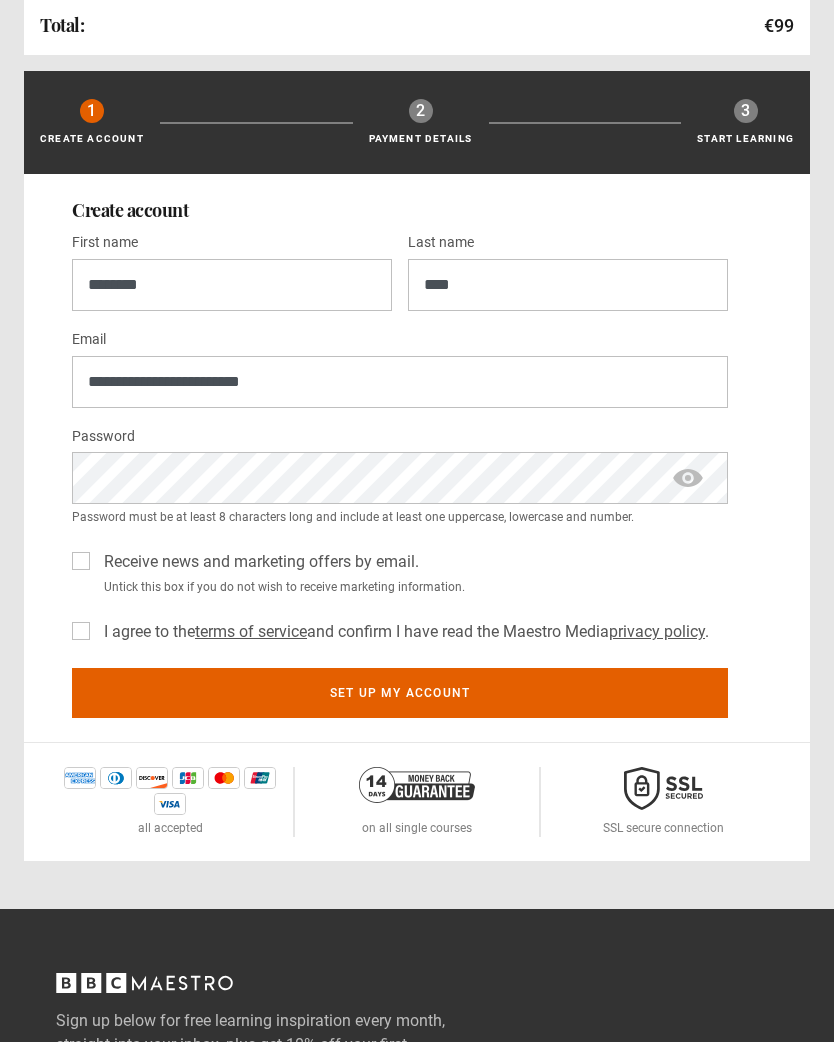 click on "I agree to the  terms of service  and confirm I have read the Maestro Media  privacy policy ." at bounding box center [402, 632] 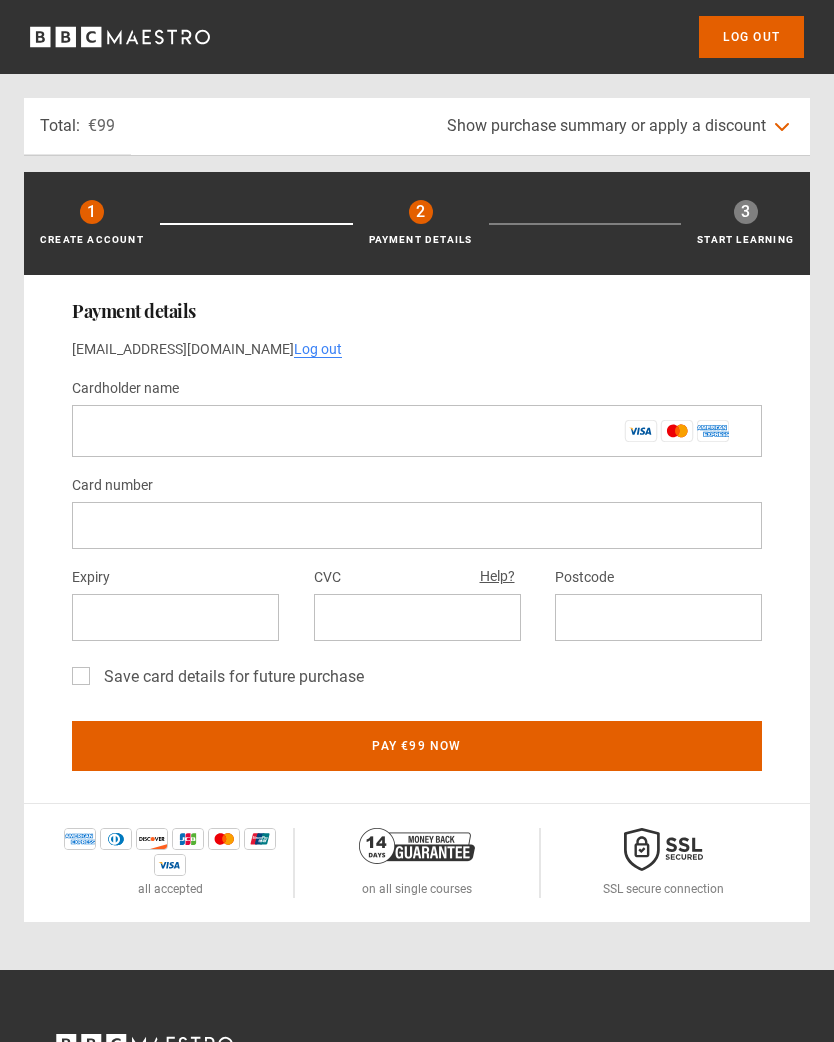 scroll, scrollTop: 0, scrollLeft: 0, axis: both 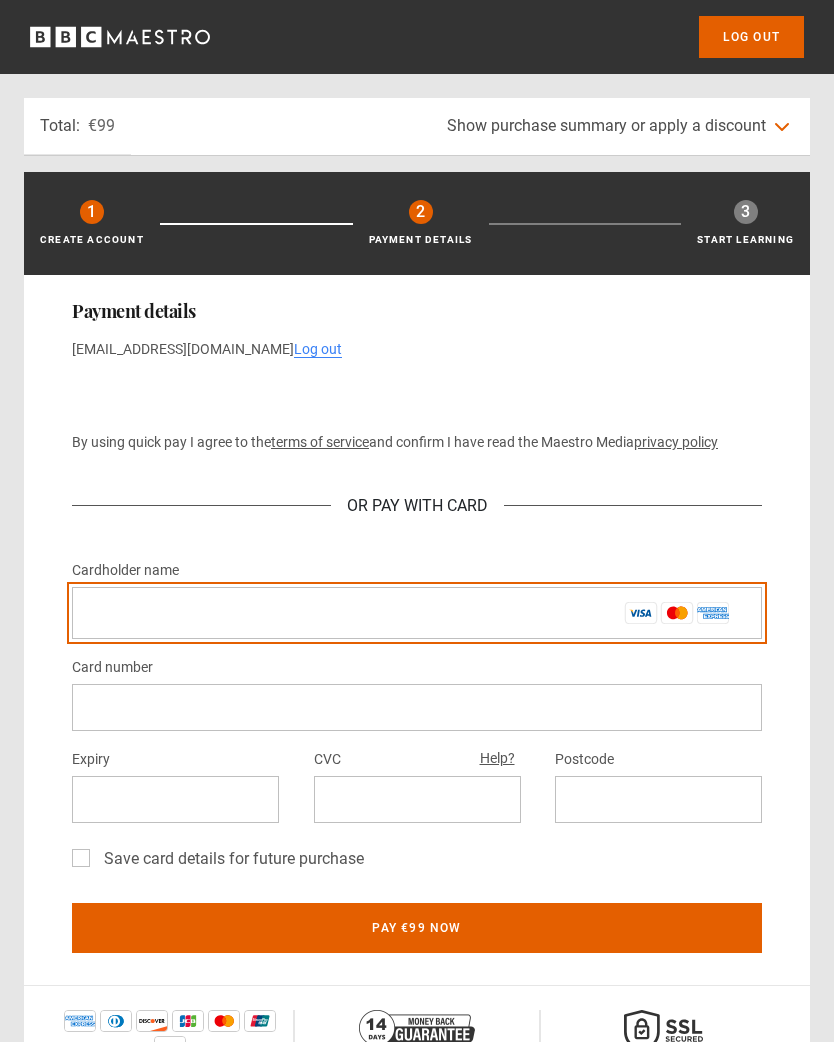 click on "Cardholder name  *" at bounding box center (417, 613) 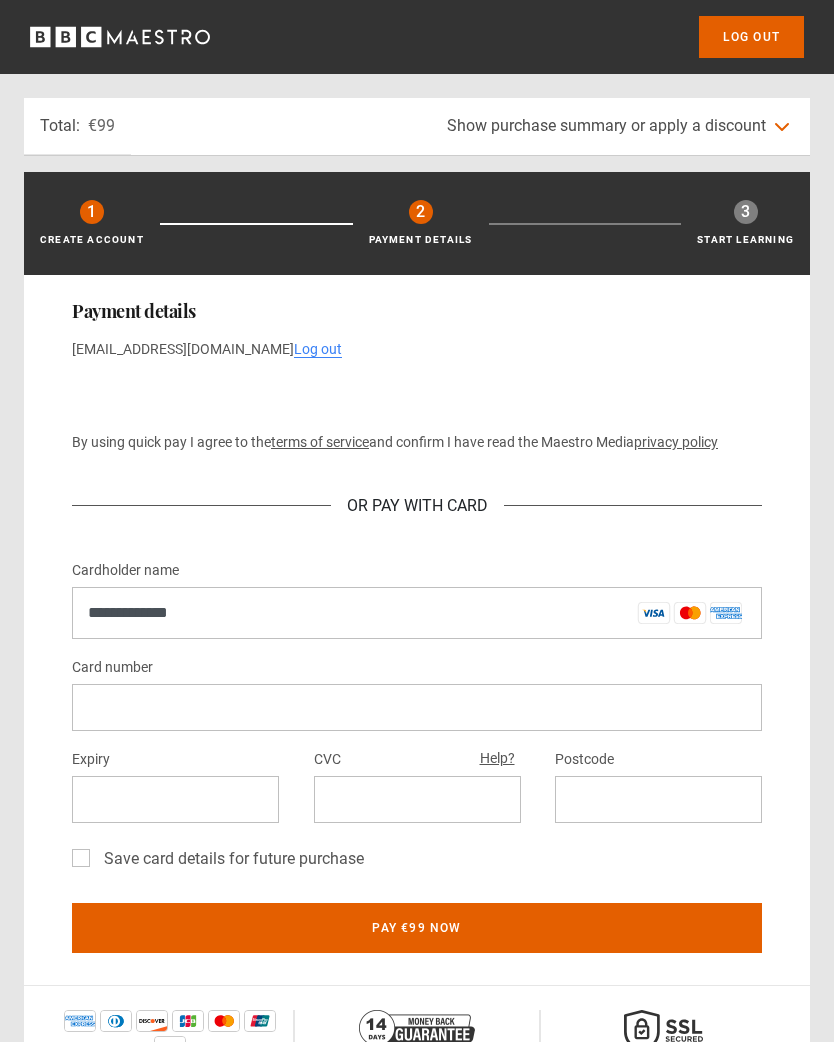 click at bounding box center (417, 707) 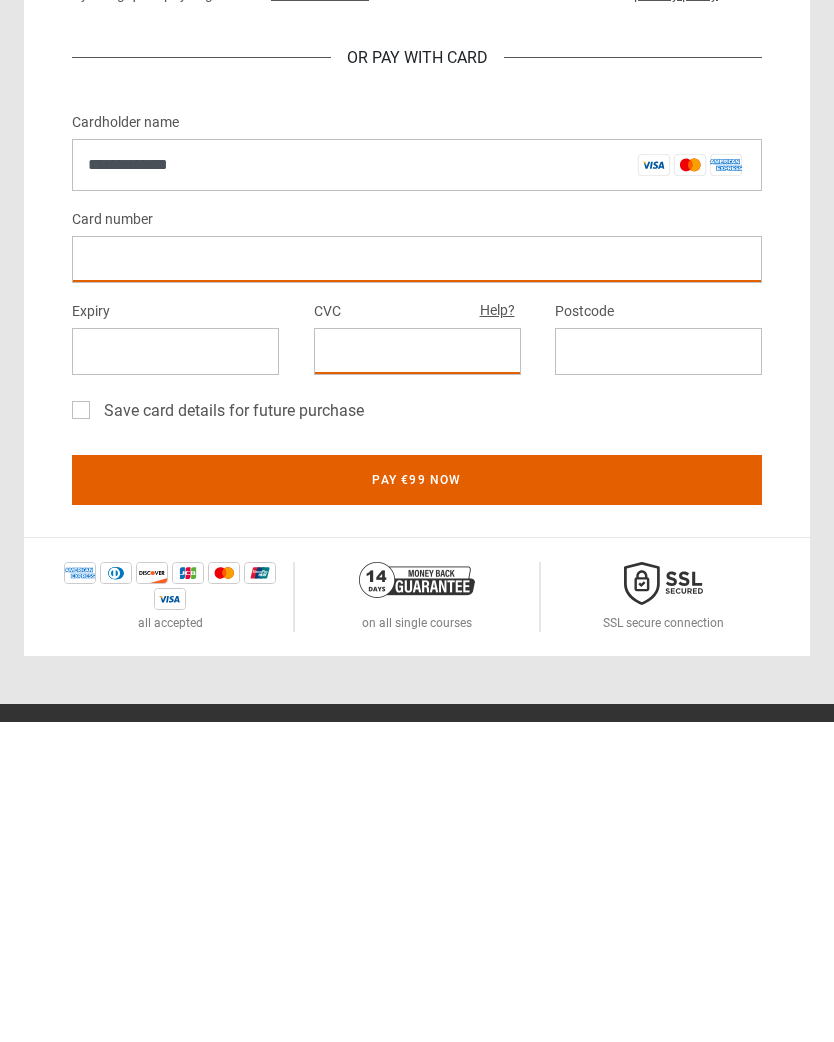 scroll, scrollTop: 131, scrollLeft: 0, axis: vertical 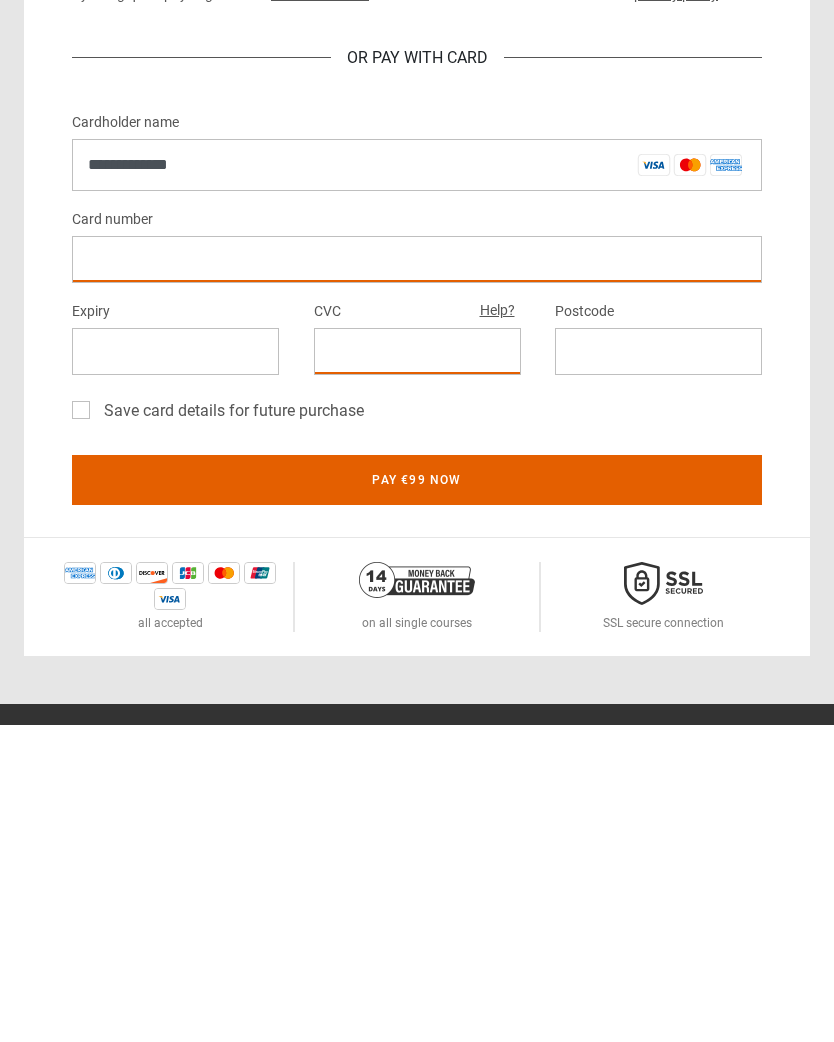 click at bounding box center [658, 668] 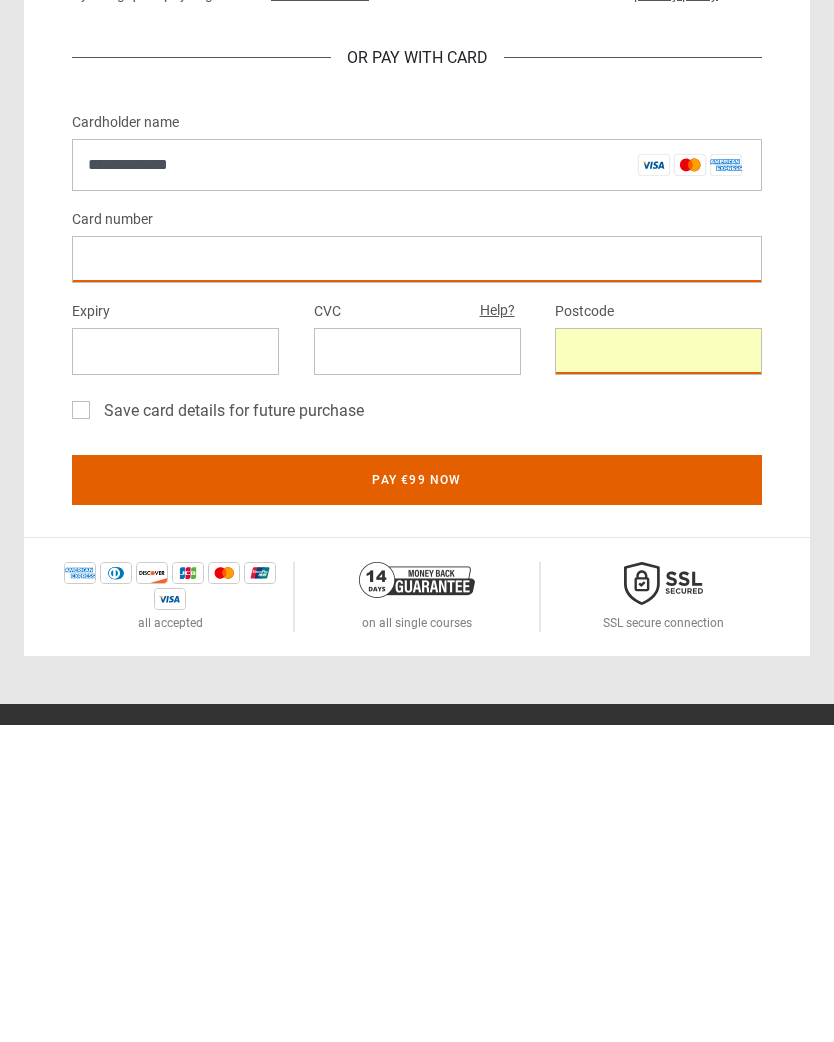scroll, scrollTop: 448, scrollLeft: 0, axis: vertical 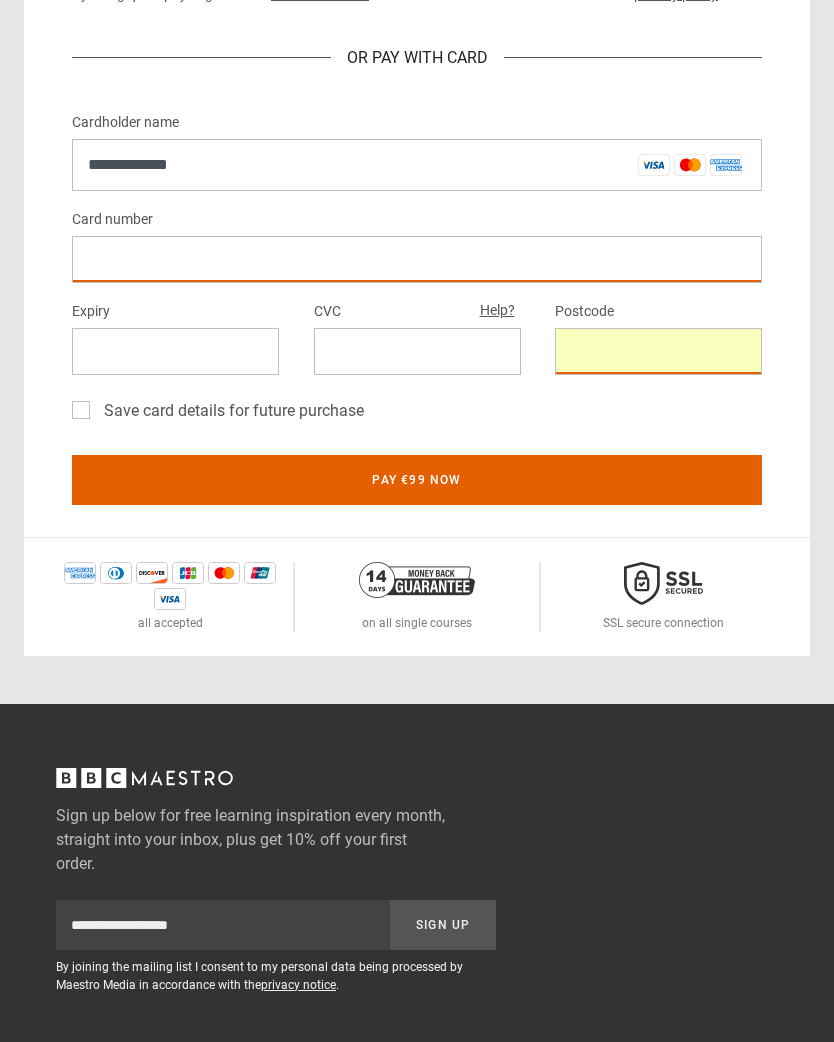 click on "Pay €99 now" at bounding box center [417, 480] 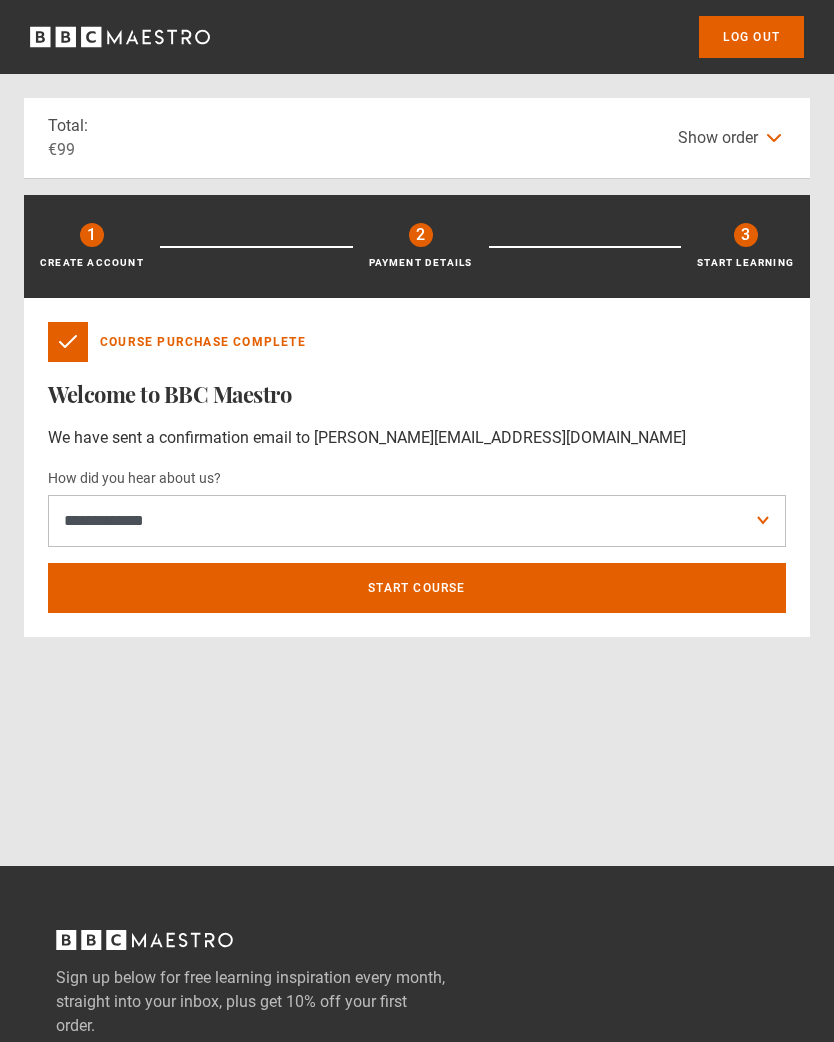 scroll, scrollTop: 18, scrollLeft: 0, axis: vertical 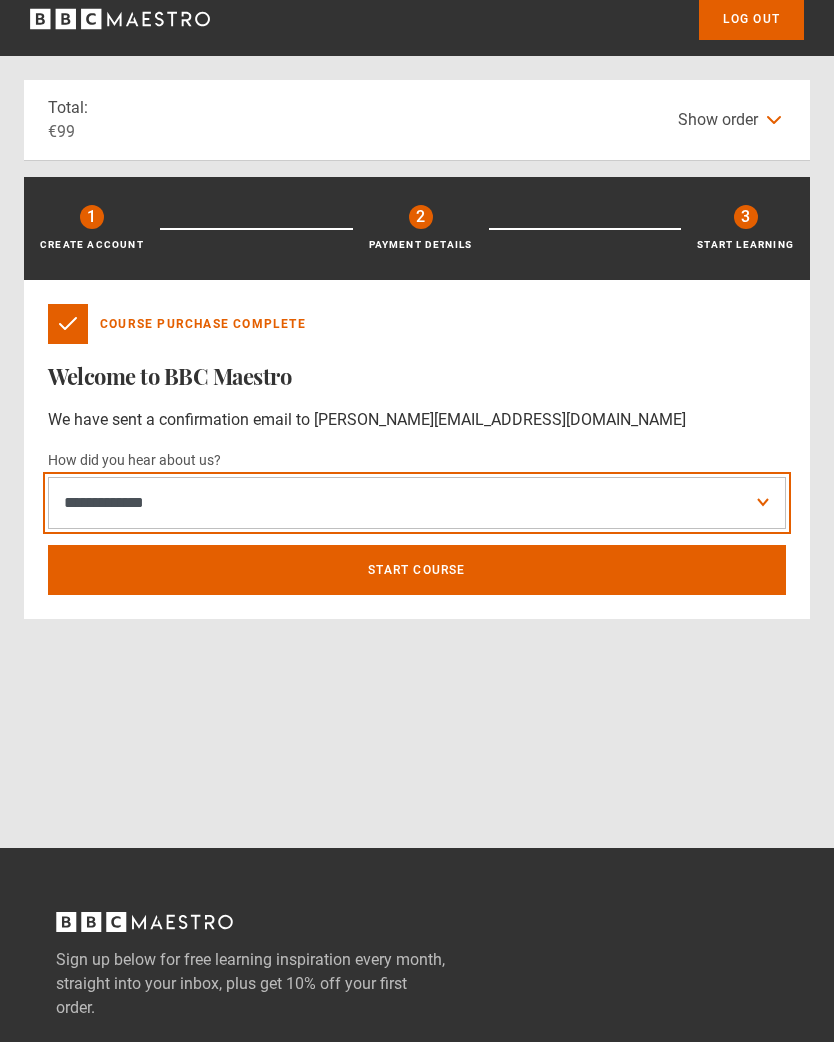 click on "**********" at bounding box center (417, 503) 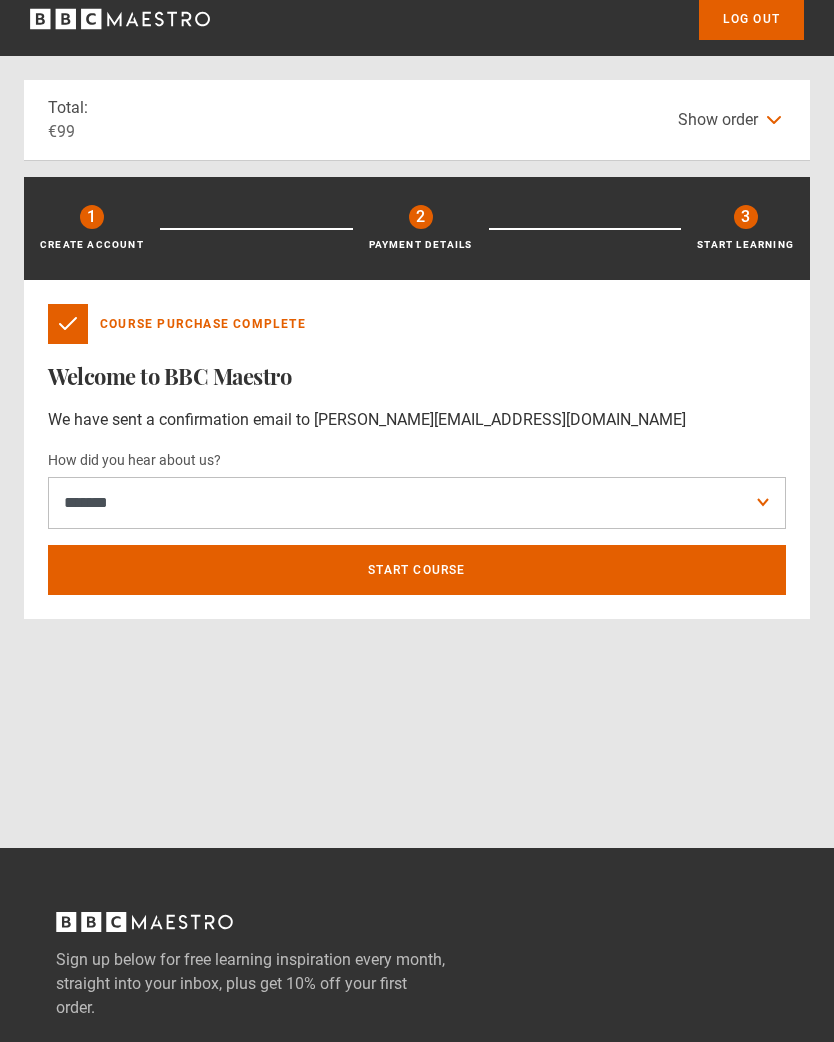 click on "Start course" at bounding box center (417, 570) 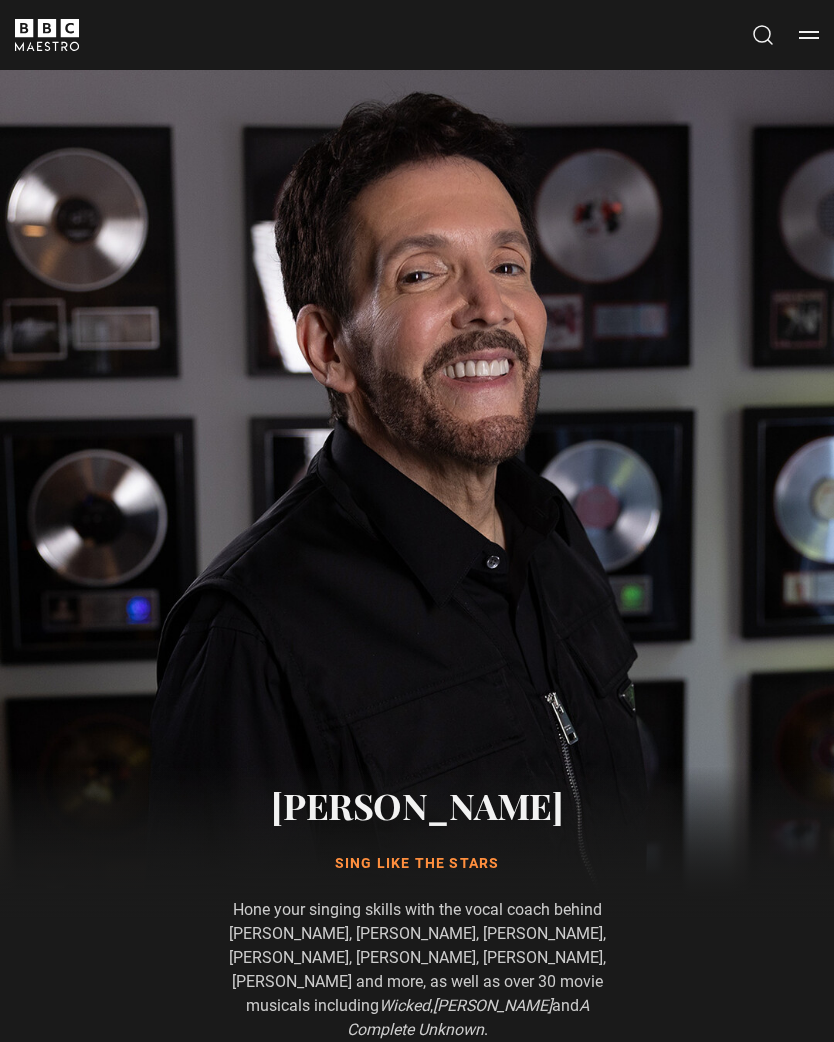 scroll, scrollTop: 1356, scrollLeft: 0, axis: vertical 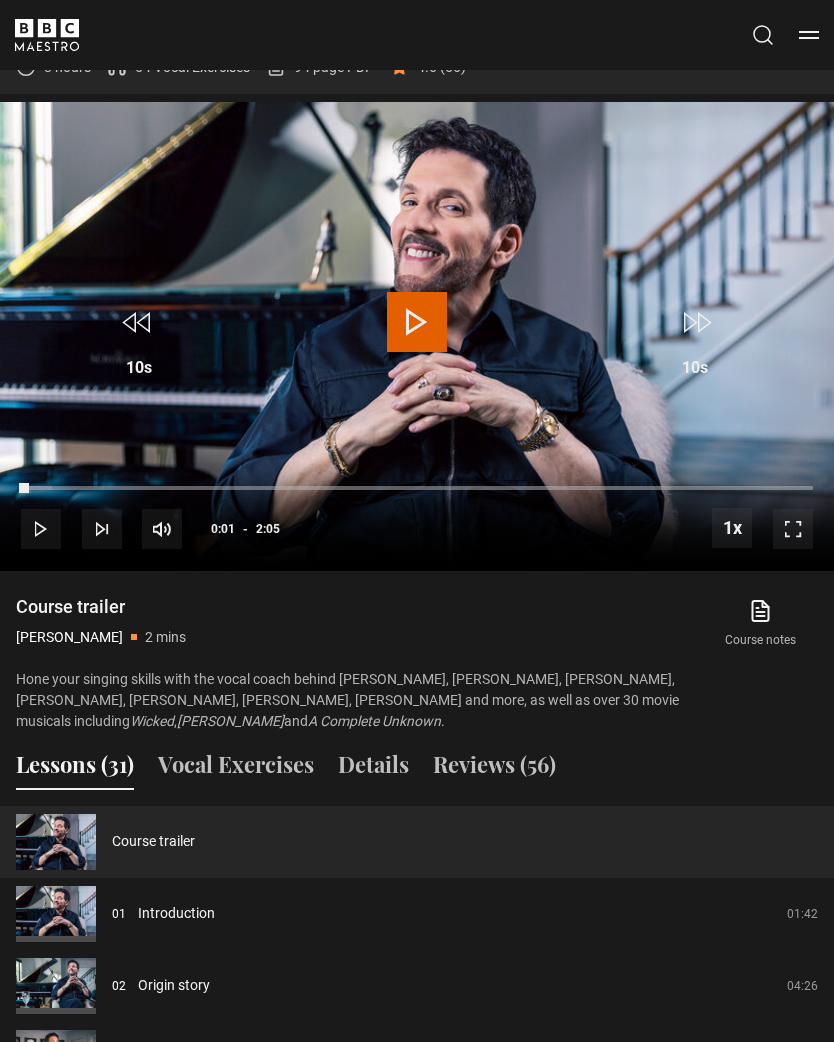 click on "Introduction" at bounding box center (176, 913) 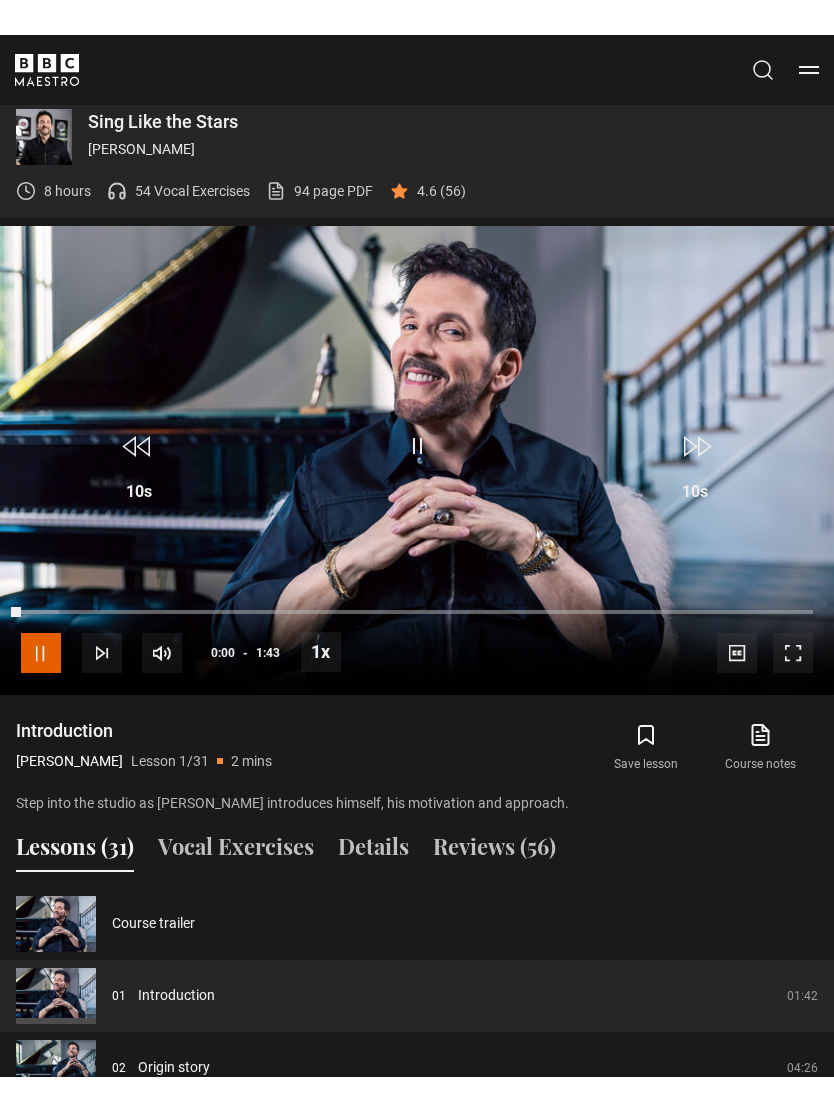 scroll, scrollTop: 0, scrollLeft: 0, axis: both 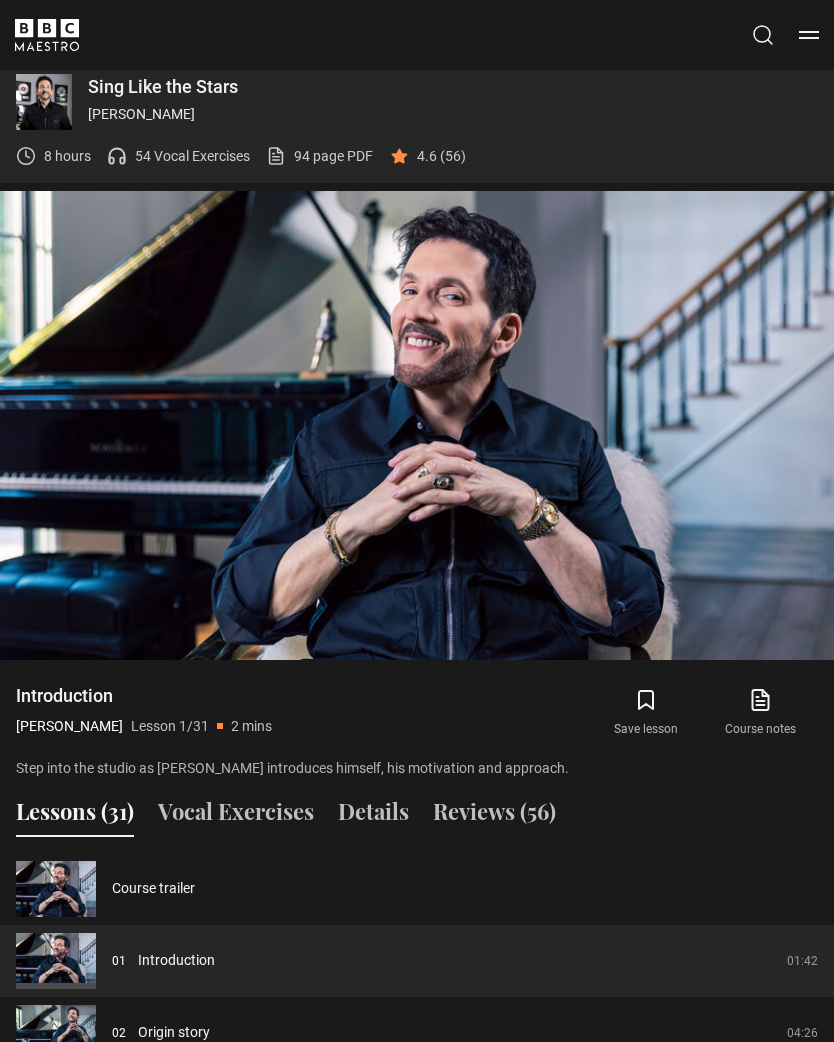 click on "Save lesson" at bounding box center (646, 713) 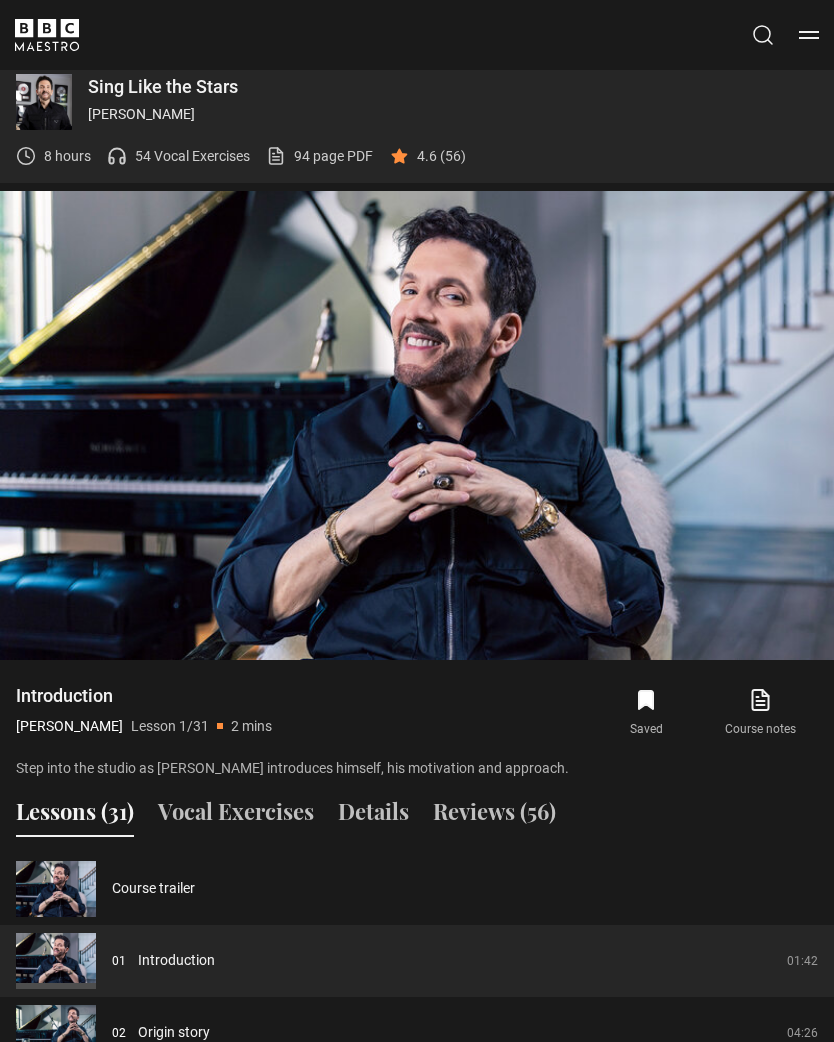 click on "Saved" at bounding box center (646, 713) 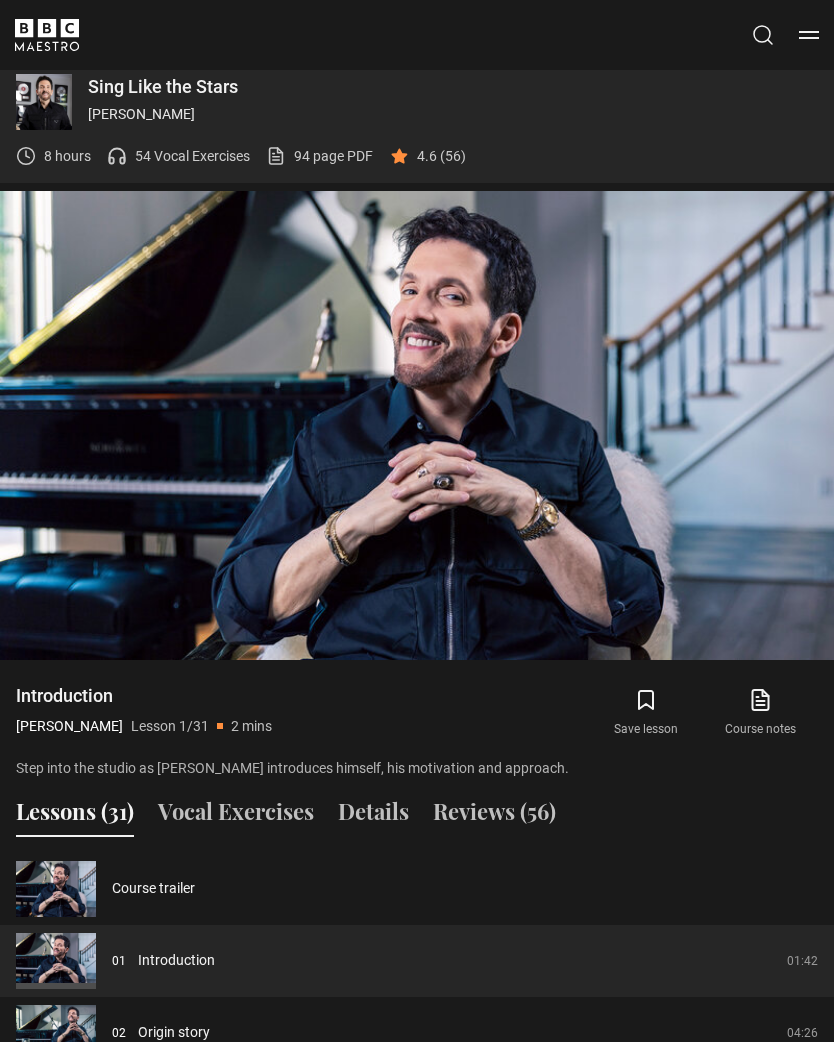 click 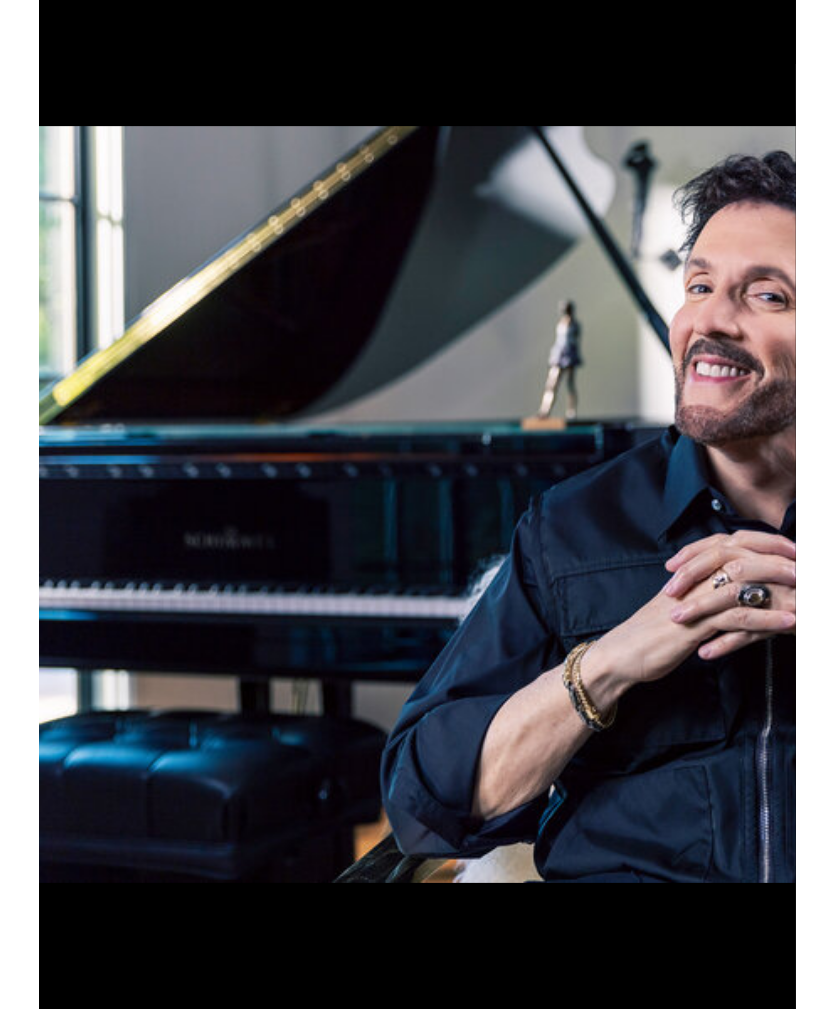 scroll, scrollTop: 1356, scrollLeft: 0, axis: vertical 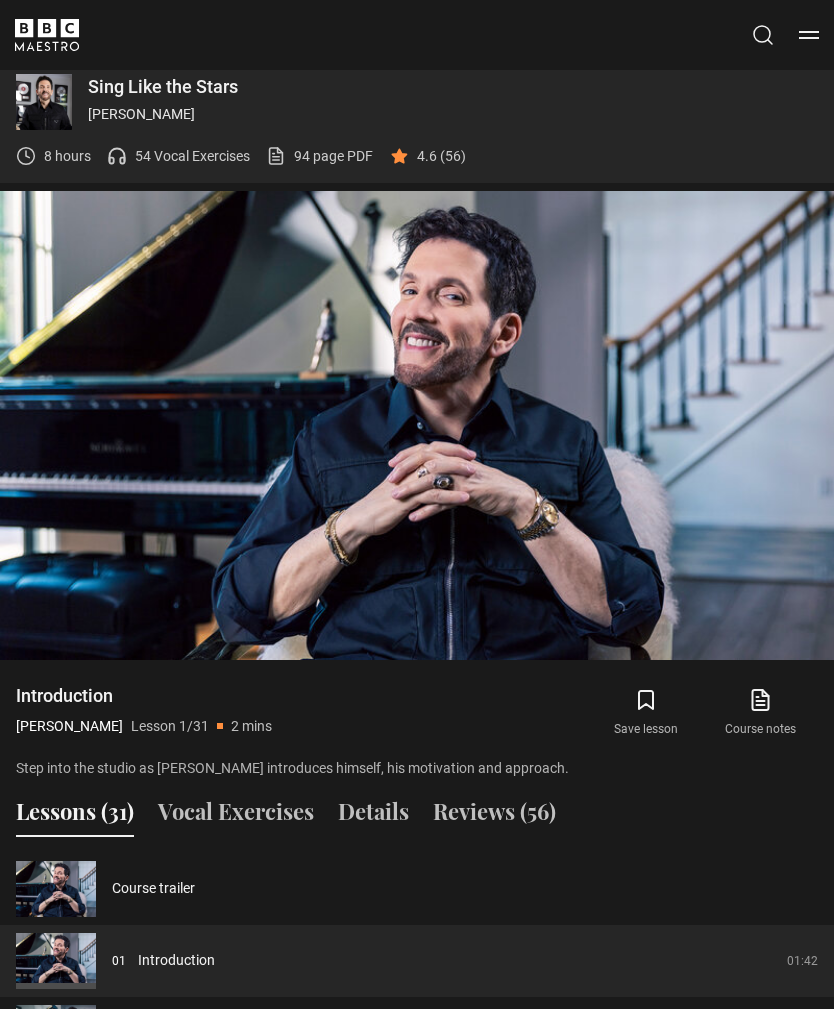 click on "Video Player is loading. Play Lesson Introduction 10s Skip Back 10 seconds Pause 10s Skip Forward 10 seconds Loaded :  82.17% Pause Mute Current Time  1:08 - Duration  1:43
Eric Vetro
Lesson 1
Introduction
1x Playback Rate 2x 1.5x 1x , selected 0.5x Captions captions off , selected English  Captions This is a modal window.
Lesson Completed
Up next
Origin story
Cancel
Do you want to save this lesson?
Save this lesson
Rewatch" at bounding box center (417, 425) 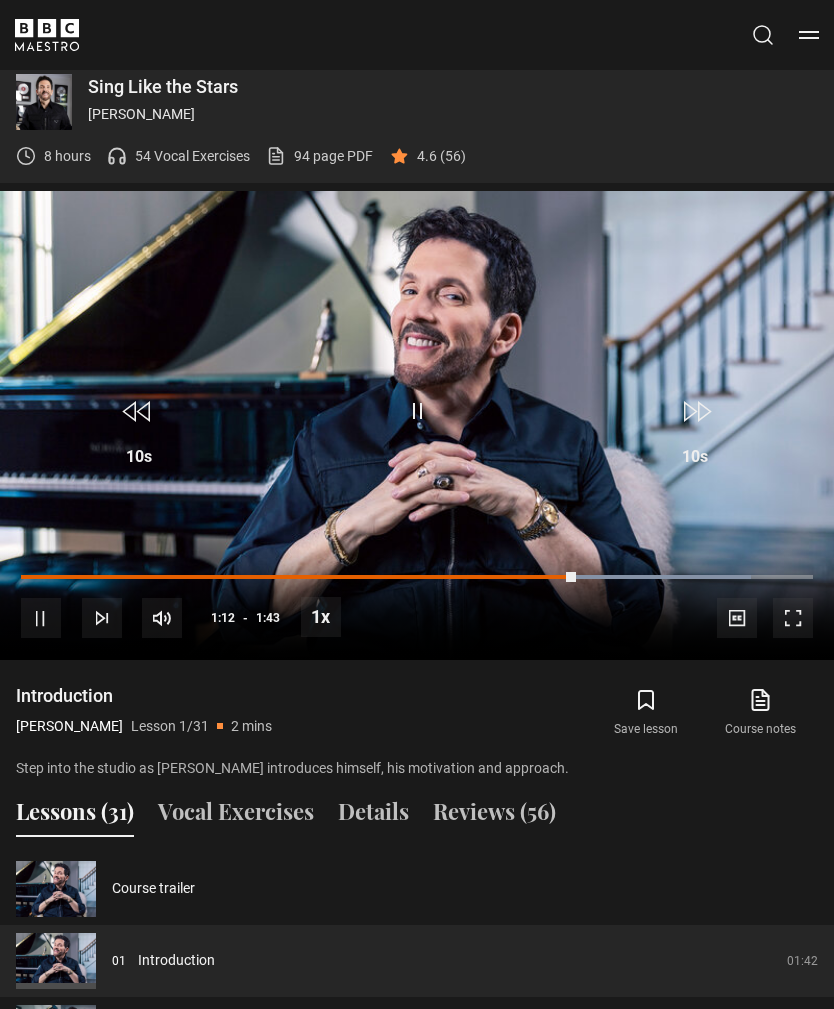 click on "Video Player is loading. Play Lesson Introduction 10s Skip Back 10 seconds Pause 10s Skip Forward 10 seconds Loaded :  92.16% Pause Mute Current Time  1:12 - Duration  1:43
Eric Vetro
Lesson 1
Introduction
1x Playback Rate 2x 1.5x 1x , selected 0.5x Captions captions off , selected English  Captions This is a modal window.
Lesson Completed
Up next
Origin story
Cancel
Do you want to save this lesson?
Save this lesson
Rewatch" at bounding box center [417, 425] 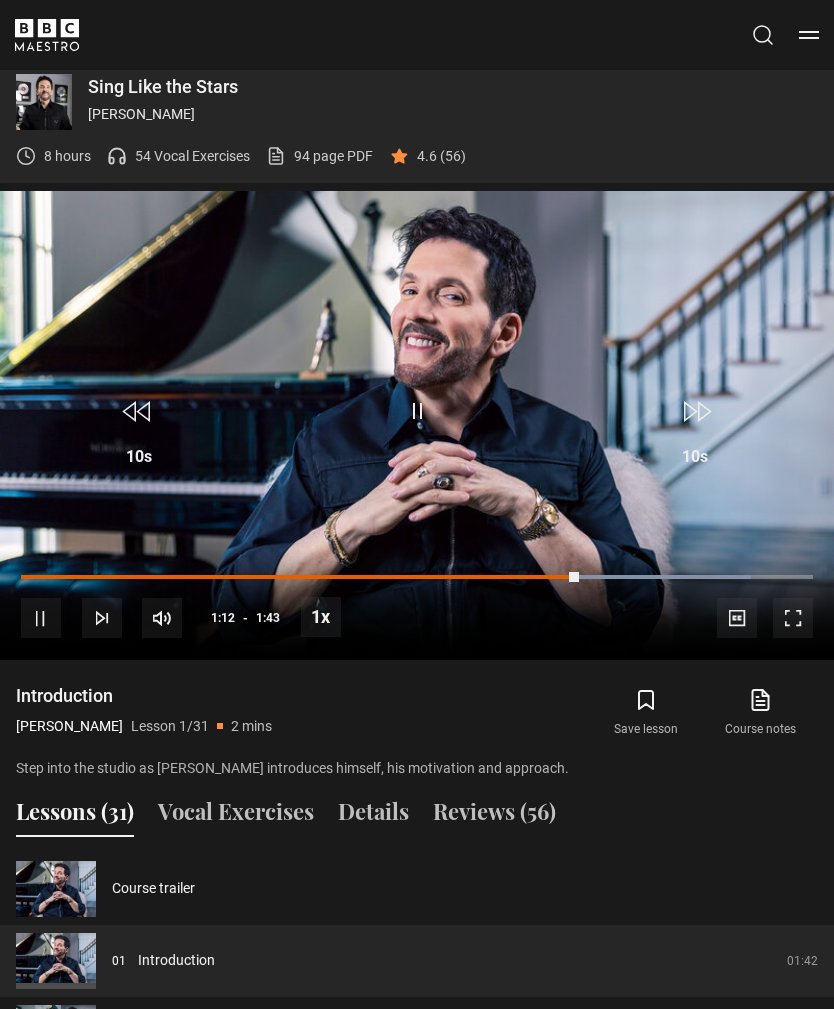 click at bounding box center [300, 577] 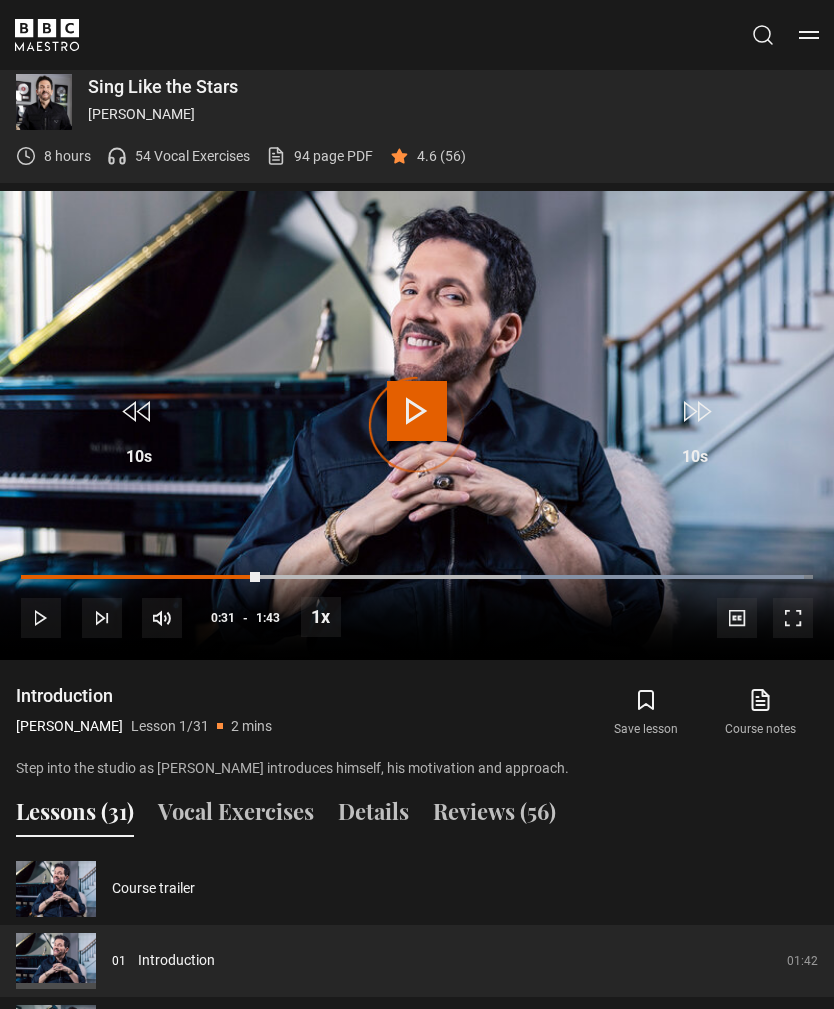 click at bounding box center [141, 577] 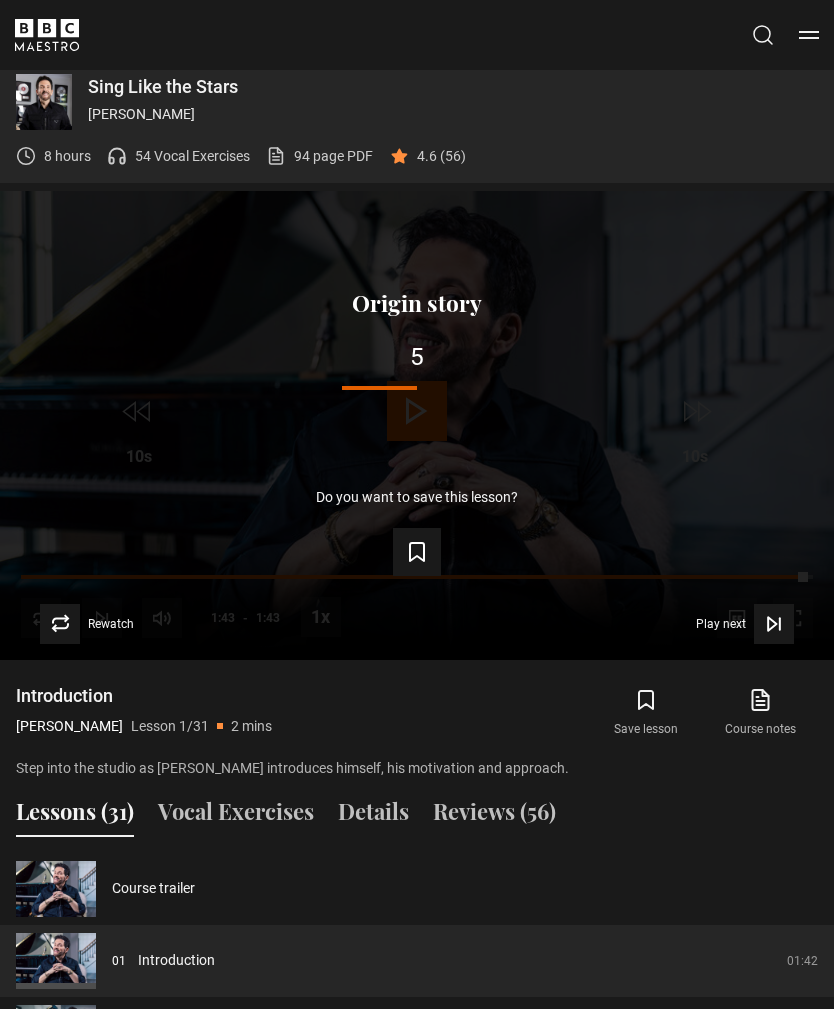 scroll, scrollTop: 1329, scrollLeft: 0, axis: vertical 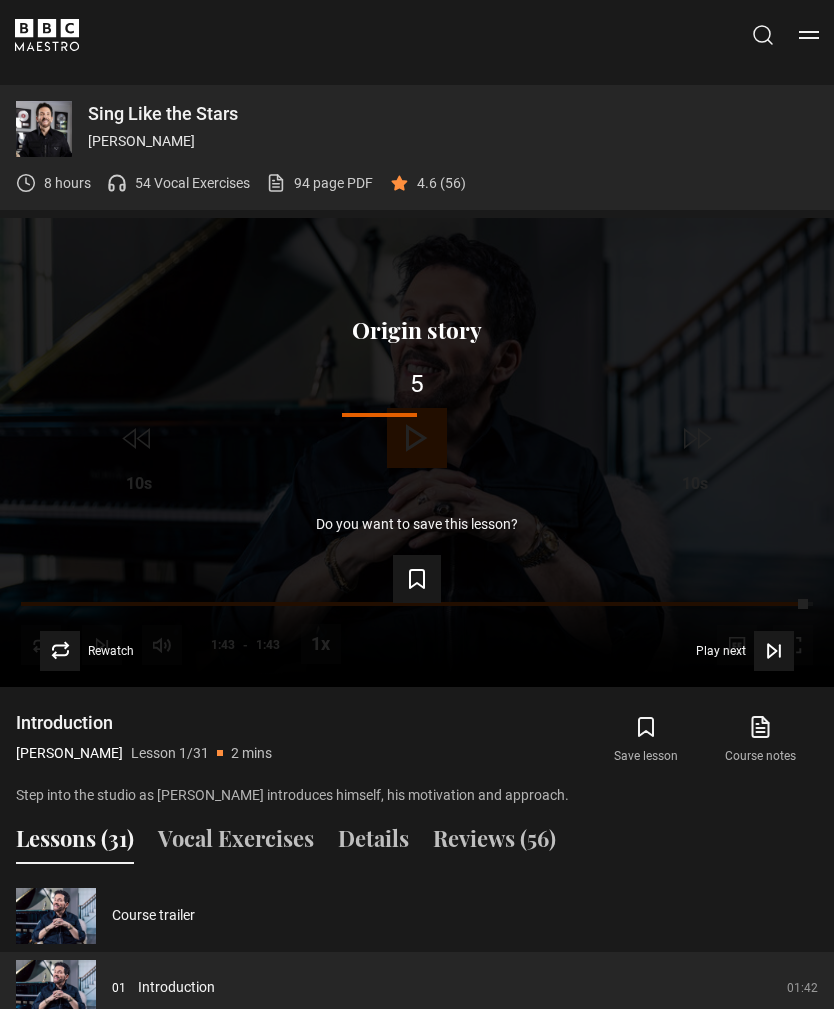 click on "Origin story" at bounding box center (174, 1059) 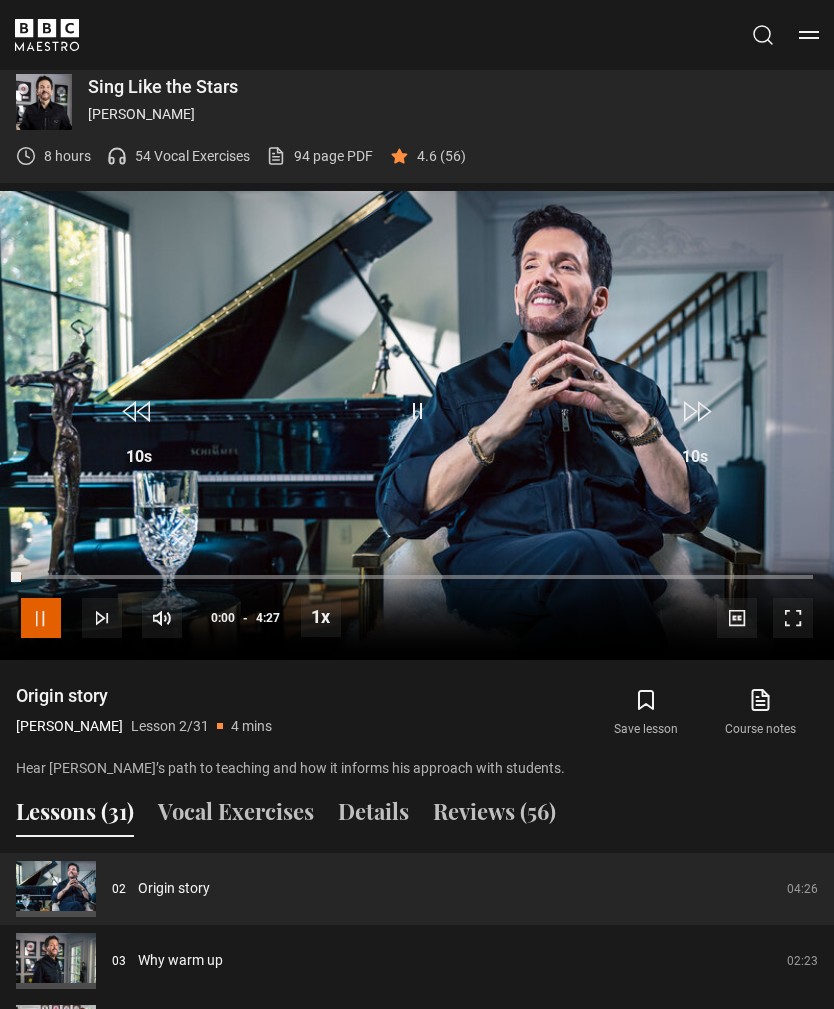 scroll, scrollTop: 0, scrollLeft: 0, axis: both 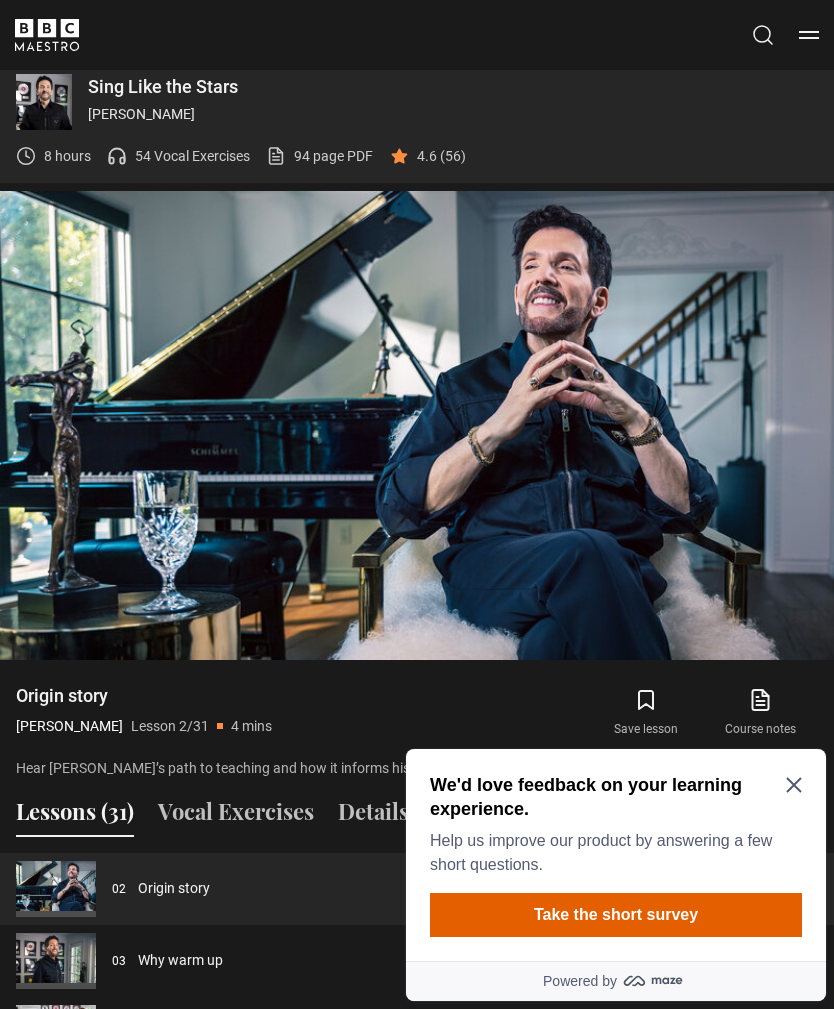 click 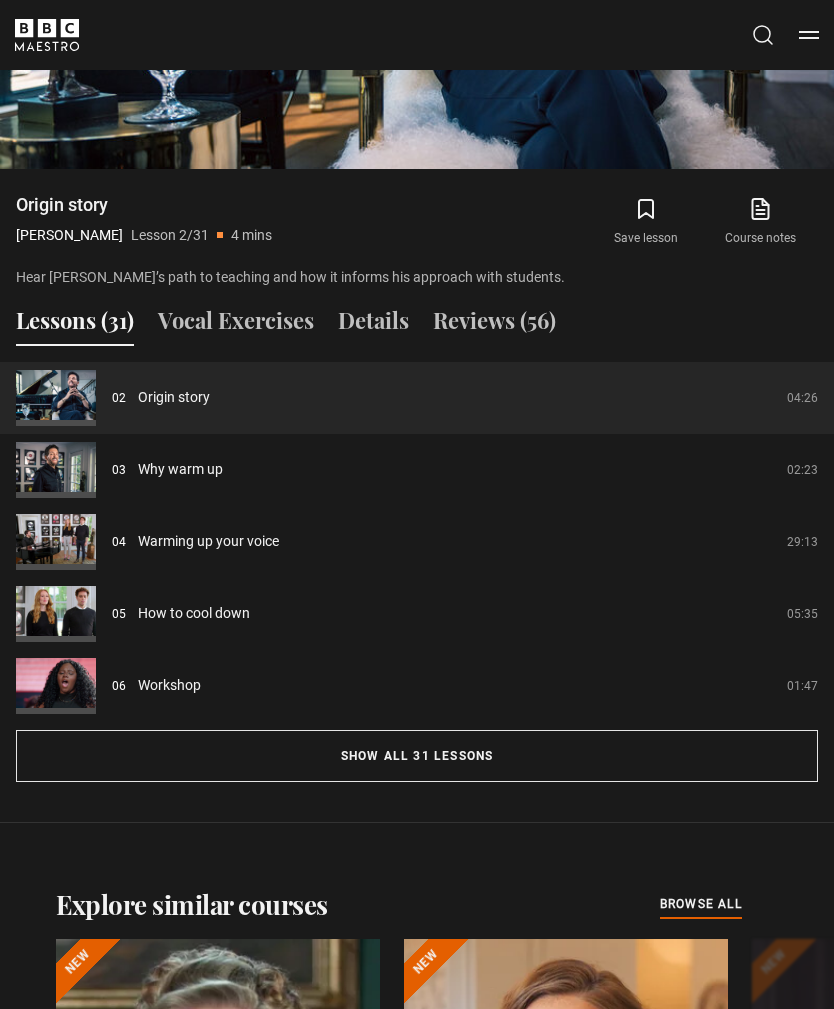 click on "Show all 31 lessons" at bounding box center (417, 756) 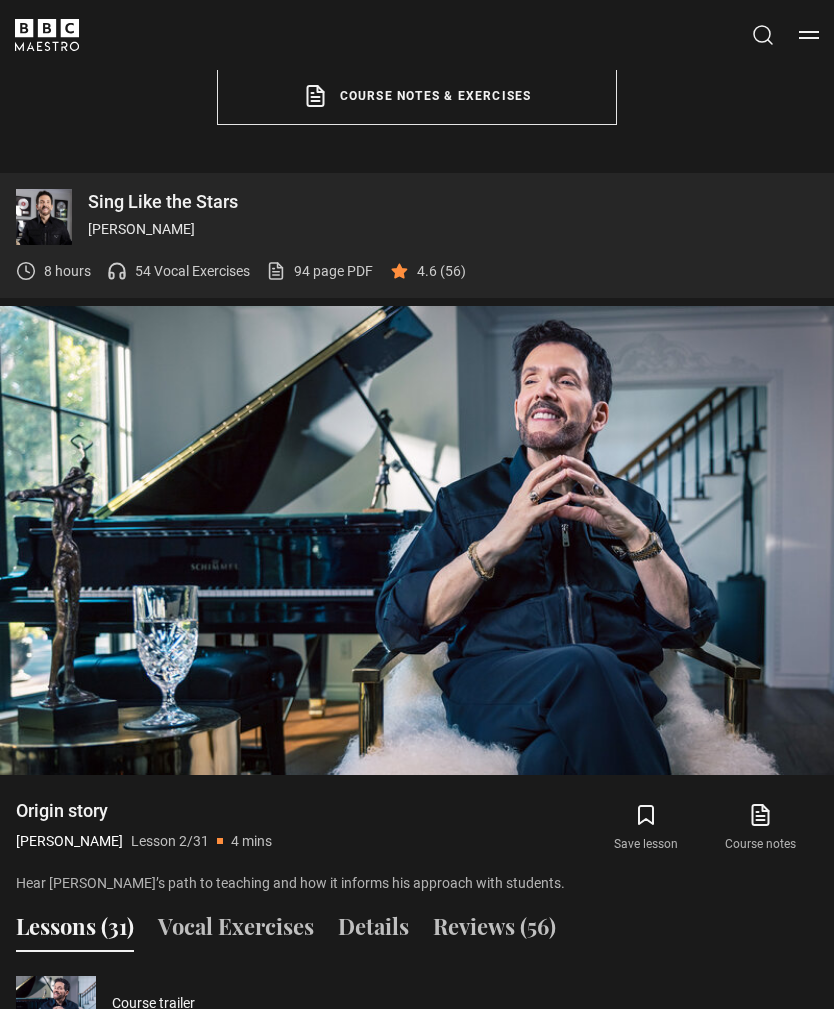 scroll, scrollTop: 1253, scrollLeft: 0, axis: vertical 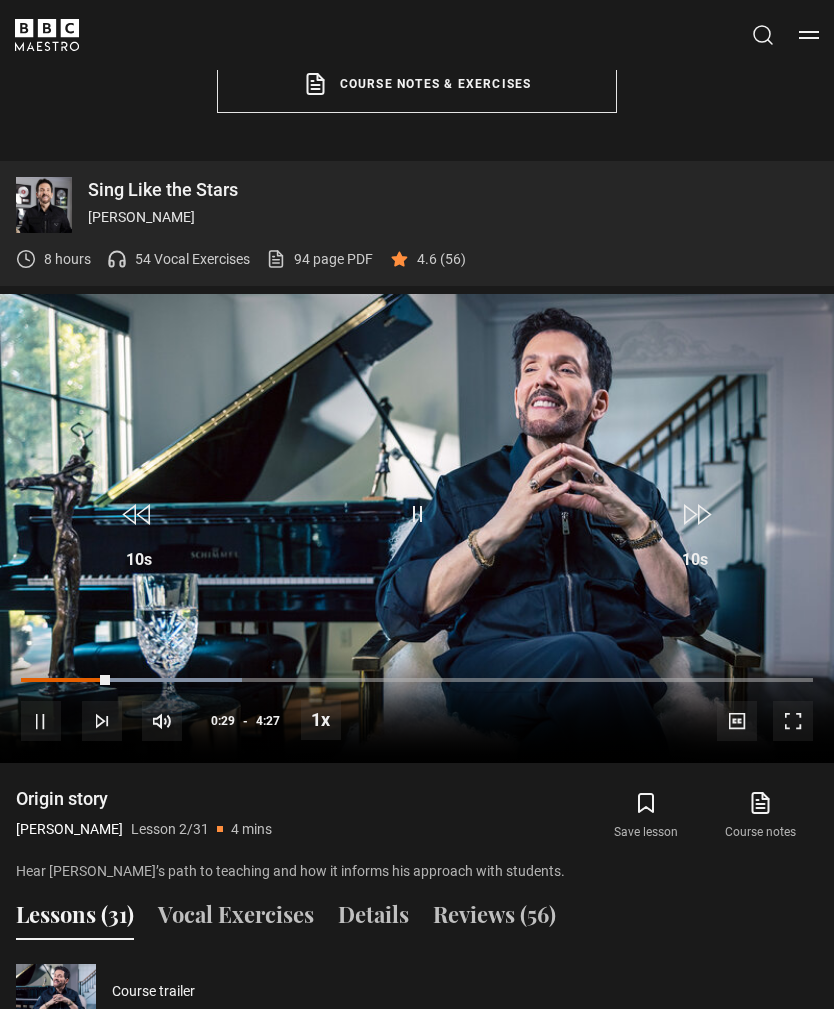 click on "Video Player is loading. Play Lesson Origin story 10s Skip Back 10 seconds Pause 10s Skip Forward 10 seconds Loaded :  27.93% Pause Mute Current Time  0:29 - Duration  4:27
Eric Vetro
Lesson 2
Origin story
1x Playback Rate 2x 1.5x 1x , selected 0.5x Captions captions off , selected English  Captions This is a modal window.
Lesson Completed
Up next
Why warm up
Cancel
Do you want to save this lesson?
Save lesson" at bounding box center (417, 528) 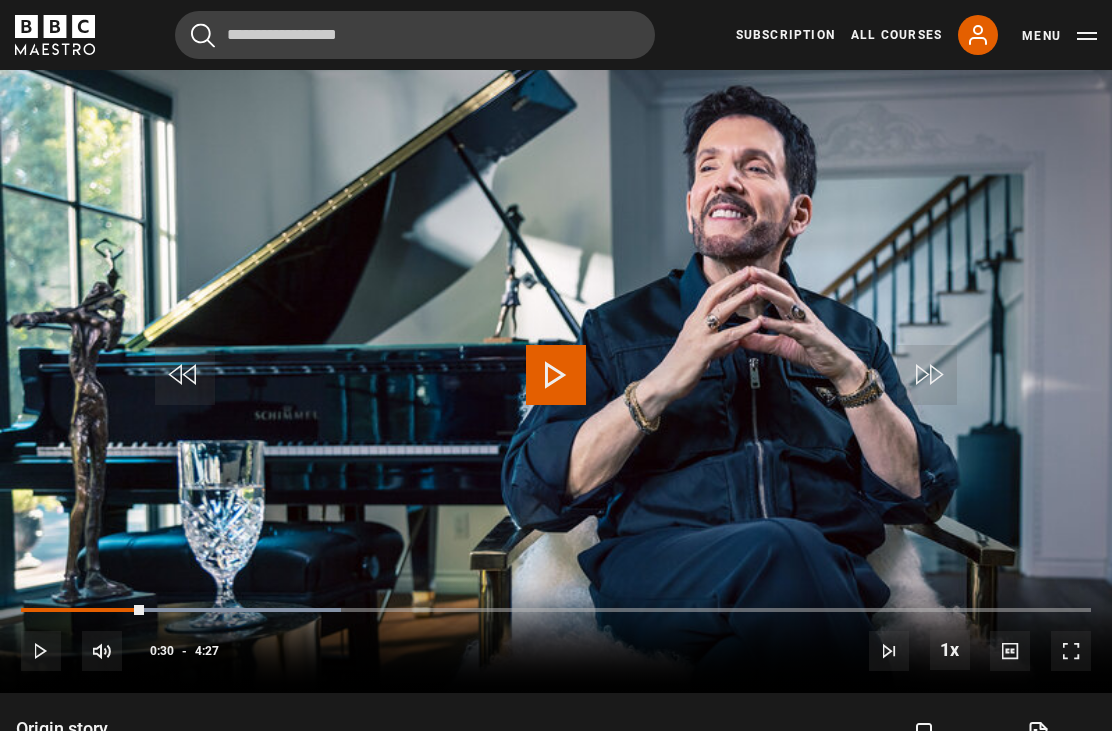 scroll, scrollTop: 1063, scrollLeft: 0, axis: vertical 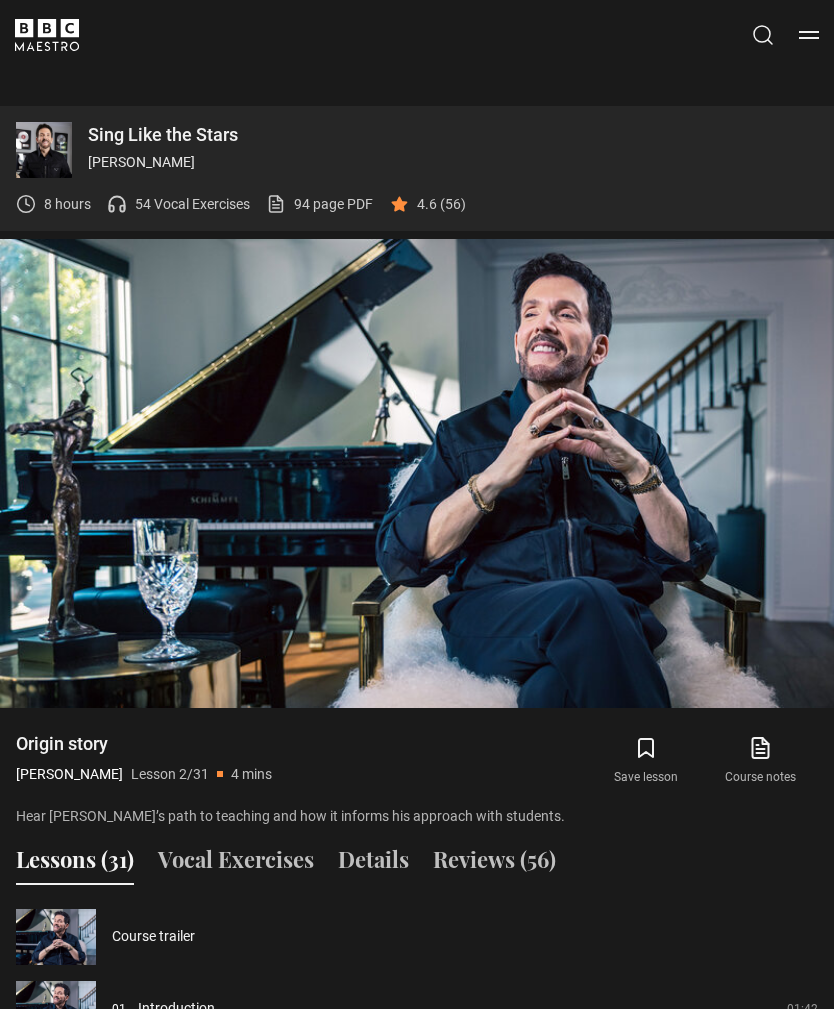 click on "Video Player is loading. Play Lesson Origin story 10s Skip Back 10 seconds Pause 10s Skip Forward 10 seconds Loaded :  57.96% Pause Mute Current Time  1:44 - Duration  4:27
Eric Vetro
Lesson 2
Origin story
1x Playback Rate 2x 1.5x 1x , selected 0.5x Captions captions off , selected English  Captions This is a modal window.
Lesson Completed
Up next
Why warm up
Cancel
Do you want to save this lesson?
Save lesson" at bounding box center [417, 473] 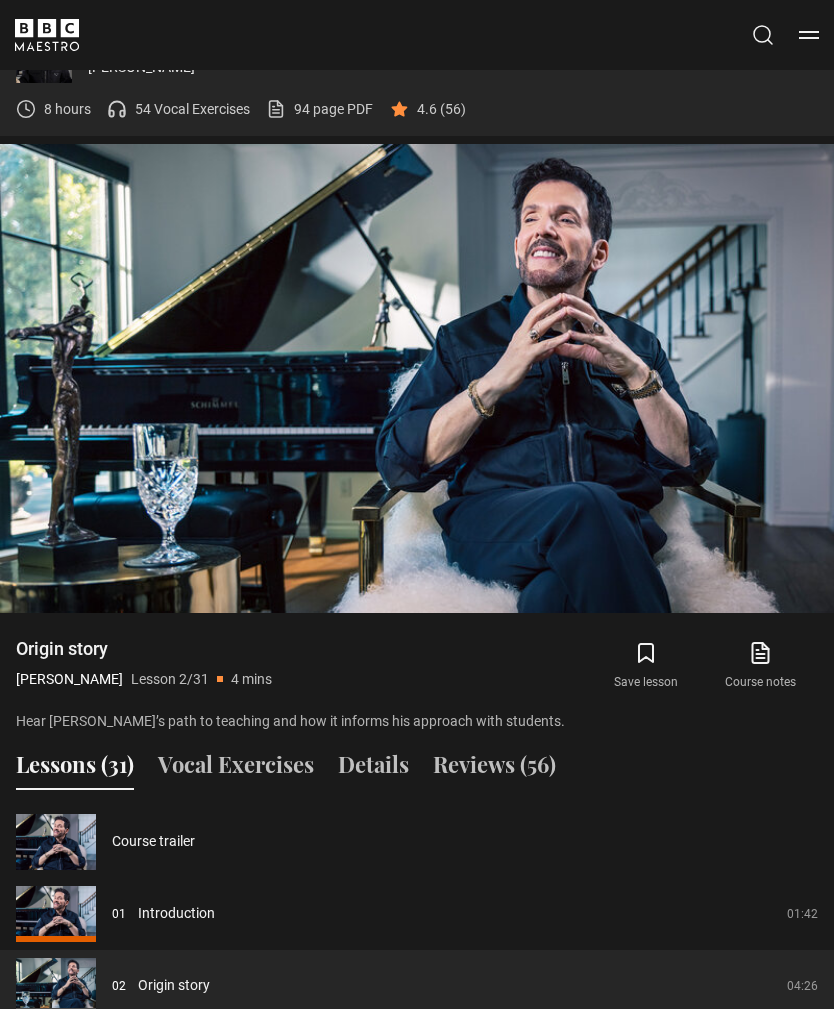 scroll, scrollTop: 1352, scrollLeft: 0, axis: vertical 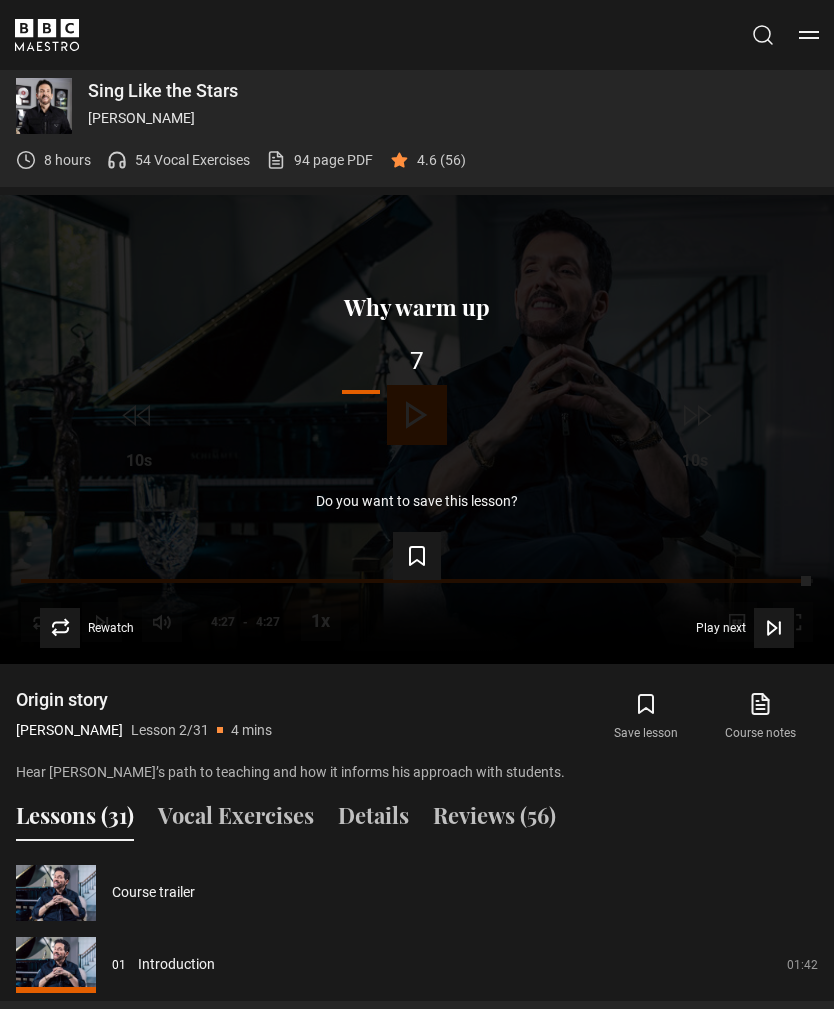 click on "7" at bounding box center [417, 361] 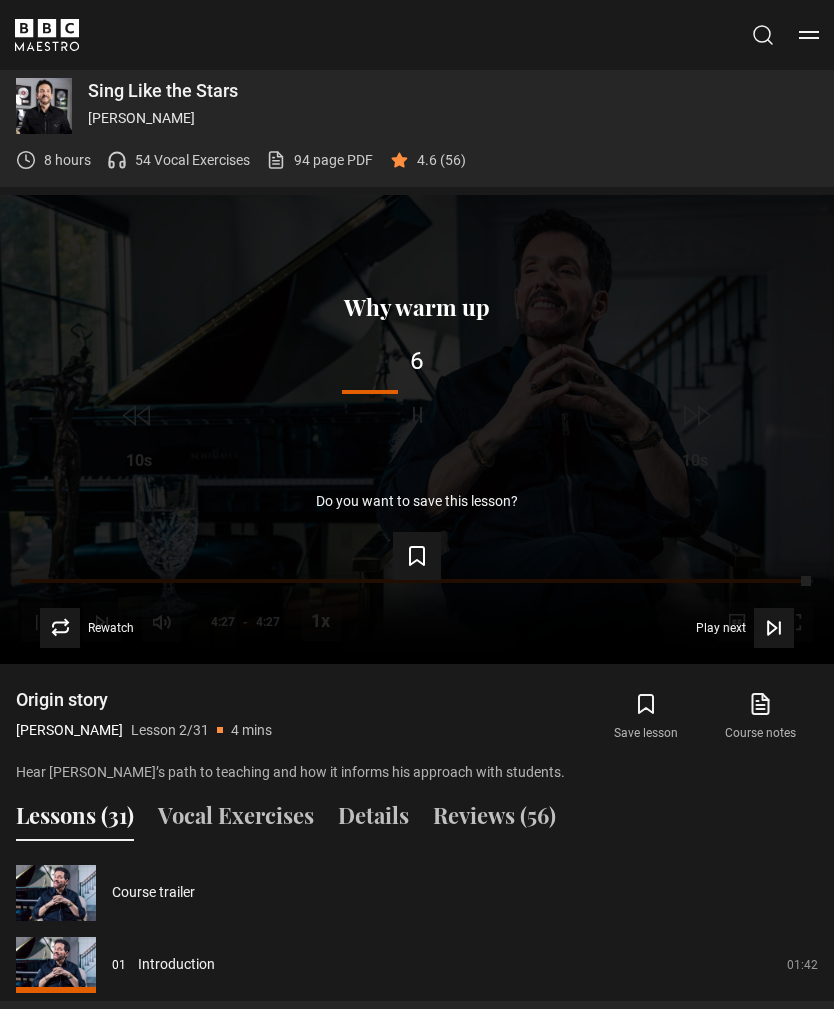 click on "Lesson Completed
Up next
Why warm up
6
Cancel
Do you want to save this lesson?
Save lesson
Rewatch
Rewatch
Play next
Play next" at bounding box center (417, 429) 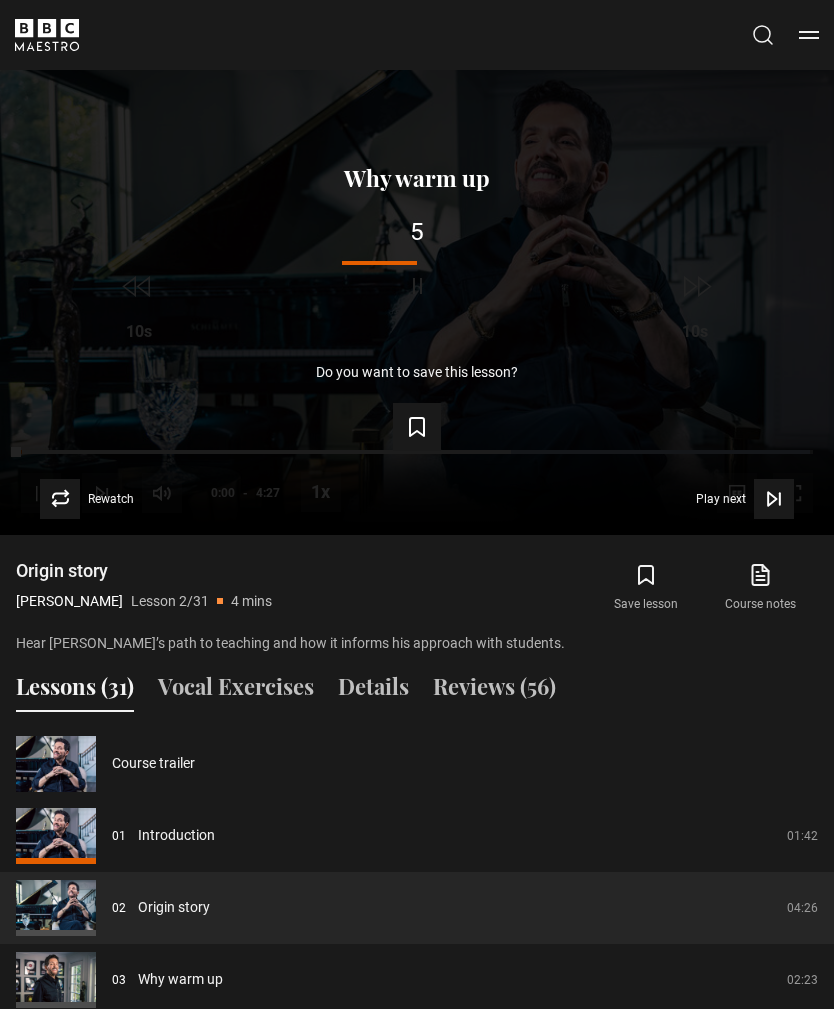 scroll, scrollTop: 1503, scrollLeft: 0, axis: vertical 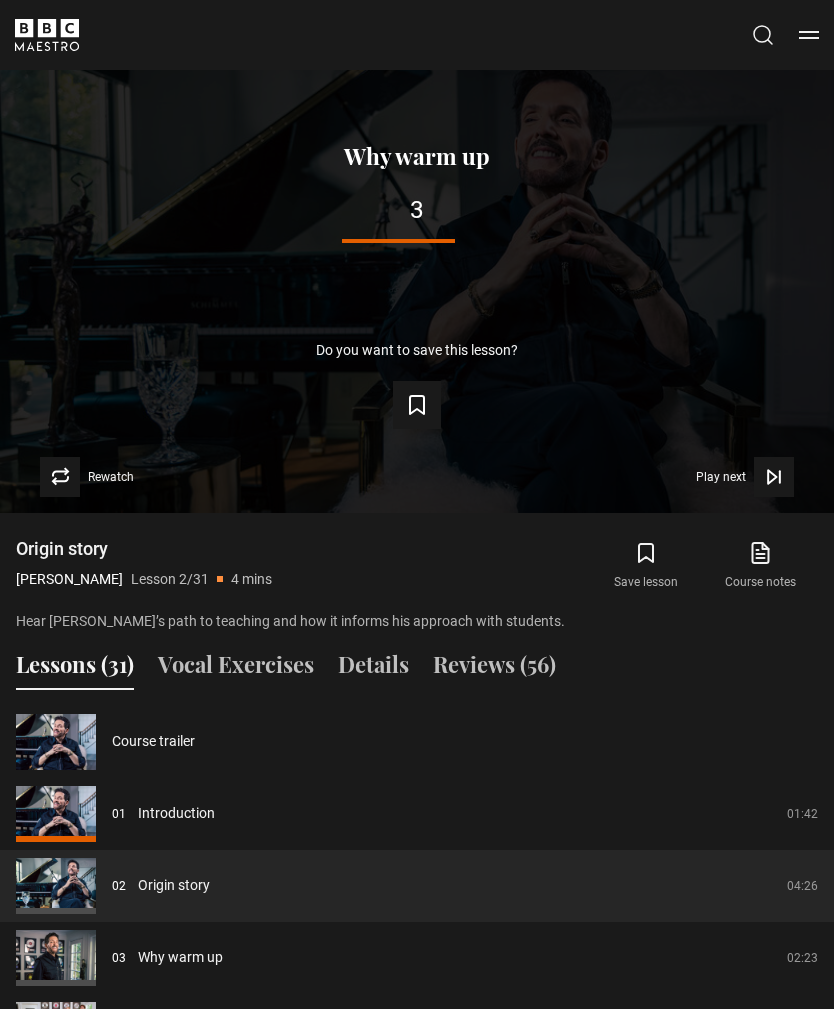 click on "Why warm up" at bounding box center [180, 957] 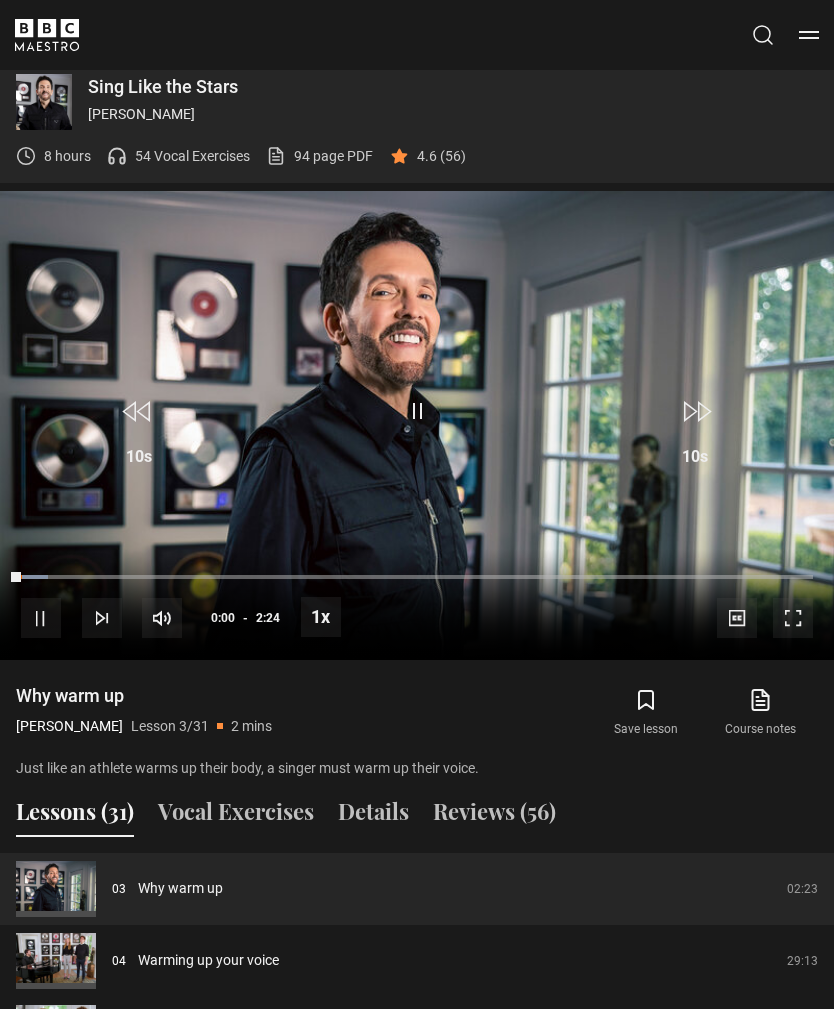 scroll, scrollTop: 1356, scrollLeft: 0, axis: vertical 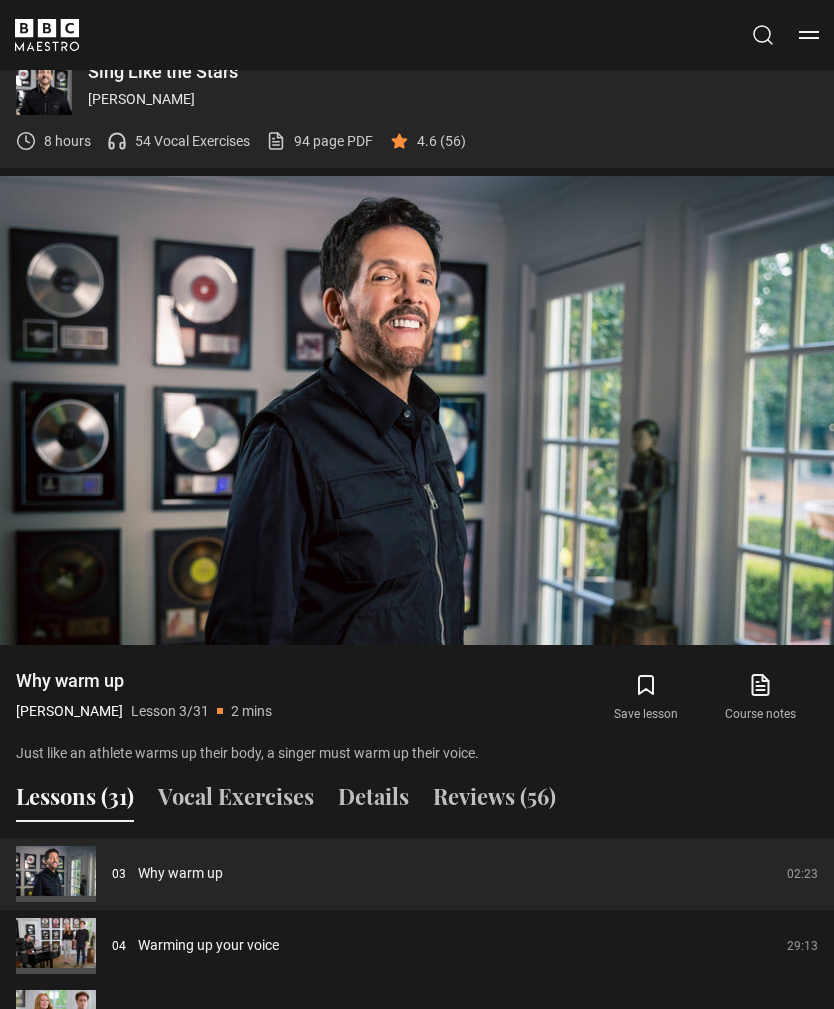 click on "Video Player is loading. Play Lesson Why warm up 10s Skip Back 10 seconds Pause 10s Skip Forward 10 seconds Loaded :  20.61% Pause Mute Current Time  0:14 - Duration  2:24
[PERSON_NAME]
Lesson 3
Why warm up
1x Playback Rate 2x 1.5x 1x , selected 0.5x Captions captions off , selected English  Captions This is a modal window.
Lesson Completed
Up next
Warming up your voice
Cancel
Do you want to save this lesson?
Save lesson" at bounding box center [417, 410] 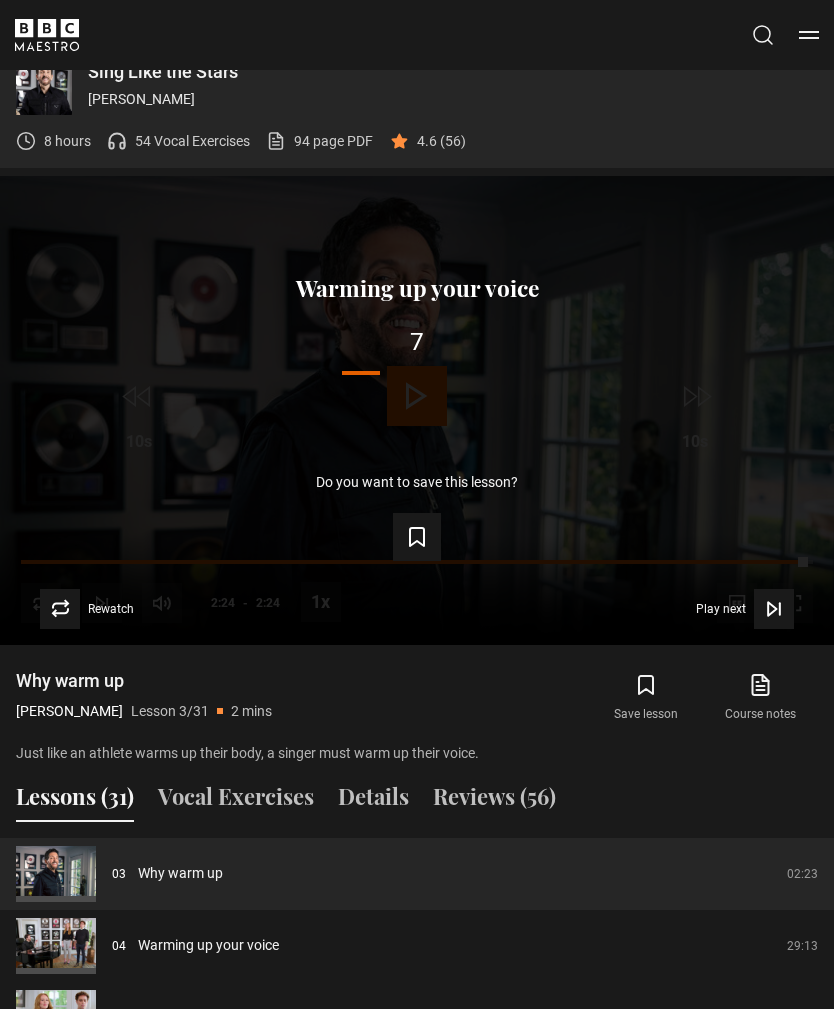 click on "7" at bounding box center (417, 342) 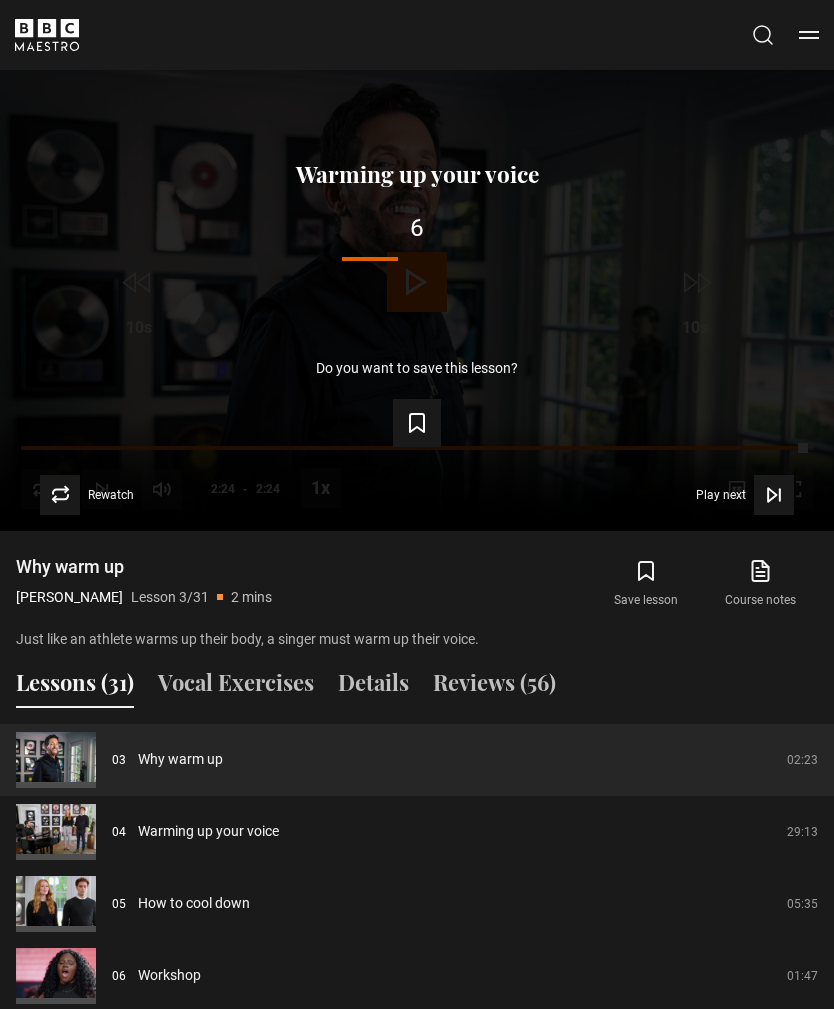 scroll, scrollTop: 1503, scrollLeft: 0, axis: vertical 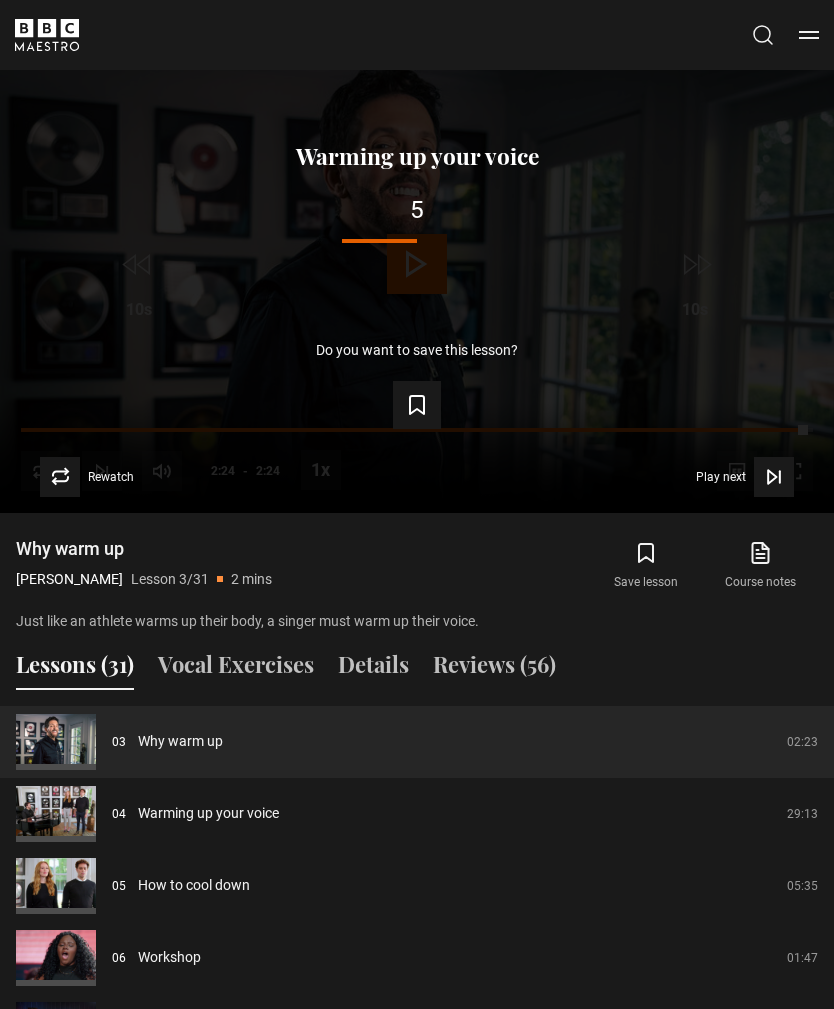 click on "Warming up your voice" at bounding box center [208, 813] 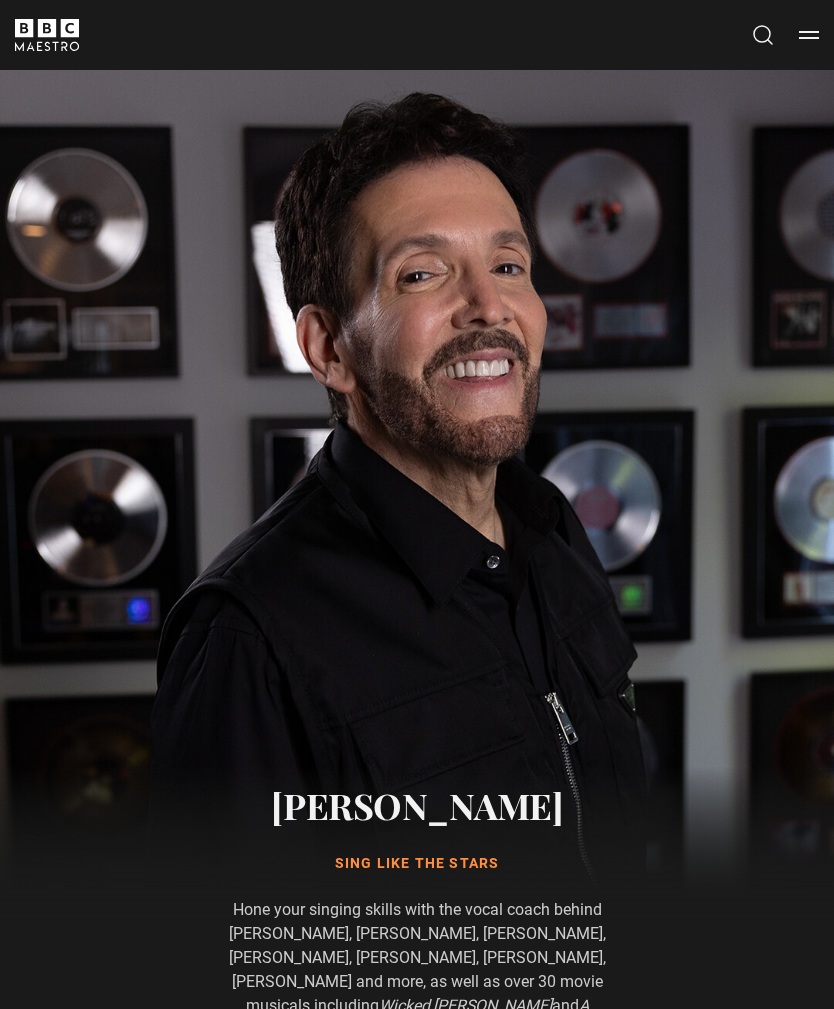 scroll, scrollTop: 1356, scrollLeft: 0, axis: vertical 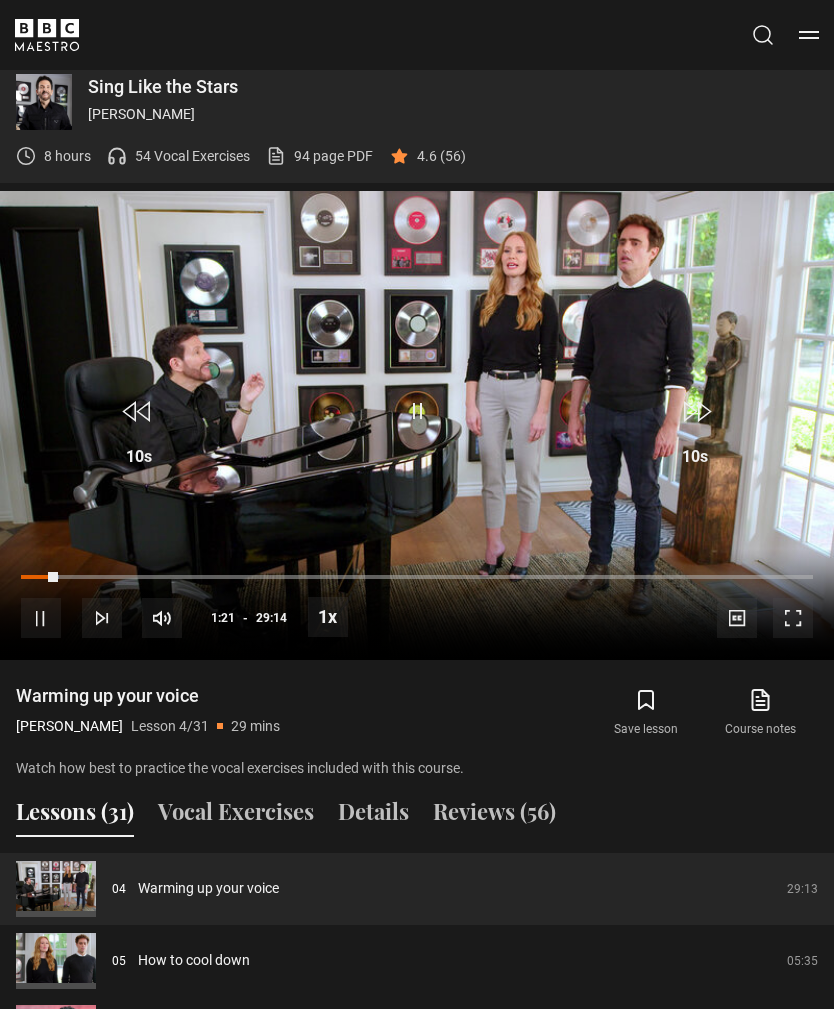 click on "Video Player is loading. Play Lesson Warming up your voice 10s Skip Back 10 seconds Pause 10s Skip Forward 10 seconds Loaded :  4.84% Pause Mute Current Time  1:21 - Duration  29:14
Eric Vetro
Lesson 4
Warming up your voice
1x Playback Rate 2x 1.5x 1x , selected 0.5x Captions captions off , selected English  Captions This is a modal window.
Lesson Completed
Up next
How to cool down
Cancel
Do you want to save this lesson?
Save lesson" at bounding box center (417, 425) 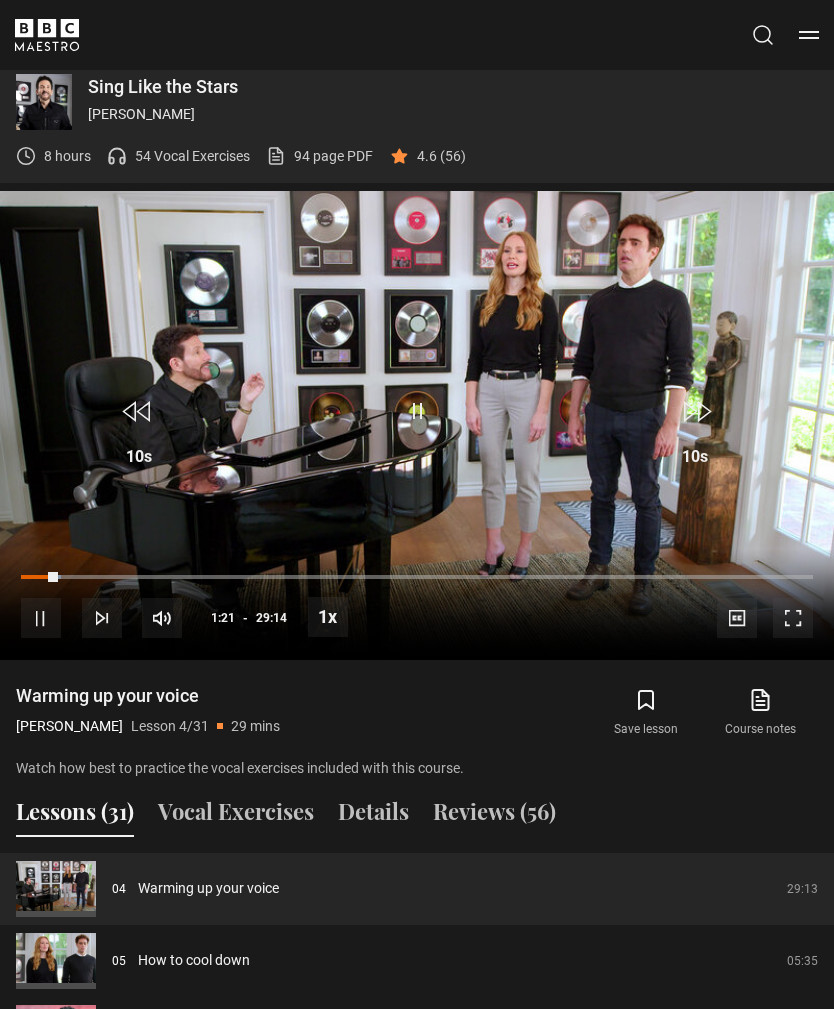 click on "Video Player is loading. Play Lesson Warming up your voice 10s Skip Back 10 seconds Pause 10s Skip Forward 10 seconds Loaded :  5.12% Pause Mute Current Time  1:21 - Duration  29:14
Eric Vetro
Lesson 4
Warming up your voice
1x Playback Rate 2x 1.5x 1x , selected 0.5x Captions captions off , selected English  Captions This is a modal window.
Lesson Completed
Up next
How to cool down
Cancel
Do you want to save this lesson?
Save lesson" at bounding box center (417, 425) 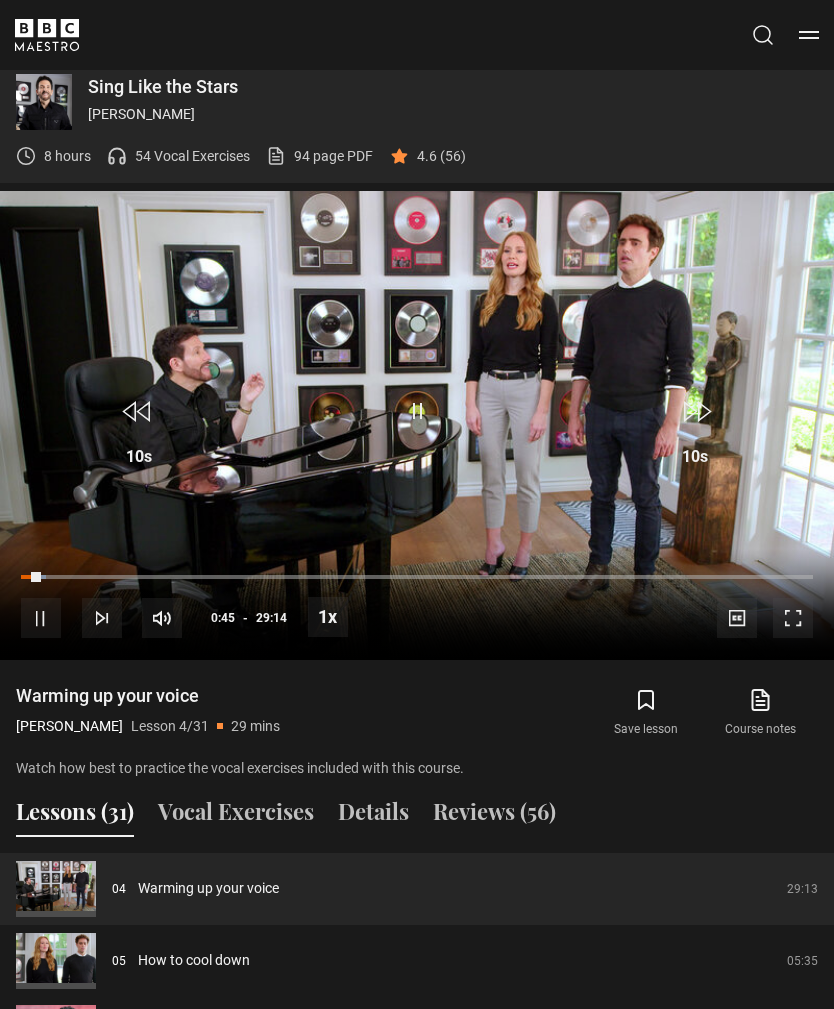 click on "Video Player is loading. Play Lesson Warming up your voice 10s Skip Back 10 seconds Pause 10s Skip Forward 10 seconds Loaded :  3.12% Pause Mute Current Time  0:45 - Duration  29:14
Eric Vetro
Lesson 4
Warming up your voice
1x Playback Rate 2x 1.5x 1x , selected 0.5x Captions captions off , selected English  Captions This is a modal window.
Lesson Completed
Up next
How to cool down
Cancel
Do you want to save this lesson?
Save lesson" at bounding box center [417, 425] 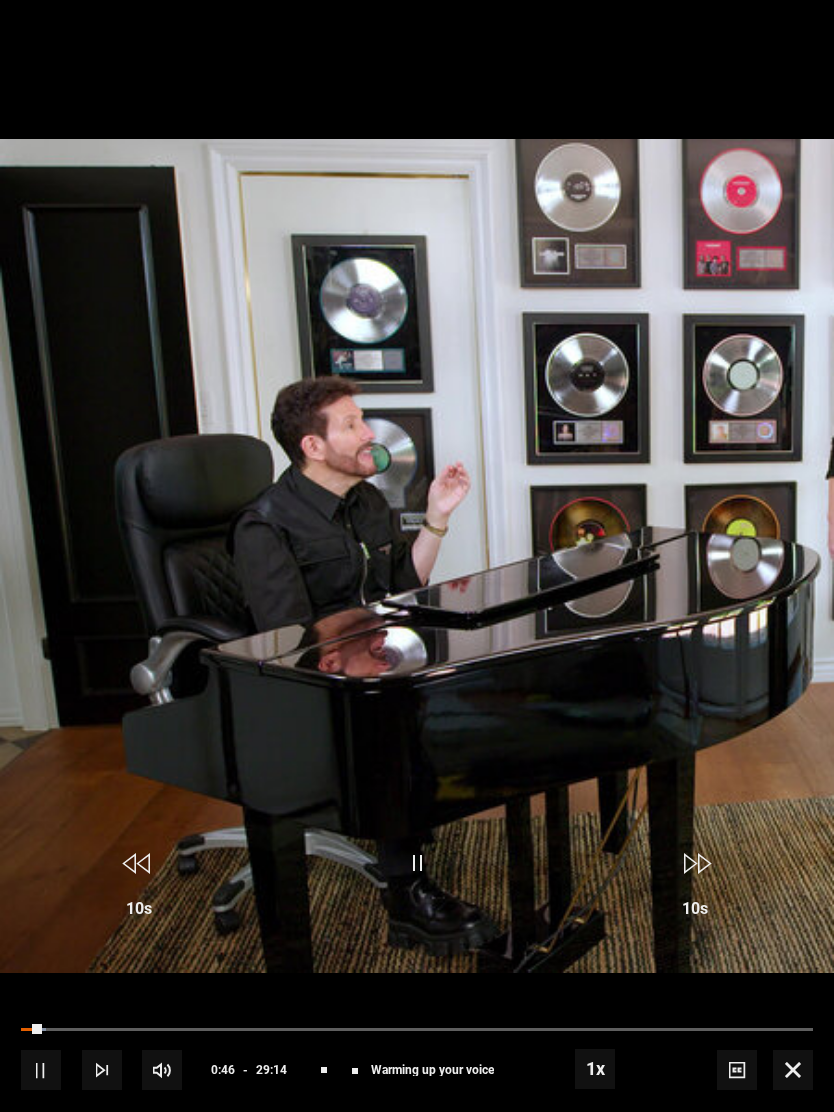 scroll, scrollTop: 0, scrollLeft: 0, axis: both 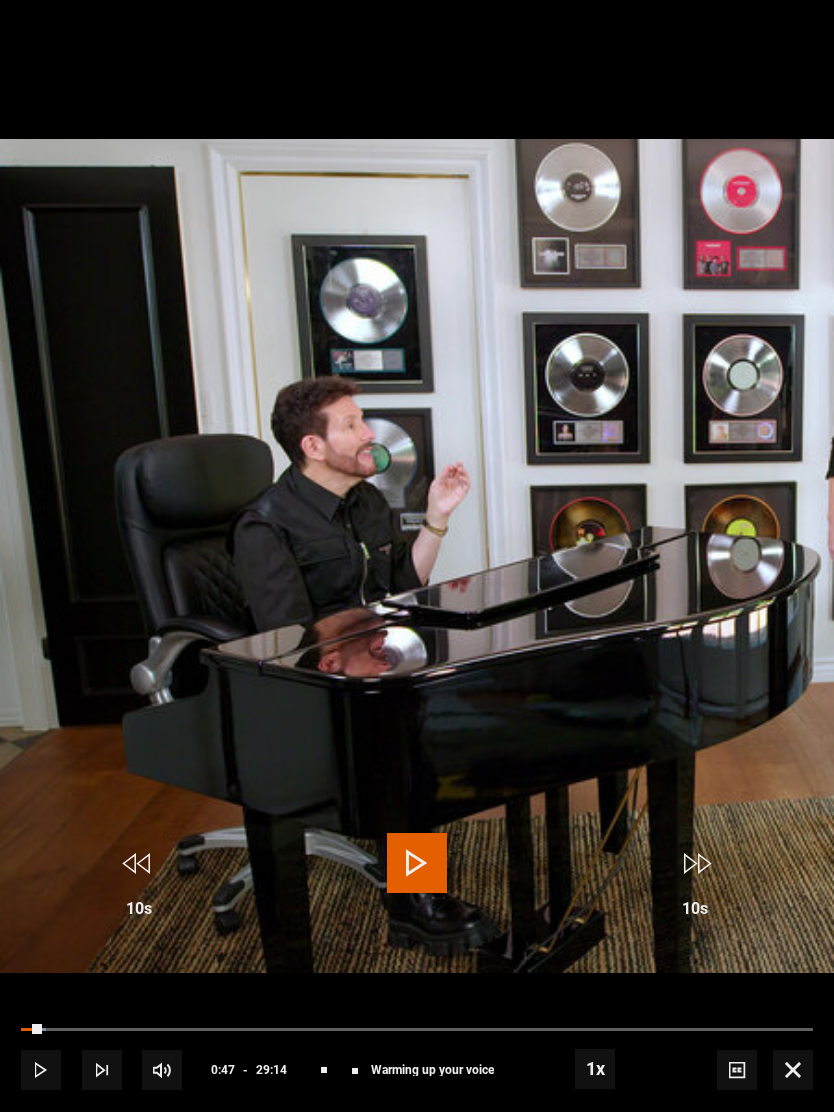 click on "Video Player is loading. Play Lesson Warming up your voice 10s Skip Back 10 seconds Play 10s Skip Forward 10 seconds Loaded :  3.12% Play Mute Current Time  0:47 - Duration  29:14
Eric Vetro
Lesson 4
Warming up your voice
1x Playback Rate 2x 1.5x 1x , selected 0.5x Captions captions off , selected English  Captions This is a modal window.
Lesson Completed
Up next
How to cool down
Cancel
Do you want to save this lesson?
Save lesson" at bounding box center (417, 556) 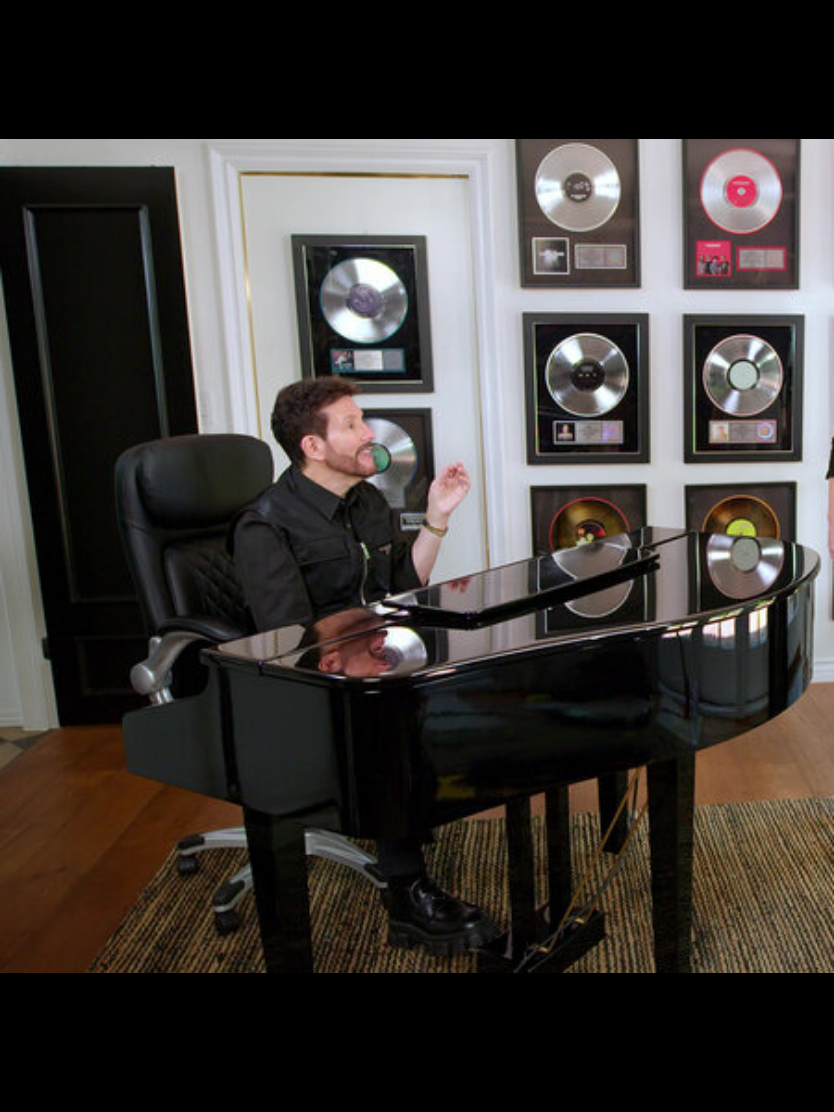 click on "Video Player is loading. Play Lesson Warming up your voice 10s Skip Back 10 seconds Pause 10s Skip Forward 10 seconds Loaded :  15.20% Pause Mute Current Time  3:49 - Duration  29:14
Eric Vetro
Lesson 4
Warming up your voice
1x Playback Rate 2x 1.5x 1x , selected 0.5x Captions captions off , selected English  Captions This is a modal window.
Lesson Completed
Up next
How to cool down
Cancel
Do you want to save this lesson?
Save lesson" at bounding box center (417, 556) 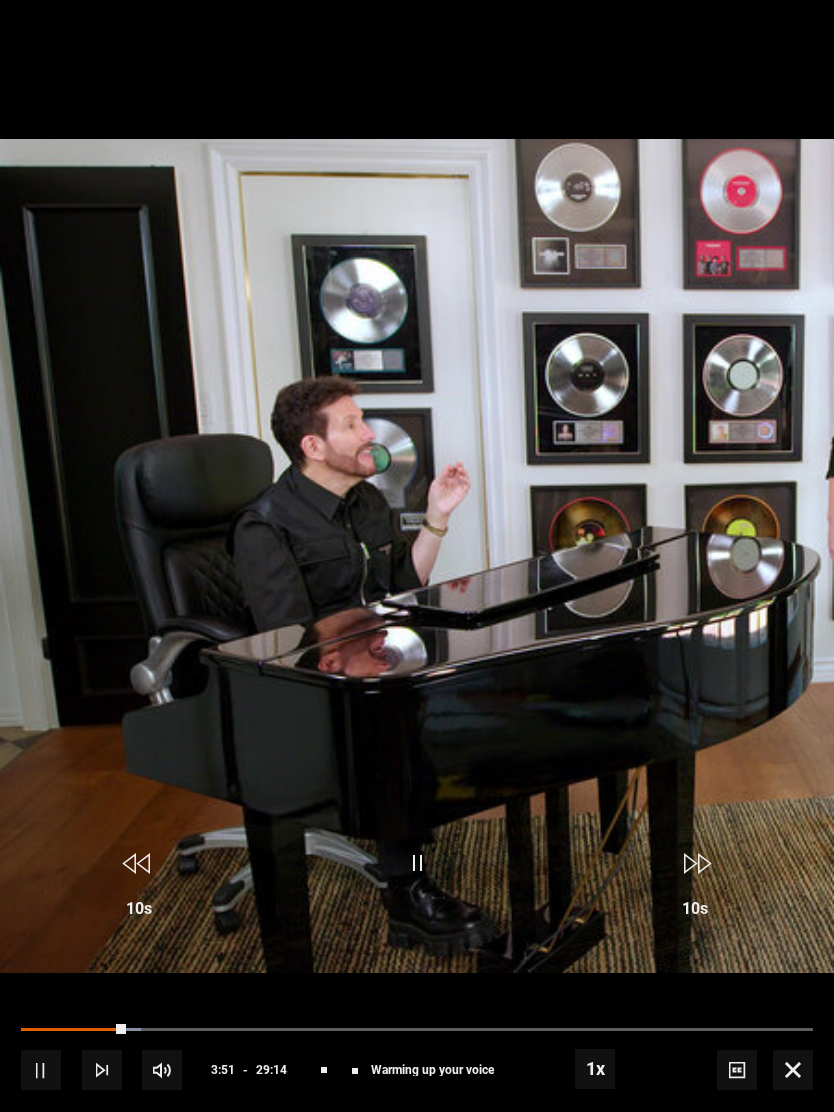 click on "Video Player is loading. Play Lesson Warming up your voice 10s Skip Back 10 seconds Pause 10s Skip Forward 10 seconds Loaded :  15.20% Pause Mute Current Time  3:51 - Duration  29:14
Eric Vetro
Lesson 4
Warming up your voice
1x Playback Rate 2x 1.5x 1x , selected 0.5x Captions captions off , selected English  Captions This is a modal window.
Lesson Completed
Up next
How to cool down
Cancel
Do you want to save this lesson?
Save lesson" at bounding box center [417, 556] 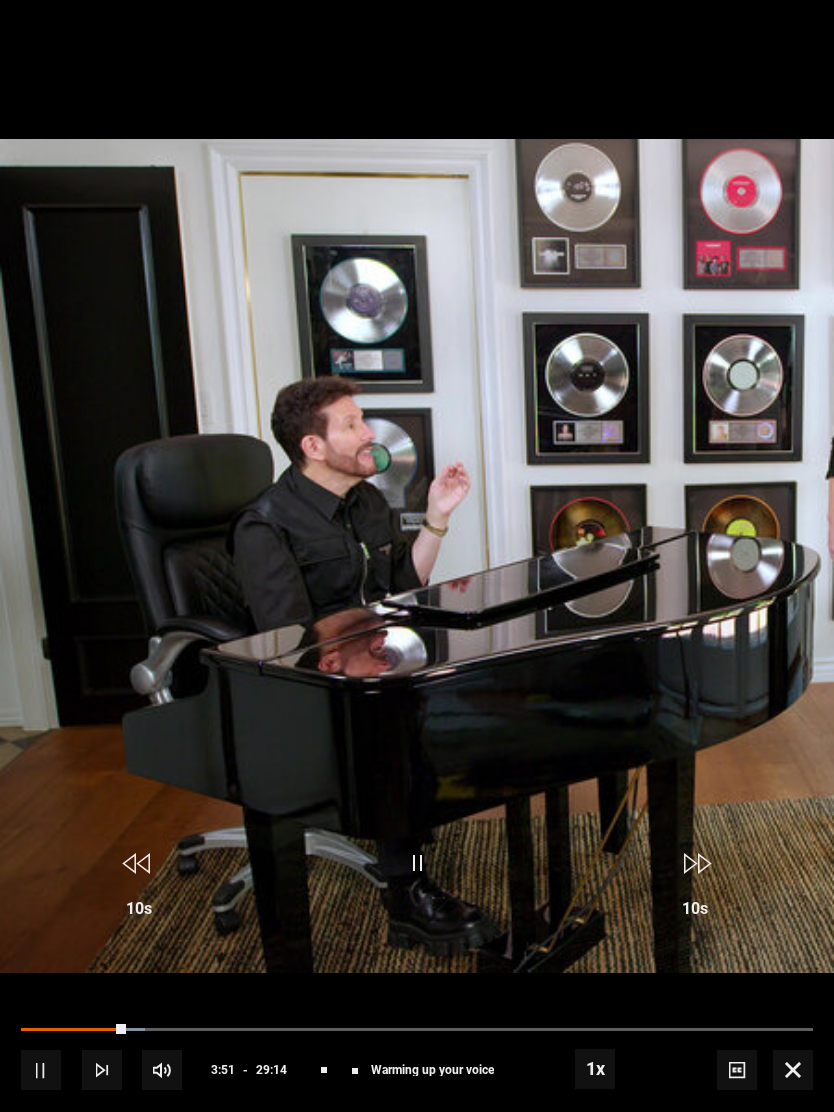 click on "Video Player is loading. Play Lesson Warming up your voice 10s Skip Back 10 seconds Pause 10s Skip Forward 10 seconds Loaded :  15.68% Pause Mute Current Time  3:51 - Duration  29:14
Eric Vetro
Lesson 4
Warming up your voice
1x Playback Rate 2x 1.5x 1x , selected 0.5x Captions captions off , selected English  Captions This is a modal window.
Lesson Completed
Up next
How to cool down
Cancel
Do you want to save this lesson?
Save lesson" at bounding box center (417, 556) 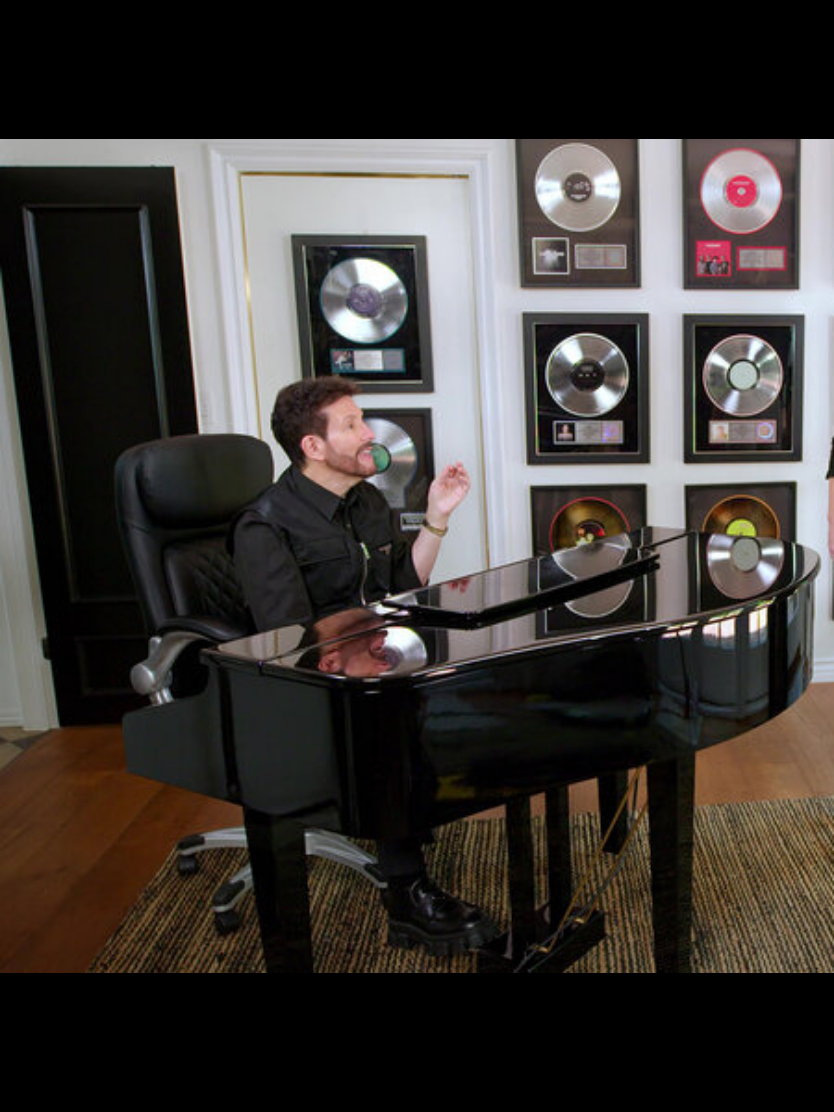 click on "Video Player is loading. Play Lesson Warming up your voice 10s Skip Back 10 seconds Pause 10s Skip Forward 10 seconds Loaded :  49.41% Pause Mute Current Time  13:40 - Duration  29:14
Eric Vetro
Lesson 4
Warming up your voice
1x Playback Rate 2x 1.5x 1x , selected 0.5x Captions captions off , selected English  Captions This is a modal window.
Lesson Completed
Up next
How to cool down
Cancel
Do you want to save this lesson?
Save lesson" at bounding box center (417, 556) 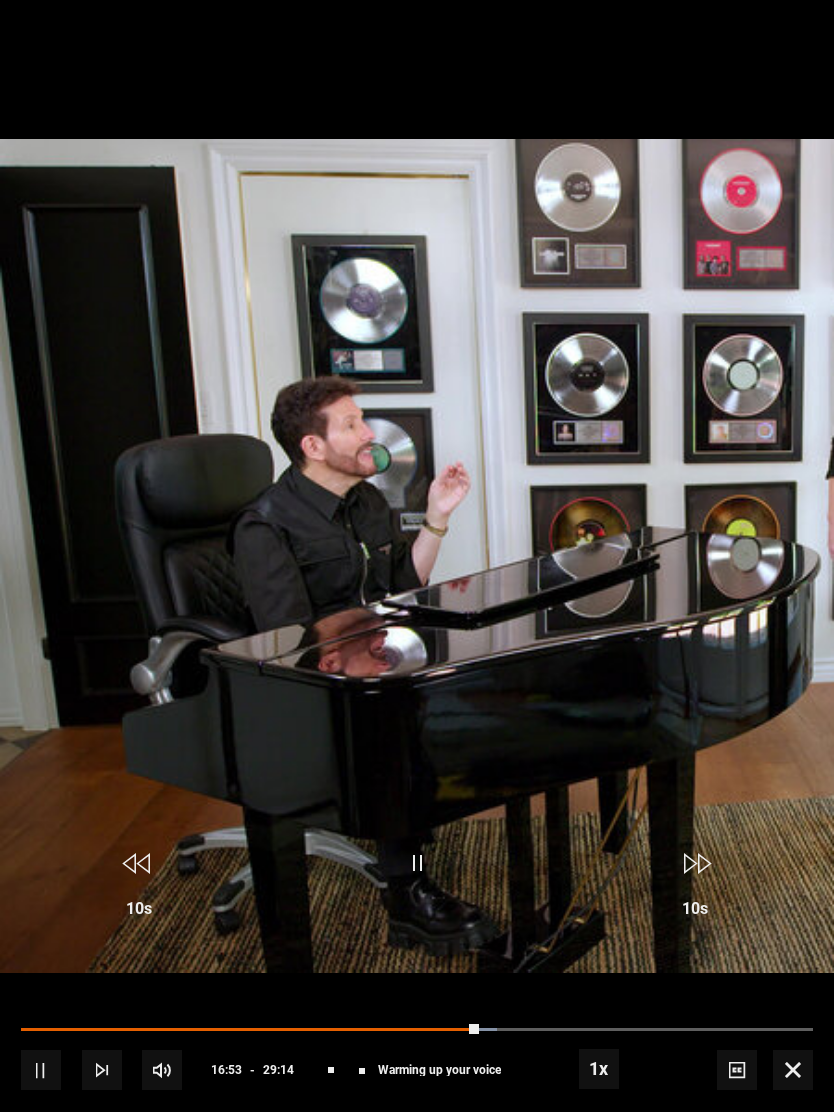 click on "Video Player is loading. Play Lesson Warming up your voice 10s Skip Back 10 seconds Pause 10s Skip Forward 10 seconds Loaded :  60.13% Pause Mute Current Time  16:53 - Duration  29:14
Eric Vetro
Lesson 4
Warming up your voice
1x Playback Rate 2x 1.5x 1x , selected 0.5x Captions captions off , selected English  Captions This is a modal window.
Lesson Completed
Up next
How to cool down
Cancel
Do you want to save this lesson?
Save lesson" at bounding box center (417, 556) 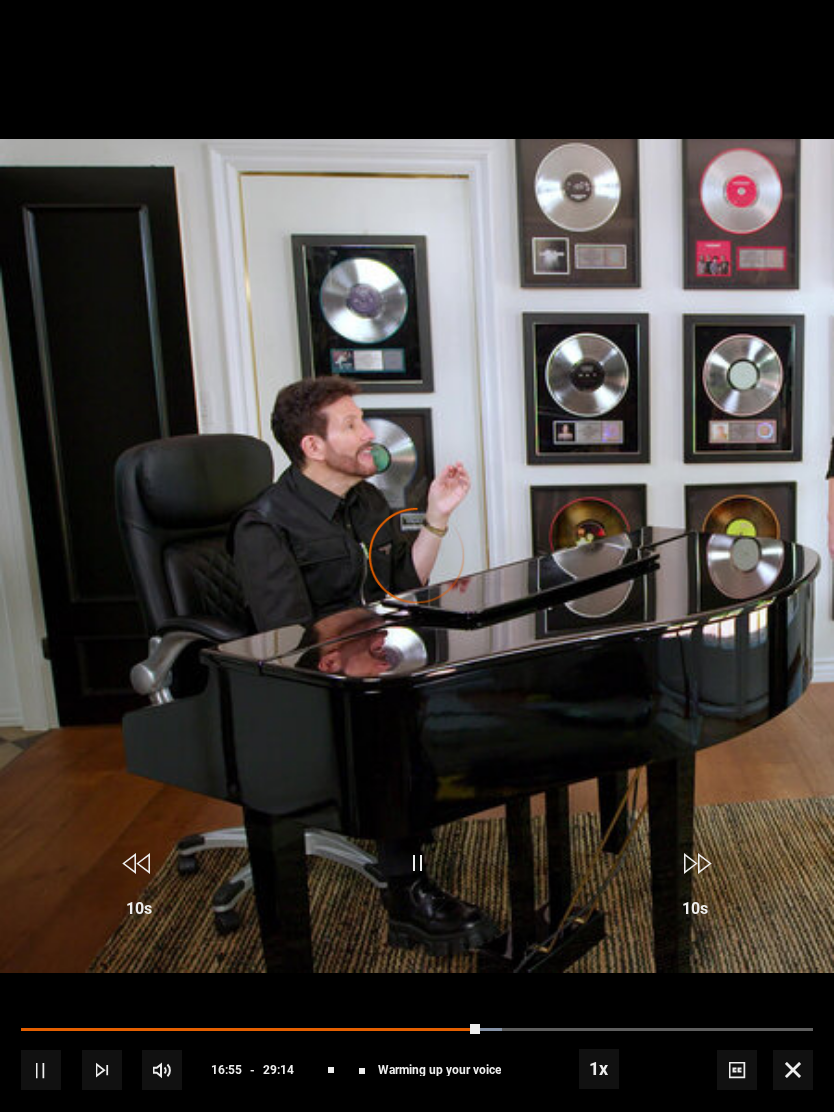 click on "Video Player is loading." at bounding box center [417, 556] 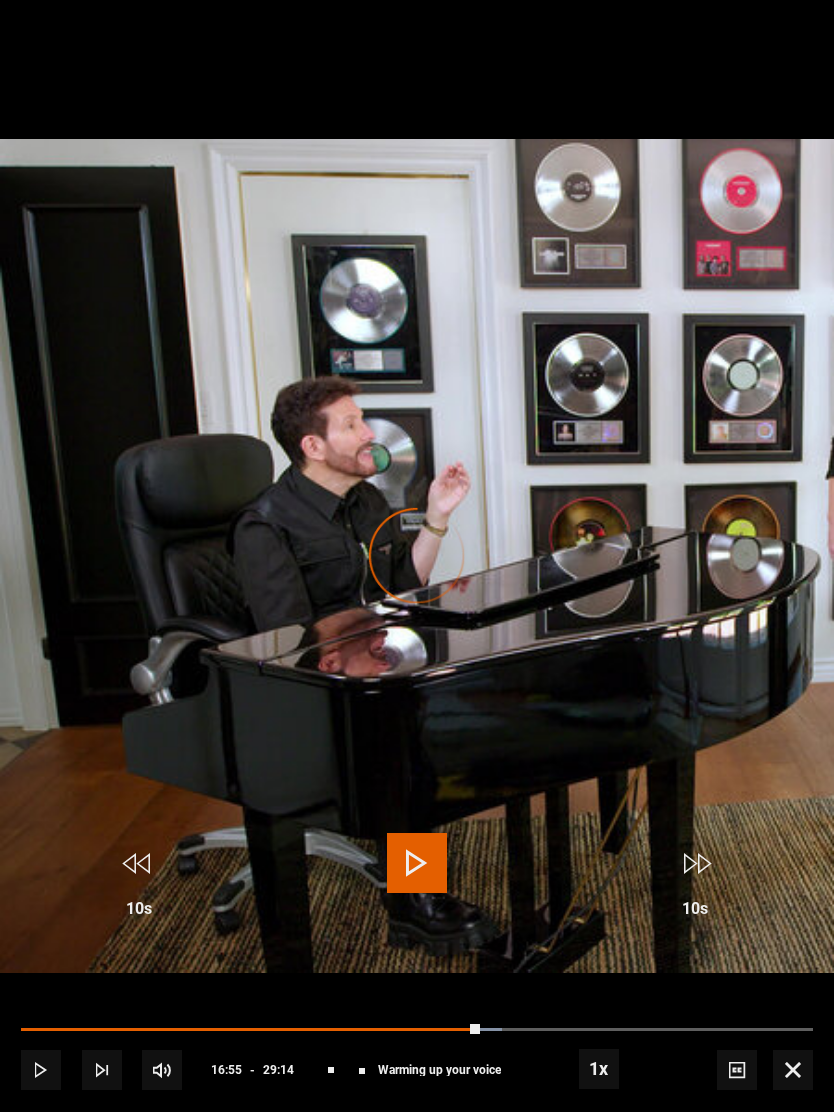 click at bounding box center [250, 1030] 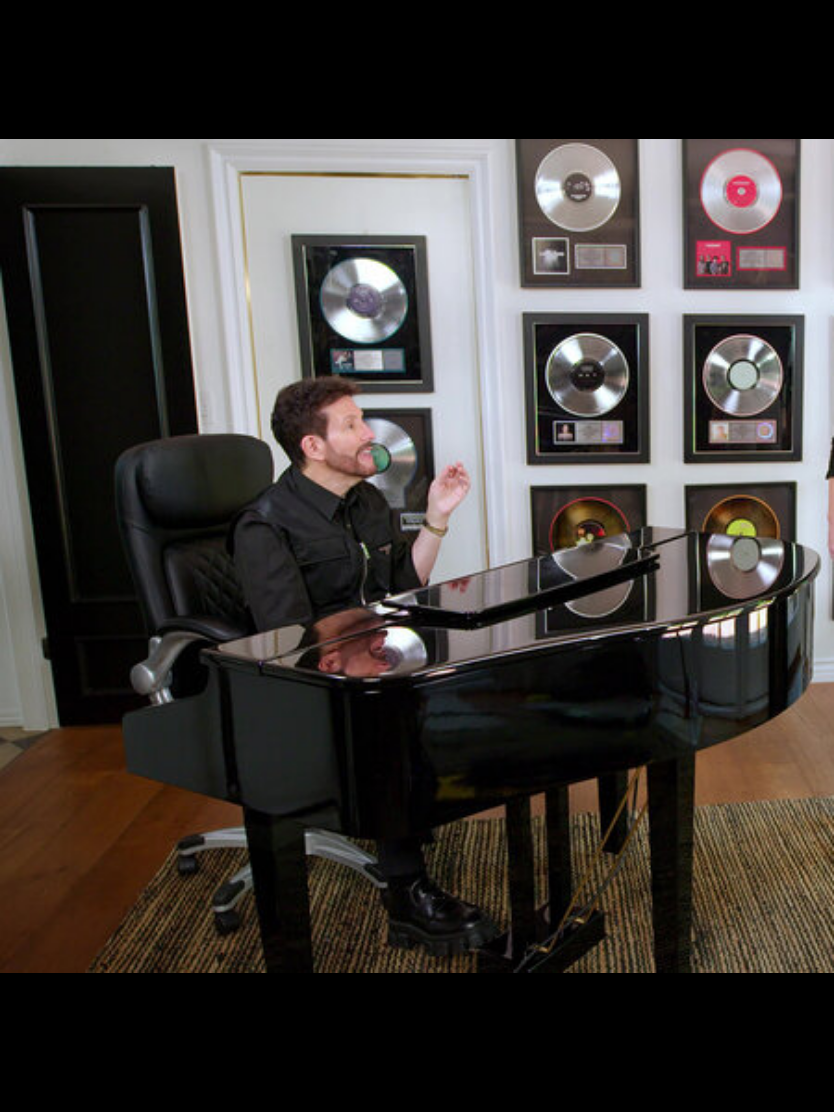 click on "Video Player is loading. Play Lesson Warming up your voice 10s Skip Back 10 seconds Pause 10s Skip Forward 10 seconds Loaded :  60.74% Pause Mute Current Time  16:47 - Duration  29:14
Eric Vetro
Lesson 4
Warming up your voice
1x Playback Rate 2x 1.5x 1x , selected 0.5x Captions captions off , selected English  Captions This is a modal window.
Lesson Completed
Up next
How to cool down
Cancel
Do you want to save this lesson?
Save lesson" at bounding box center (417, 556) 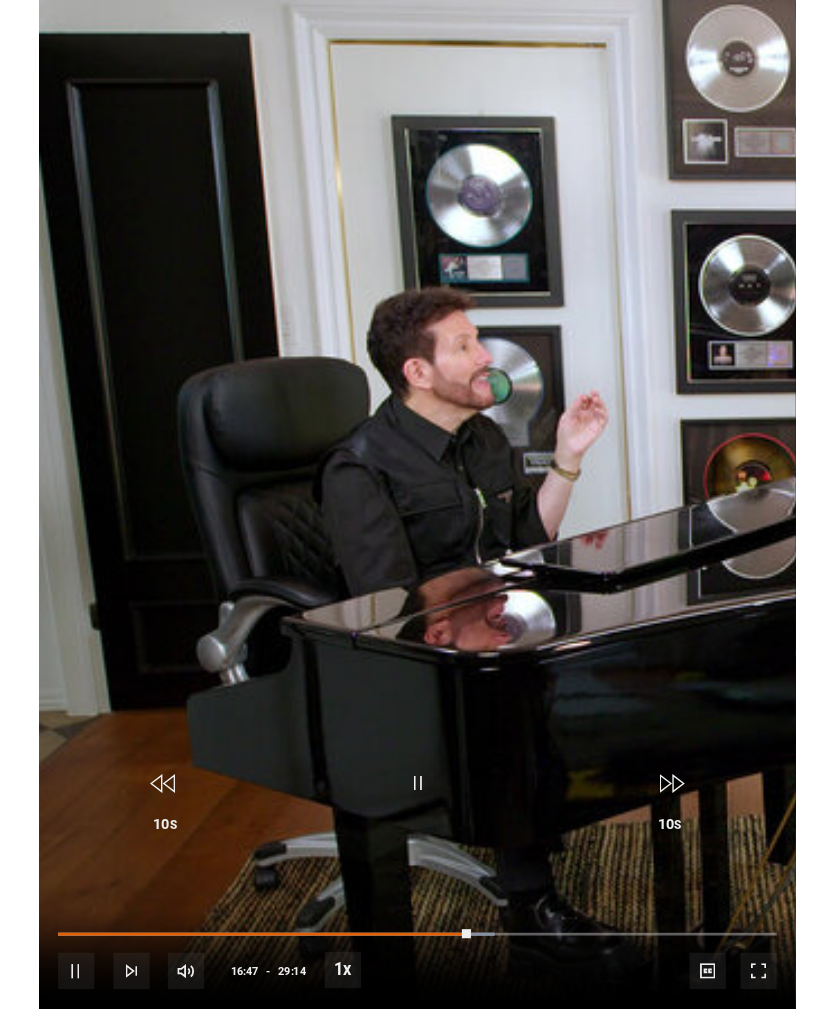 scroll, scrollTop: 1356, scrollLeft: 0, axis: vertical 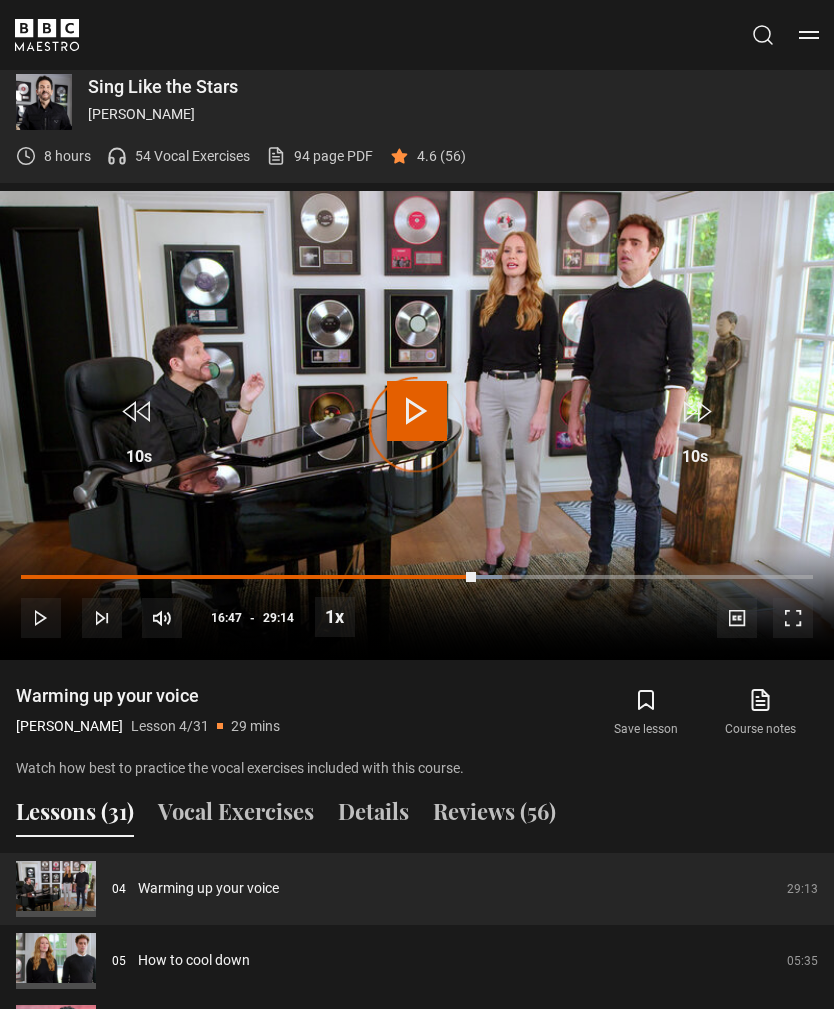 click at bounding box center (417, 411) 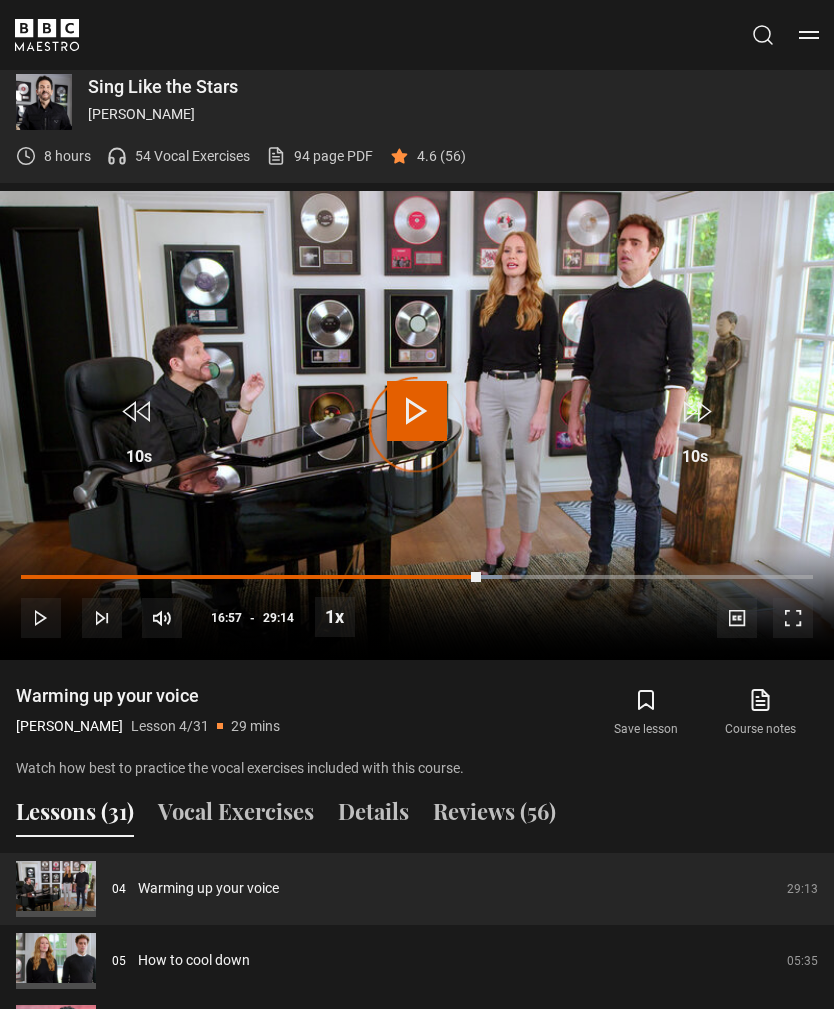 click on "Video Player is loading. Play Lesson Warming up your voice 10s Skip Back 10 seconds Play 10s Skip Forward 10 seconds Loaded :  60.74% Play Mute Current Time  16:57 - Duration  29:14
Eric Vetro
Lesson 4
Warming up your voice
1x Playback Rate 2x 1.5x 1x , selected 0.5x Captions captions off , selected English  Captions This is a modal window.
Lesson Completed
Up next
How to cool down
Cancel
Do you want to save this lesson?
Save lesson" at bounding box center [417, 425] 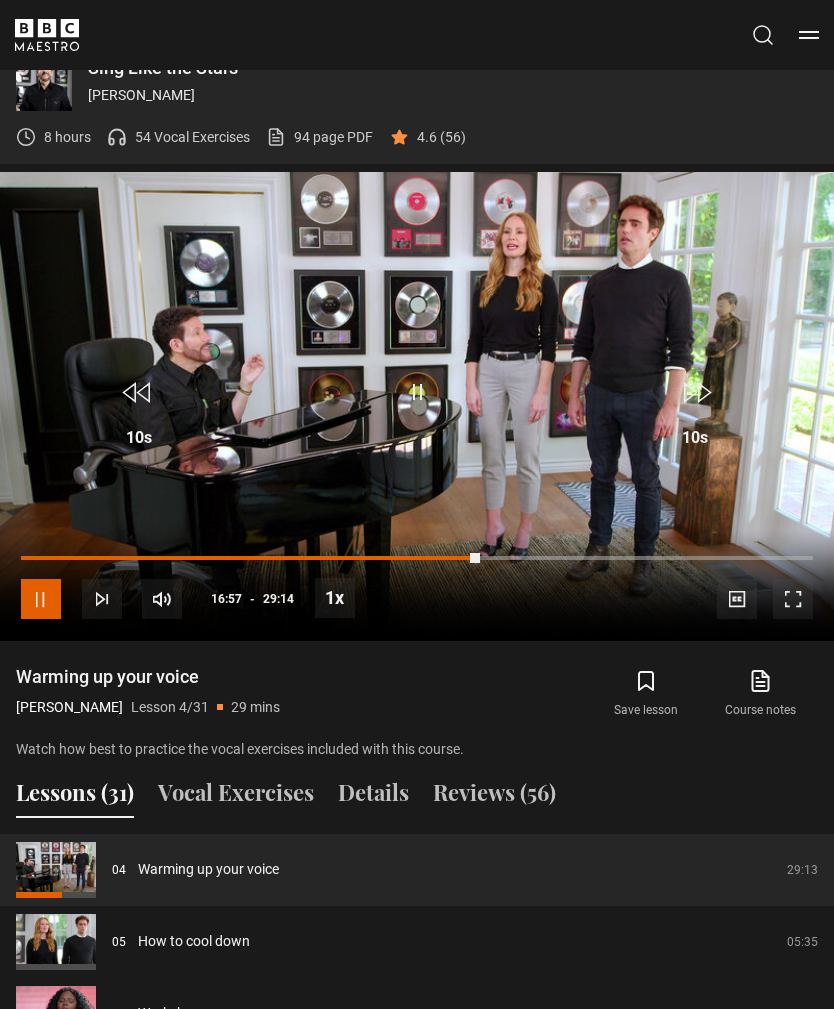 scroll, scrollTop: 1375, scrollLeft: 0, axis: vertical 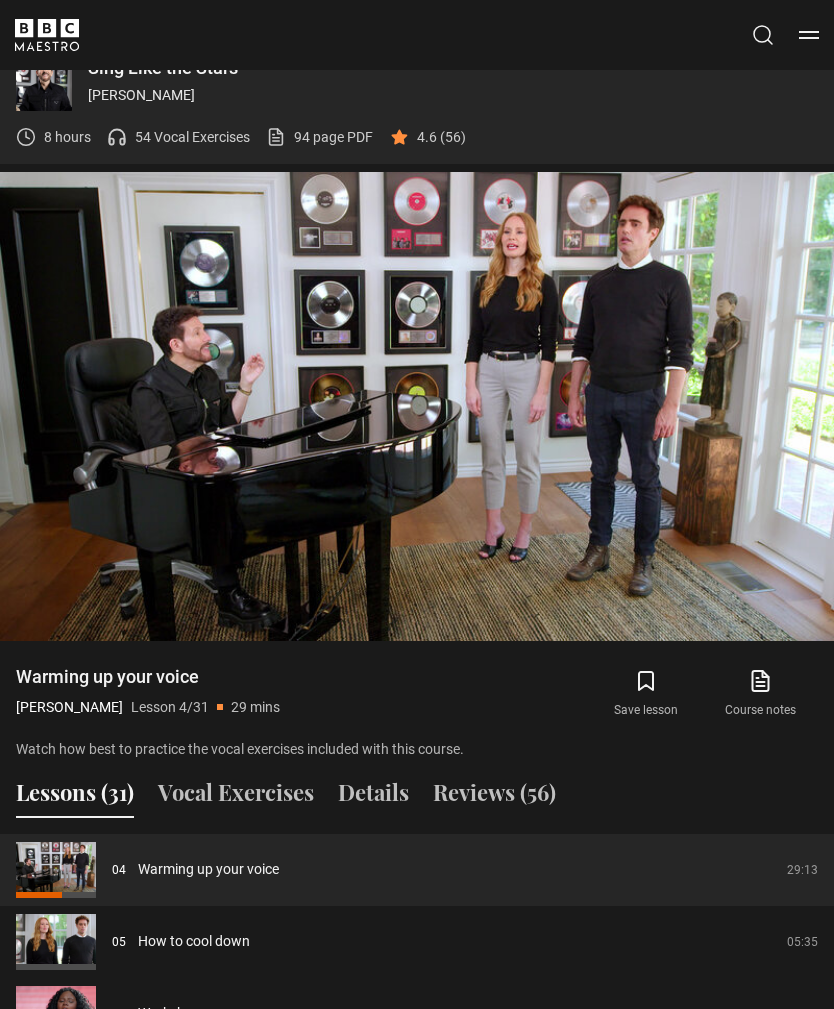 click on "Video Player is loading. Play Lesson Warming up your voice 10s Skip Back 10 seconds Pause 10s Skip Forward 10 seconds Loaded :  90.34% Pause Mute Current Time  25:38 - Duration  29:14
Eric Vetro
Lesson 4
Warming up your voice
1x Playback Rate 2x 1.5x 1x , selected 0.5x Captions captions off , selected English  Captions This is a modal window.
Lesson Completed
Up next
How to cool down
Cancel
Do you want to save this lesson?
Save lesson" at bounding box center (417, 406) 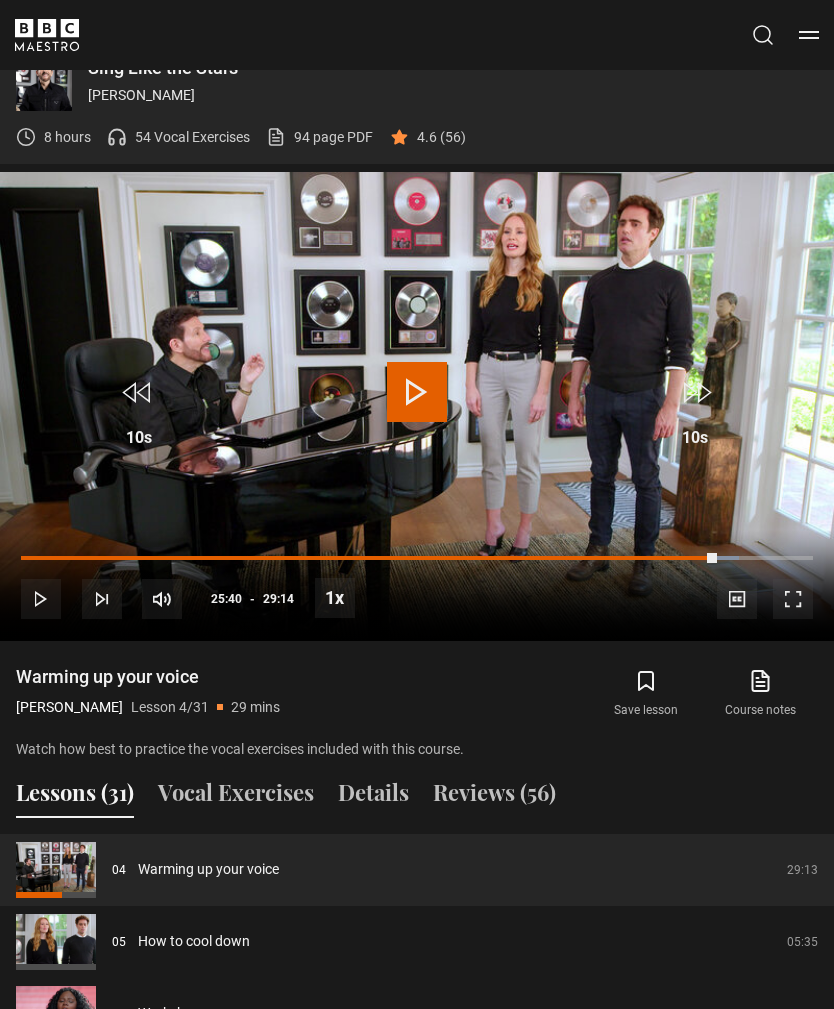 click on "Video Player is loading. Play Lesson Warming up your voice 10s Skip Back 10 seconds Play 10s Skip Forward 10 seconds Loaded :  90.65% Play Mute Current Time  25:40 - Duration  29:14
Eric Vetro
Lesson 4
Warming up your voice
1x Playback Rate 2x 1.5x 1x , selected 0.5x Captions captions off , selected English  Captions This is a modal window.
Lesson Completed
Up next
How to cool down
Cancel
Do you want to save this lesson?
Save lesson" at bounding box center (417, 406) 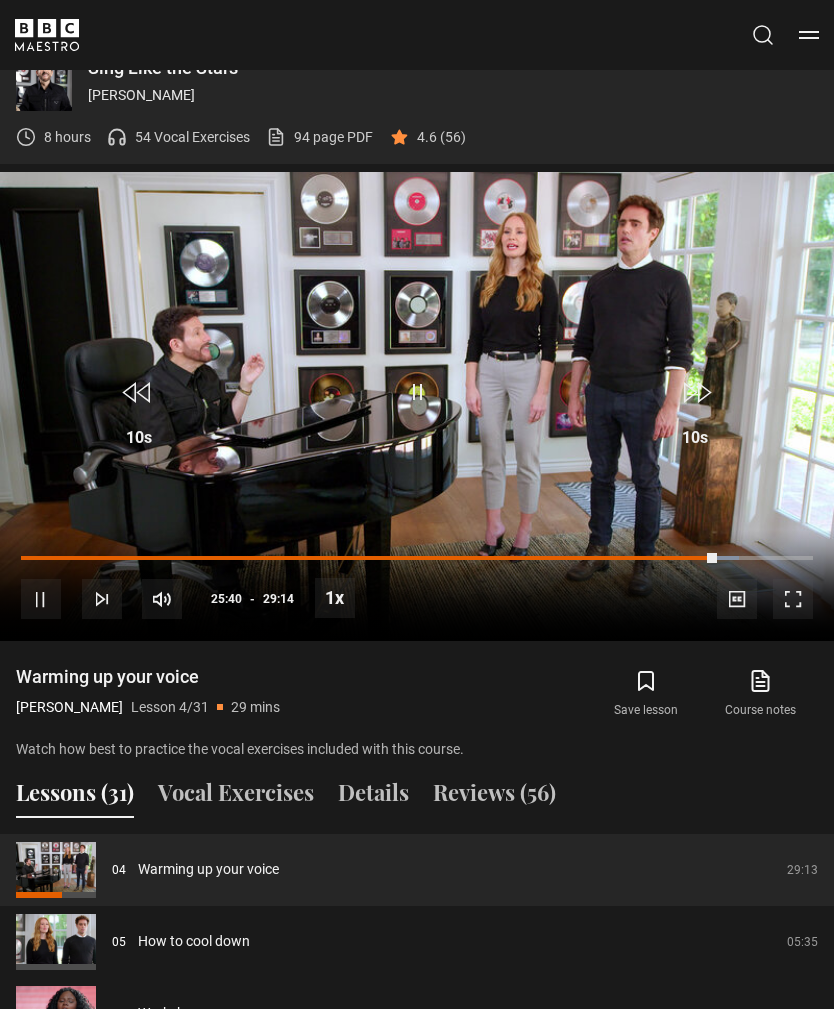click on "Video Player is loading. Play Lesson Warming up your voice 10s Skip Back 10 seconds Pause 10s Skip Forward 10 seconds Loaded :  90.65% Pause Mute Current Time  25:40 - Duration  29:14
Eric Vetro
Lesson 4
Warming up your voice
1x Playback Rate 2x 1.5x 1x , selected 0.5x Captions captions off , selected English  Captions This is a modal window.
Lesson Completed
Up next
How to cool down
Cancel
Do you want to save this lesson?
Save lesson" at bounding box center [417, 406] 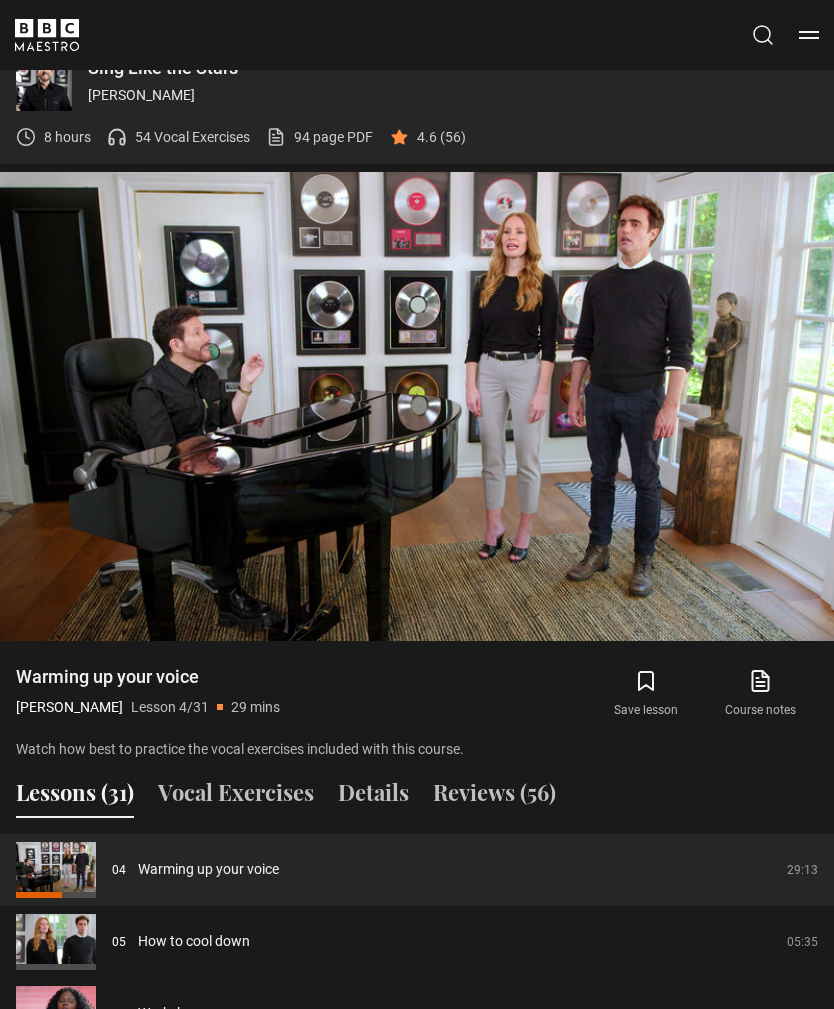 click on "Video Player is loading. Play Lesson Warming up your voice 10s Skip Back 10 seconds Pause 10s Skip Forward 10 seconds Loaded :  98.34% Pause Mute Current Time  27:58 - Duration  29:14
Eric Vetro
Lesson 4
Warming up your voice
1x Playback Rate 2x 1.5x 1x , selected 0.5x Captions captions off , selected English  Captions This is a modal window.
Lesson Completed
Up next
How to cool down
Cancel
Do you want to save this lesson?
Save lesson" at bounding box center (417, 406) 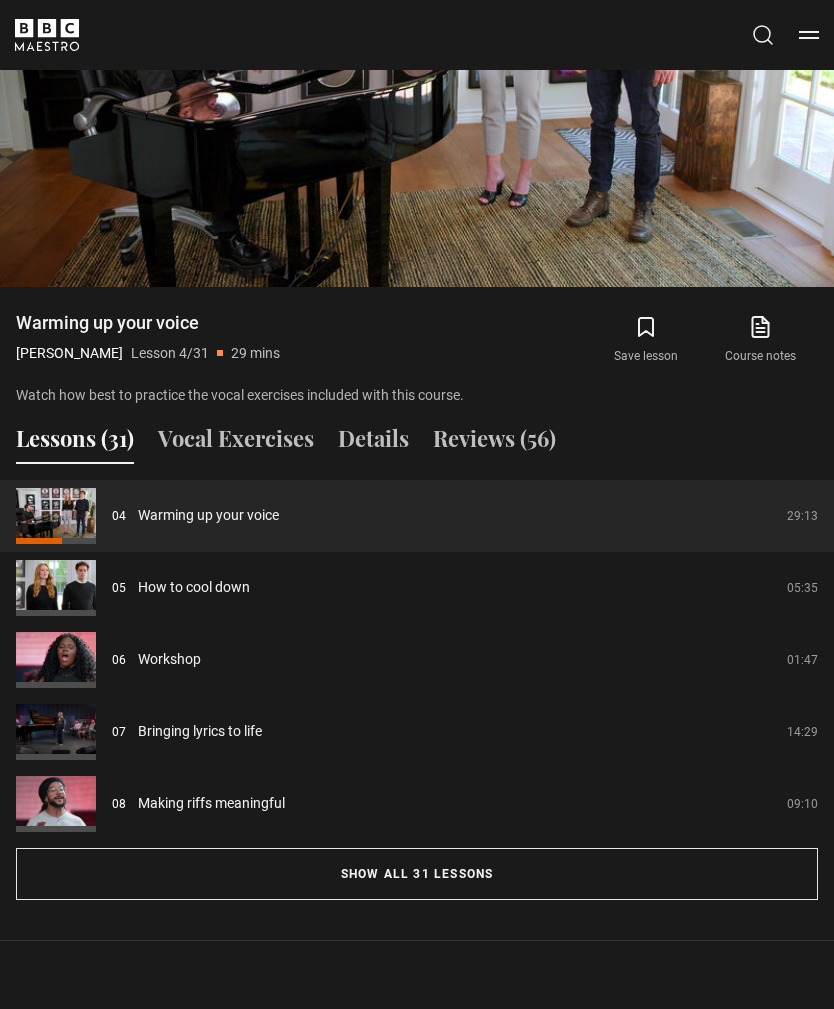scroll, scrollTop: 1734, scrollLeft: 0, axis: vertical 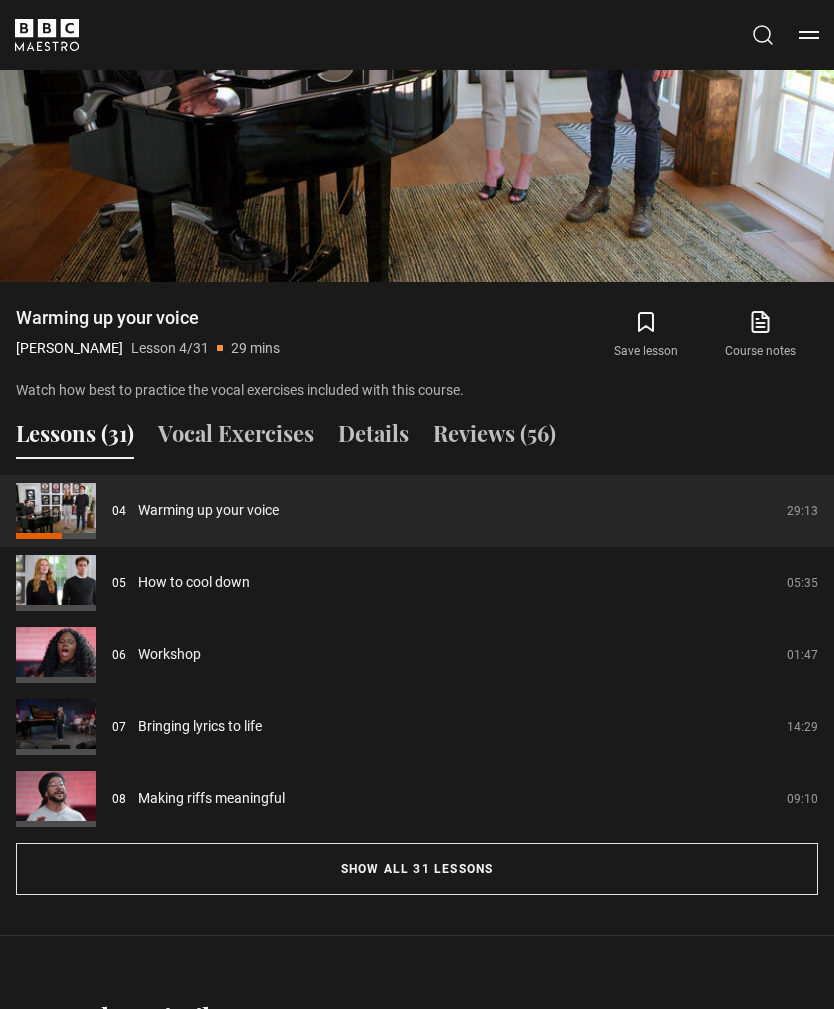 click on "Show all 31 lessons" at bounding box center (417, 869) 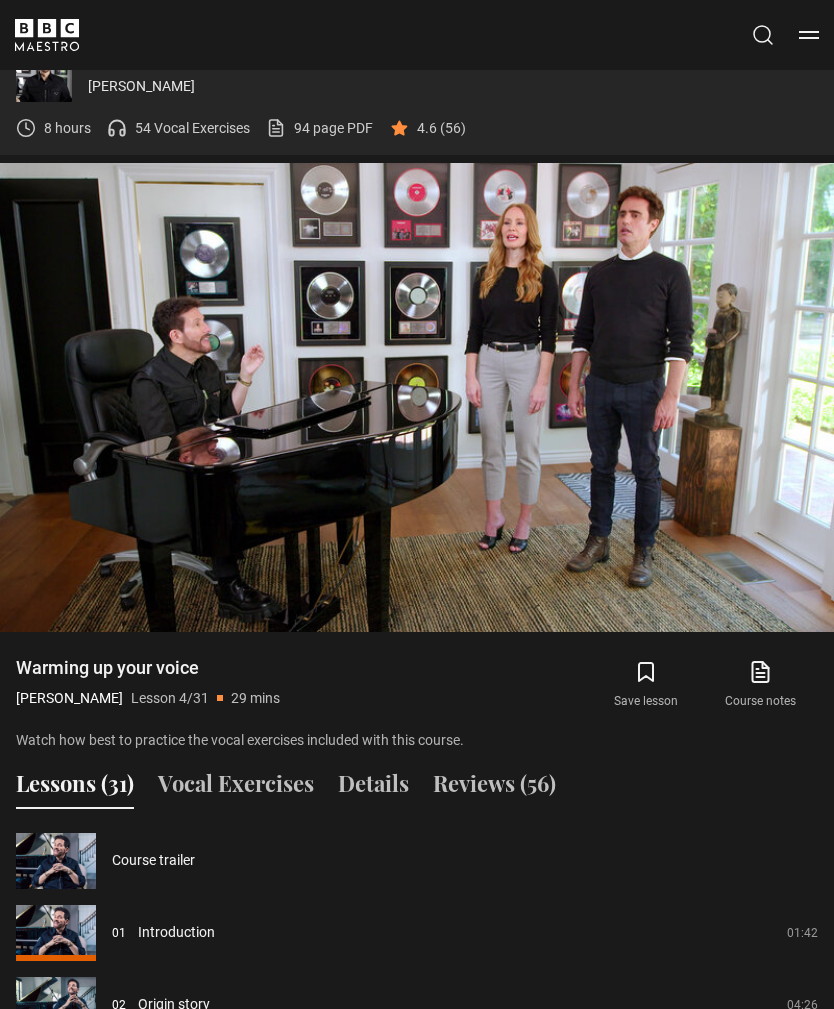 scroll, scrollTop: 1384, scrollLeft: 0, axis: vertical 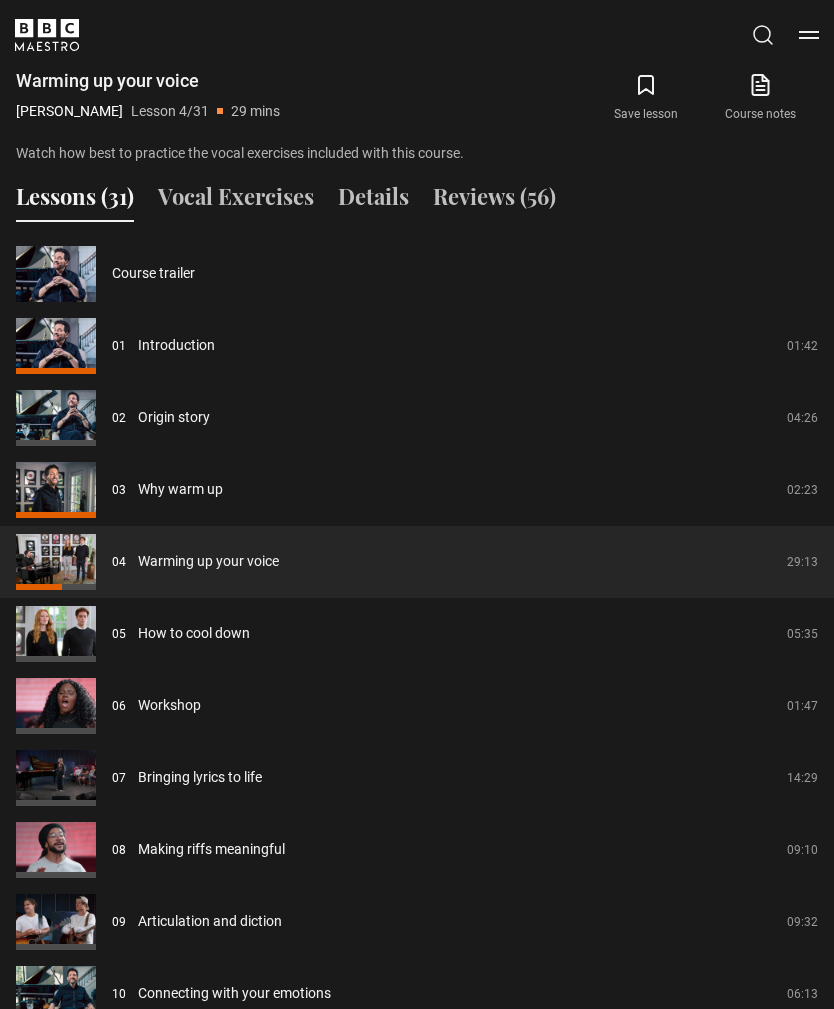 click on "Workshop" at bounding box center (169, 705) 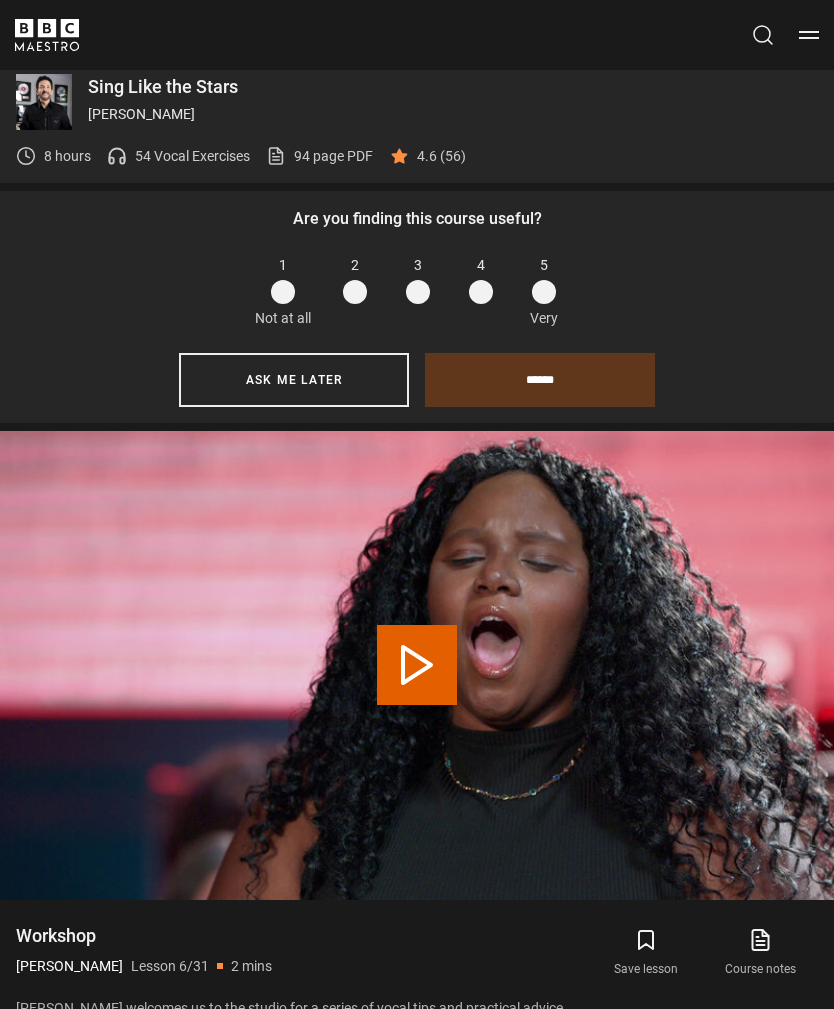 scroll, scrollTop: 1356, scrollLeft: 0, axis: vertical 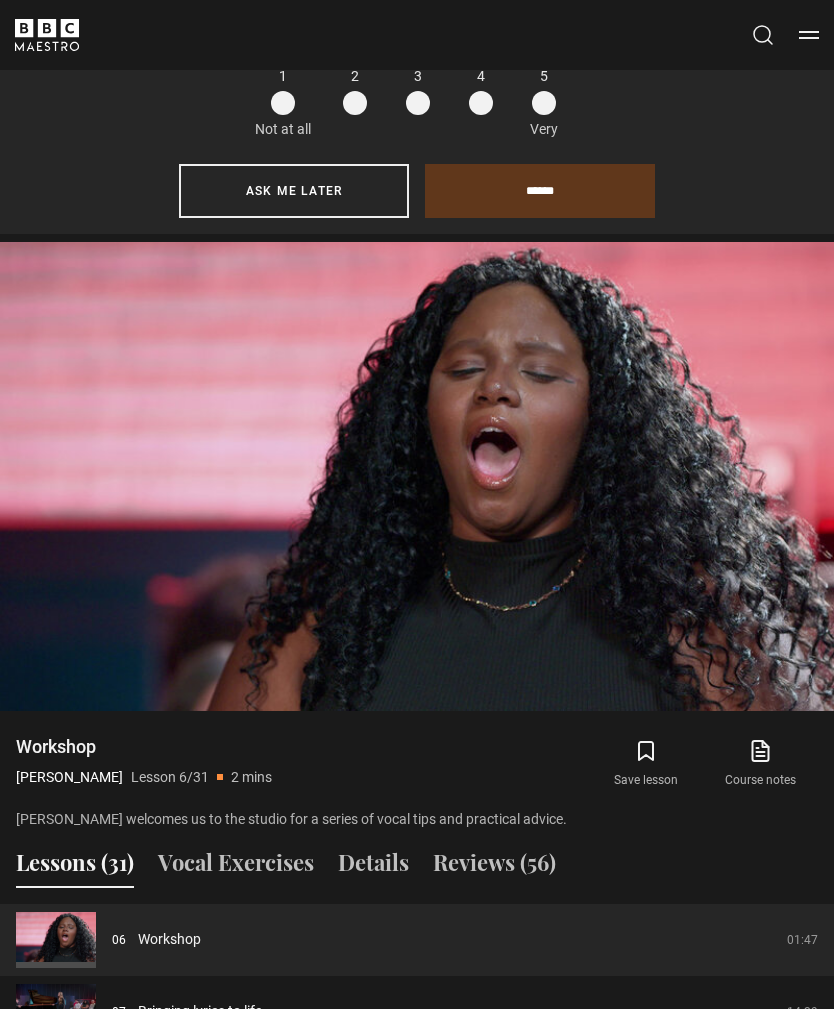 click on "Vocal Exercises" at bounding box center (236, 867) 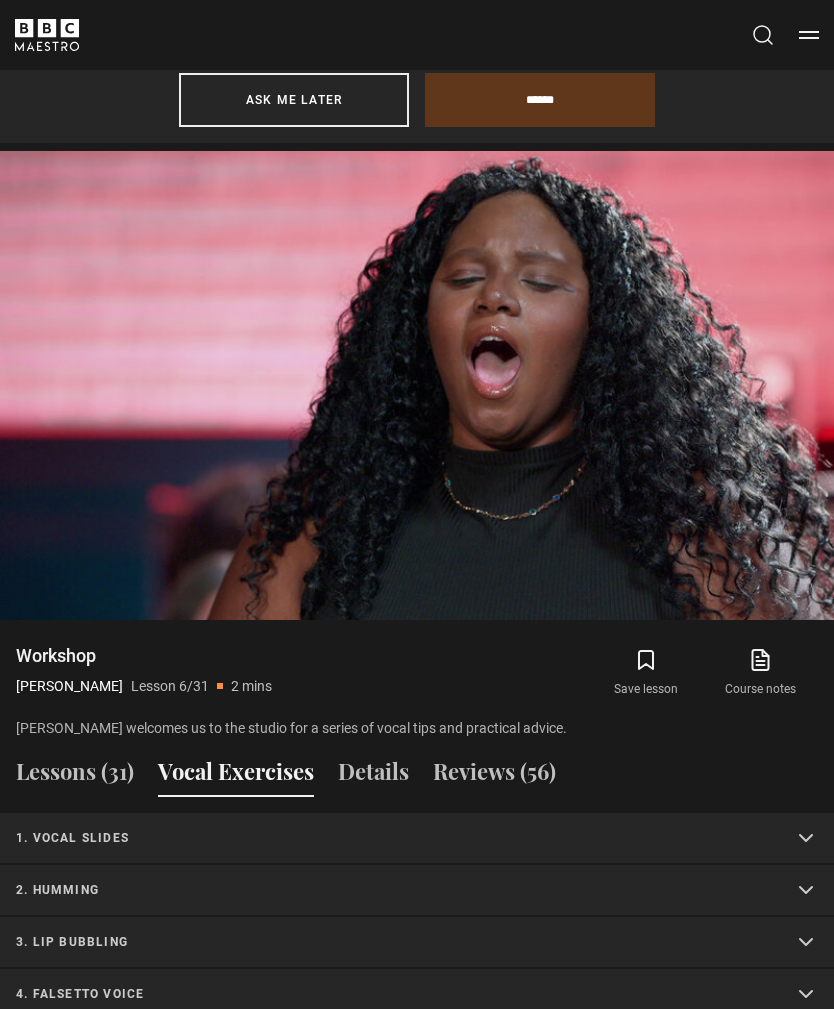 scroll, scrollTop: 1634, scrollLeft: 0, axis: vertical 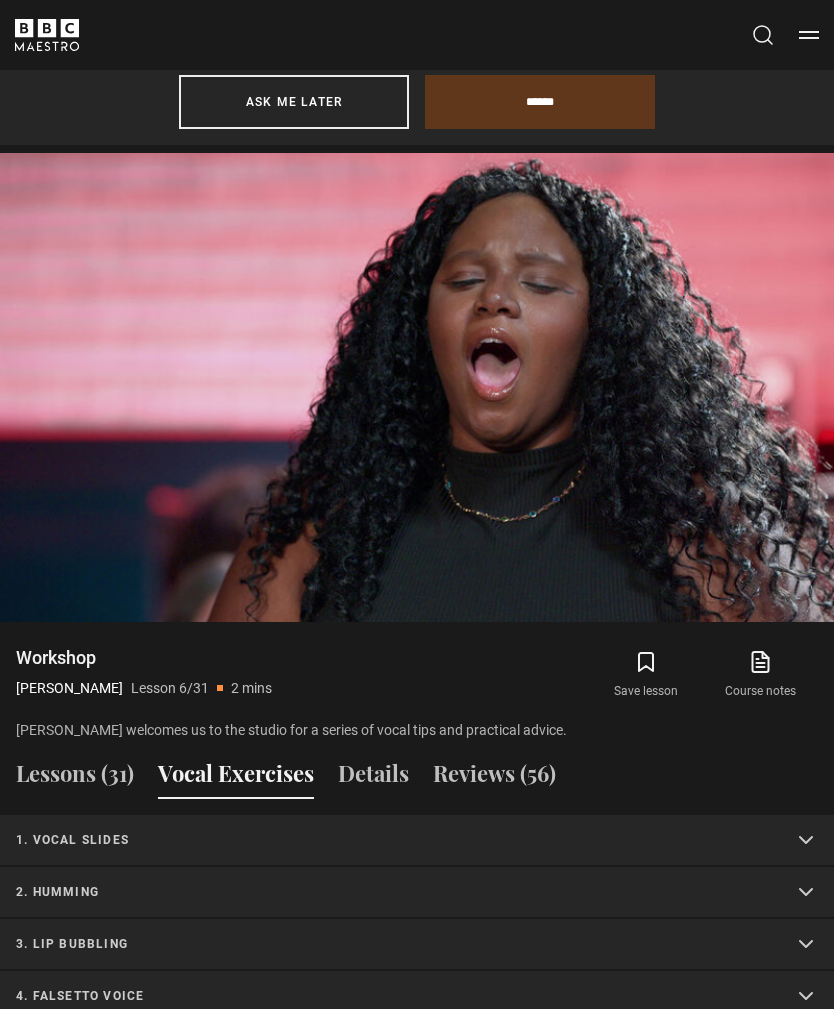 click on "1. Vocal slides" at bounding box center [393, 840] 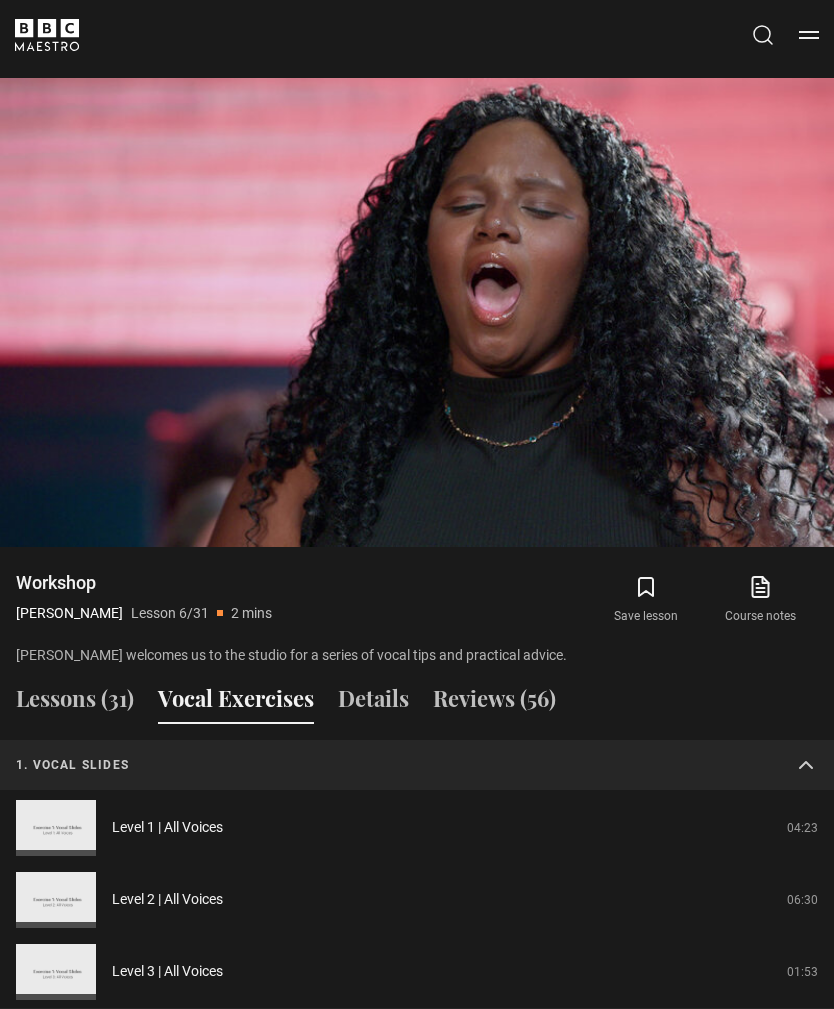 scroll, scrollTop: 1685, scrollLeft: 0, axis: vertical 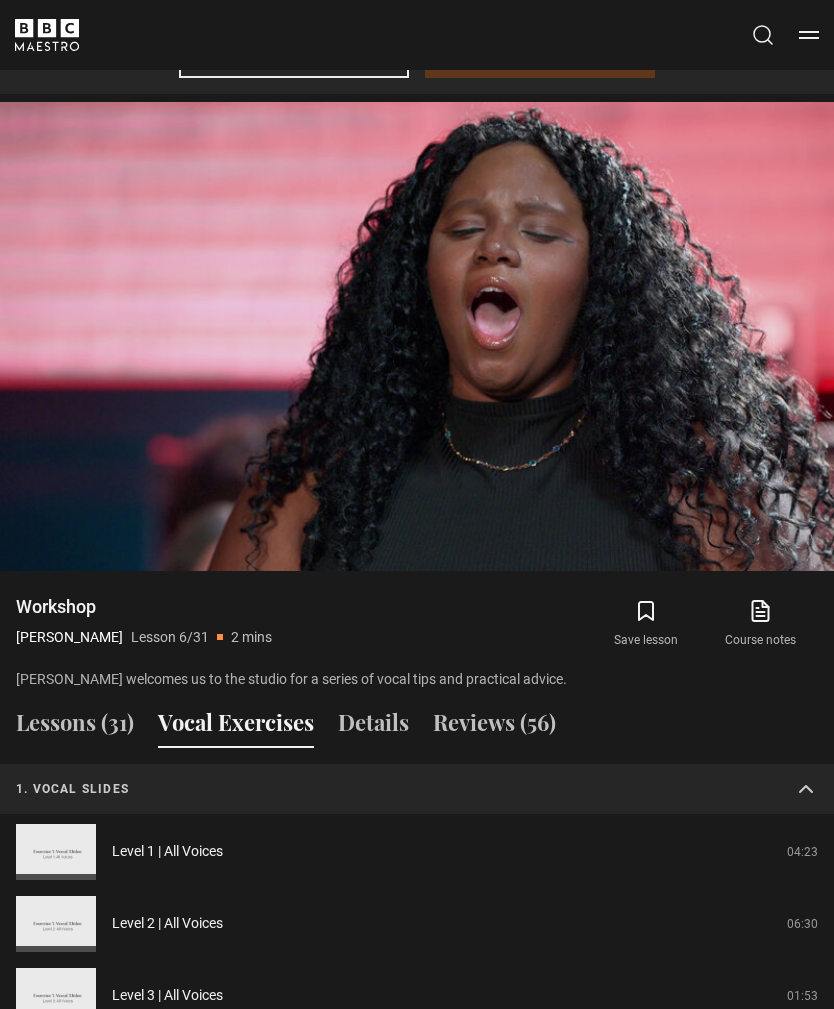 click on "Lessons (31)" at bounding box center (75, 727) 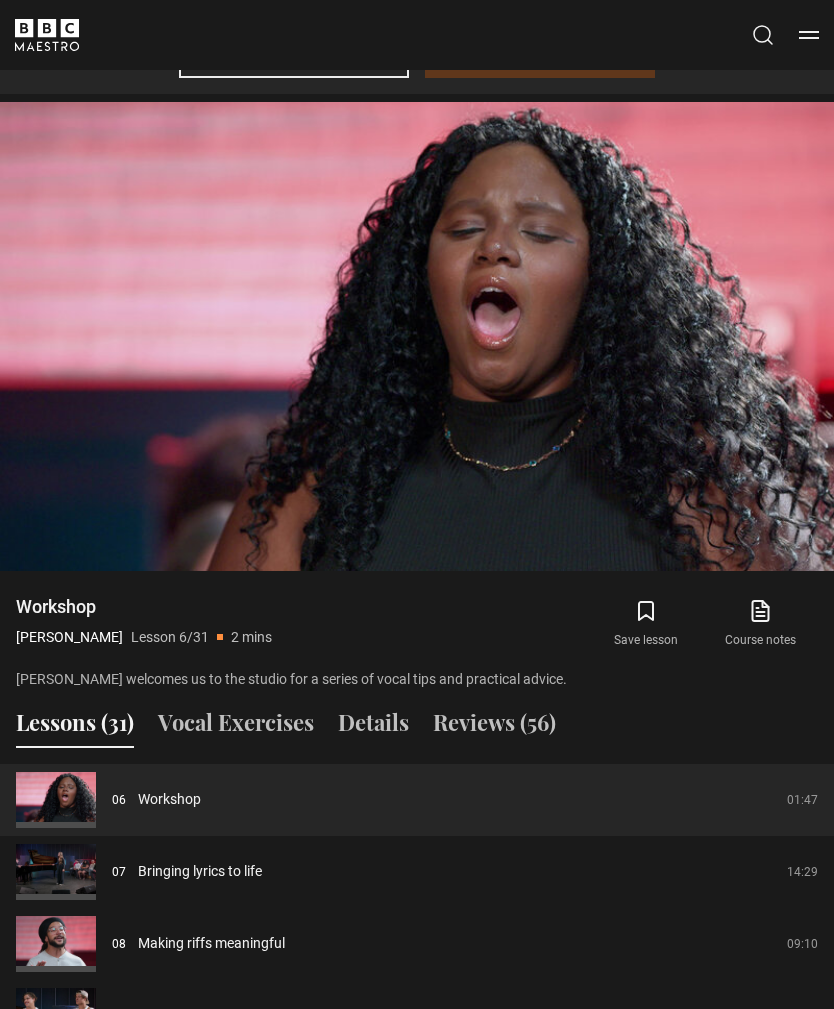 scroll, scrollTop: 1680, scrollLeft: 0, axis: vertical 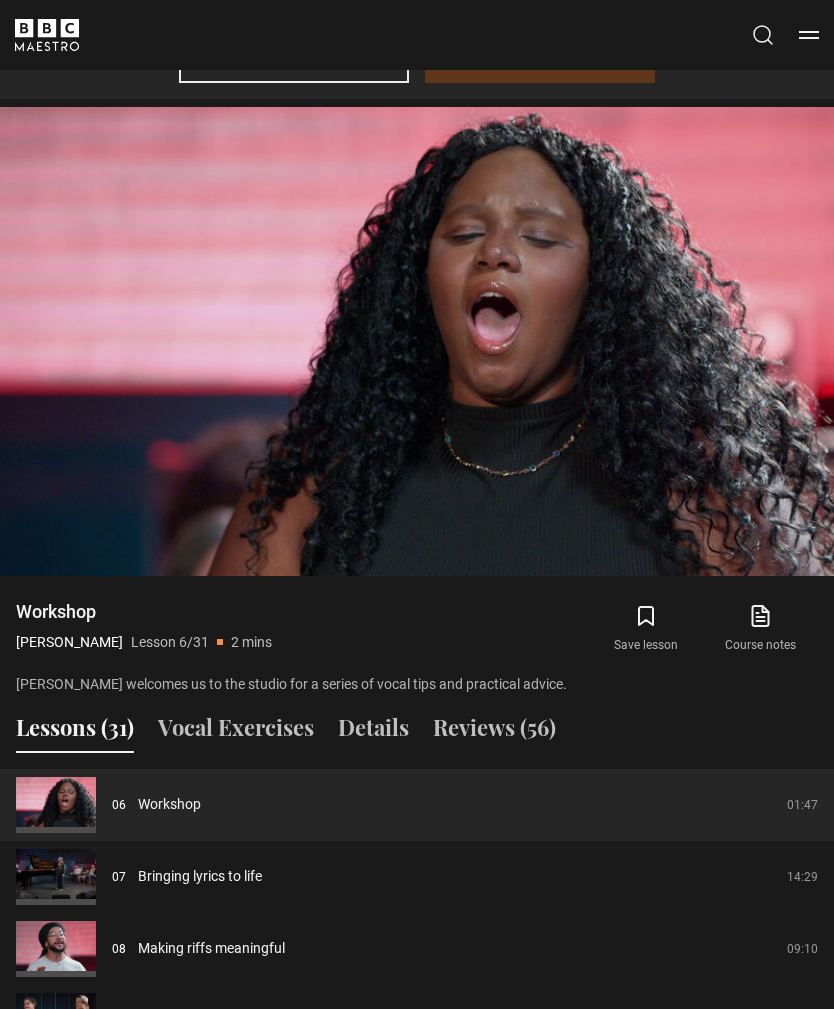 click on "Bringing lyrics to life" at bounding box center (200, 876) 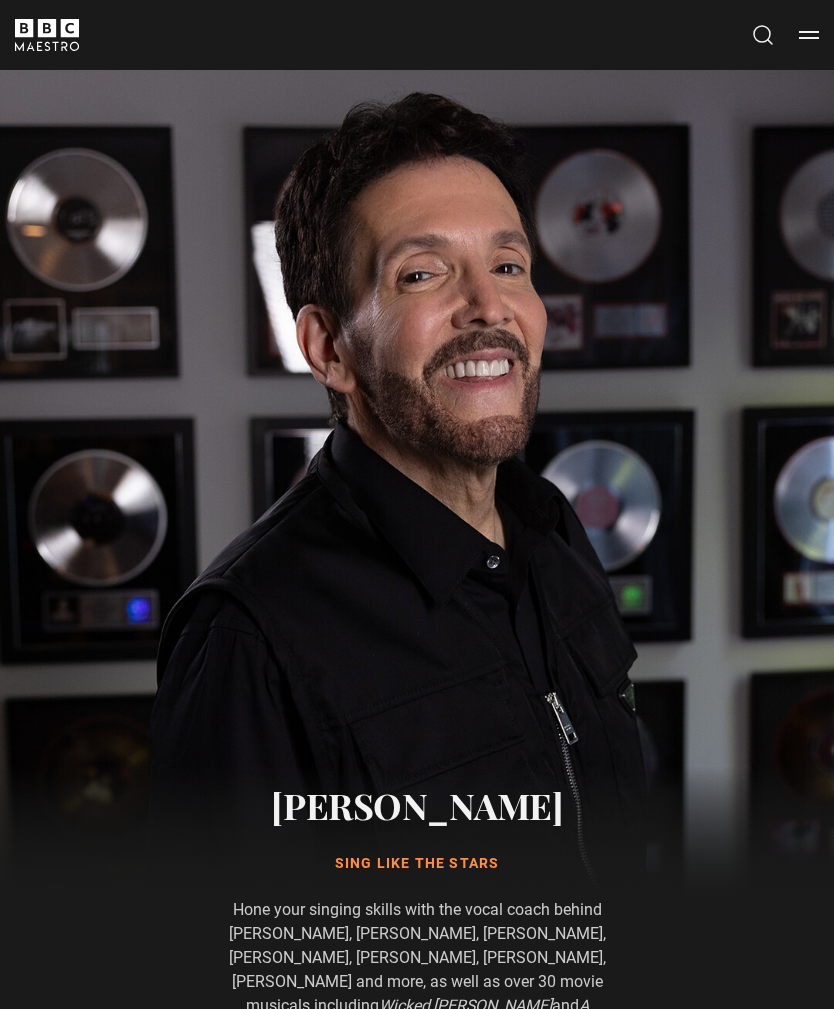 scroll, scrollTop: 1356, scrollLeft: 0, axis: vertical 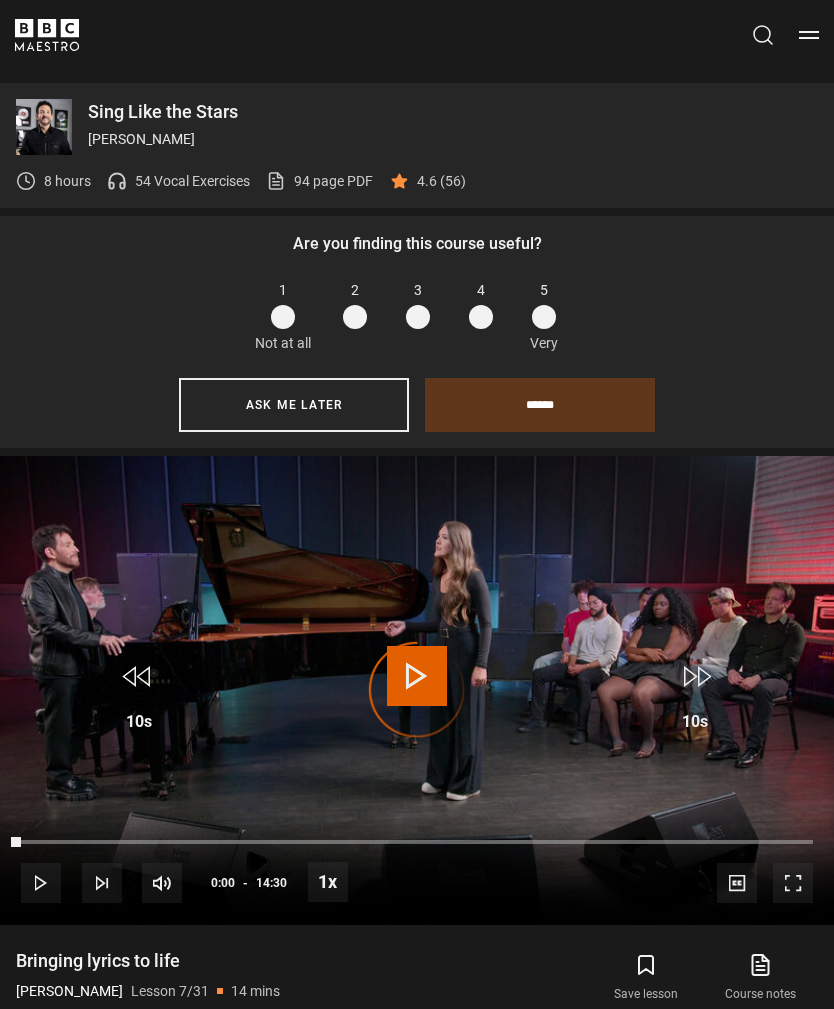 click on "Play" at bounding box center [417, 680] 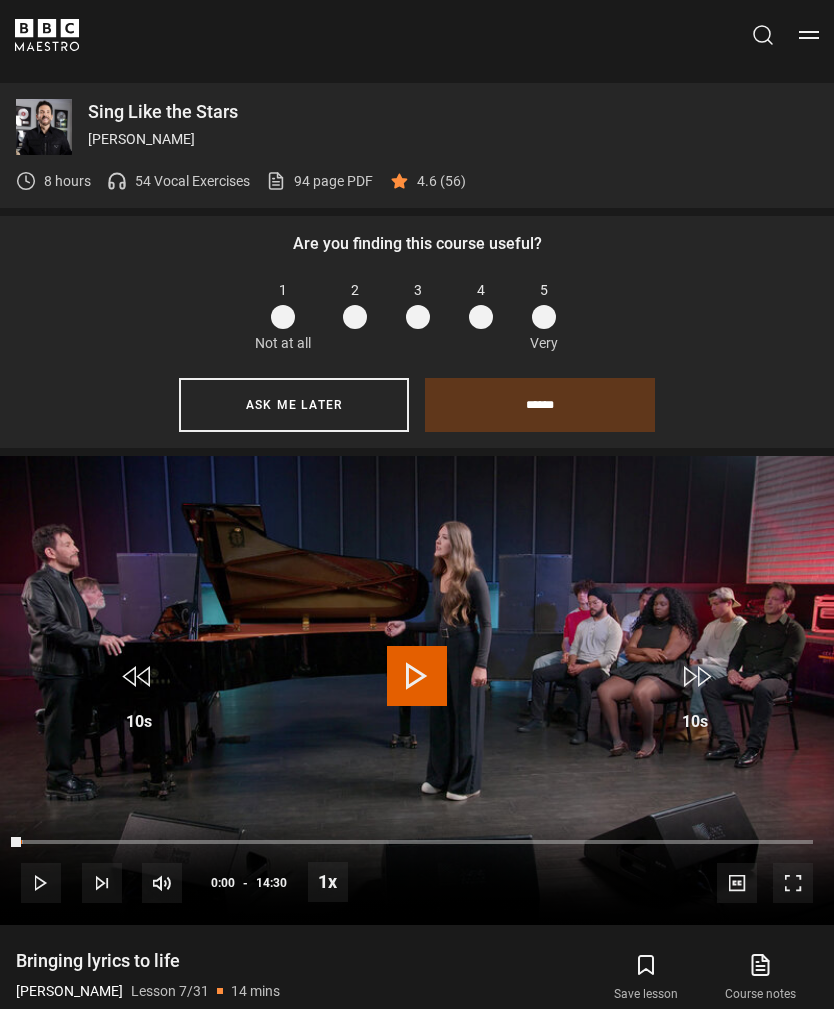 click at bounding box center (417, 676) 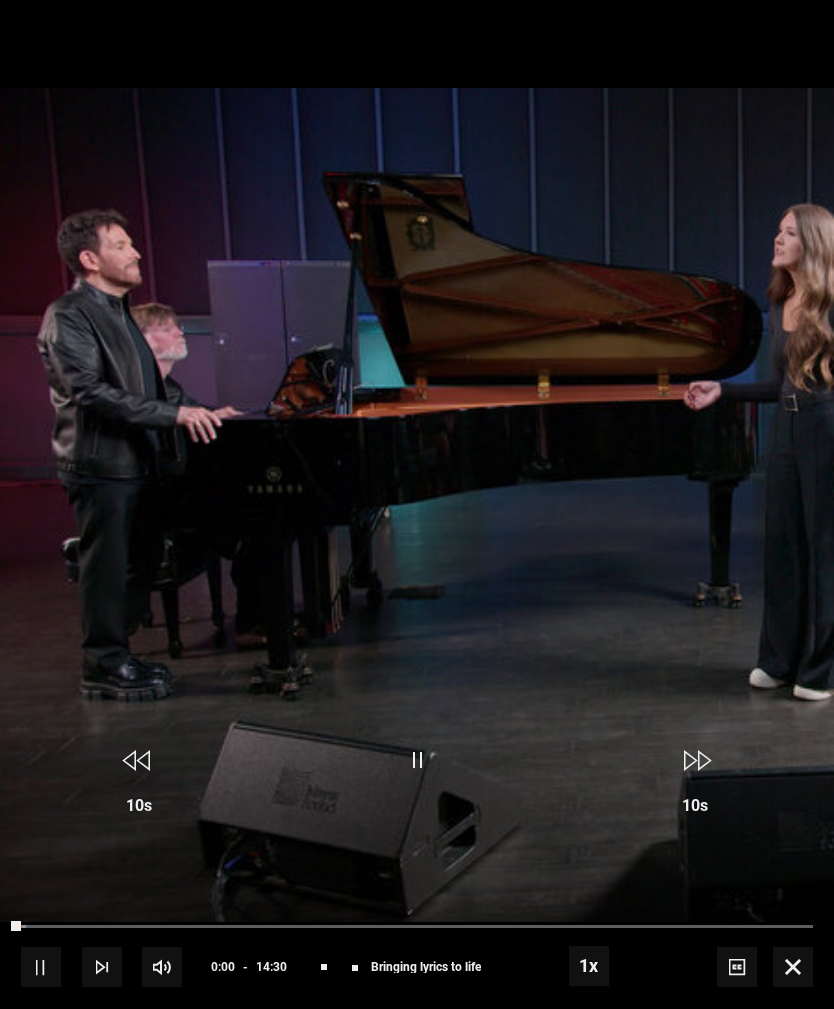 scroll, scrollTop: 0, scrollLeft: 0, axis: both 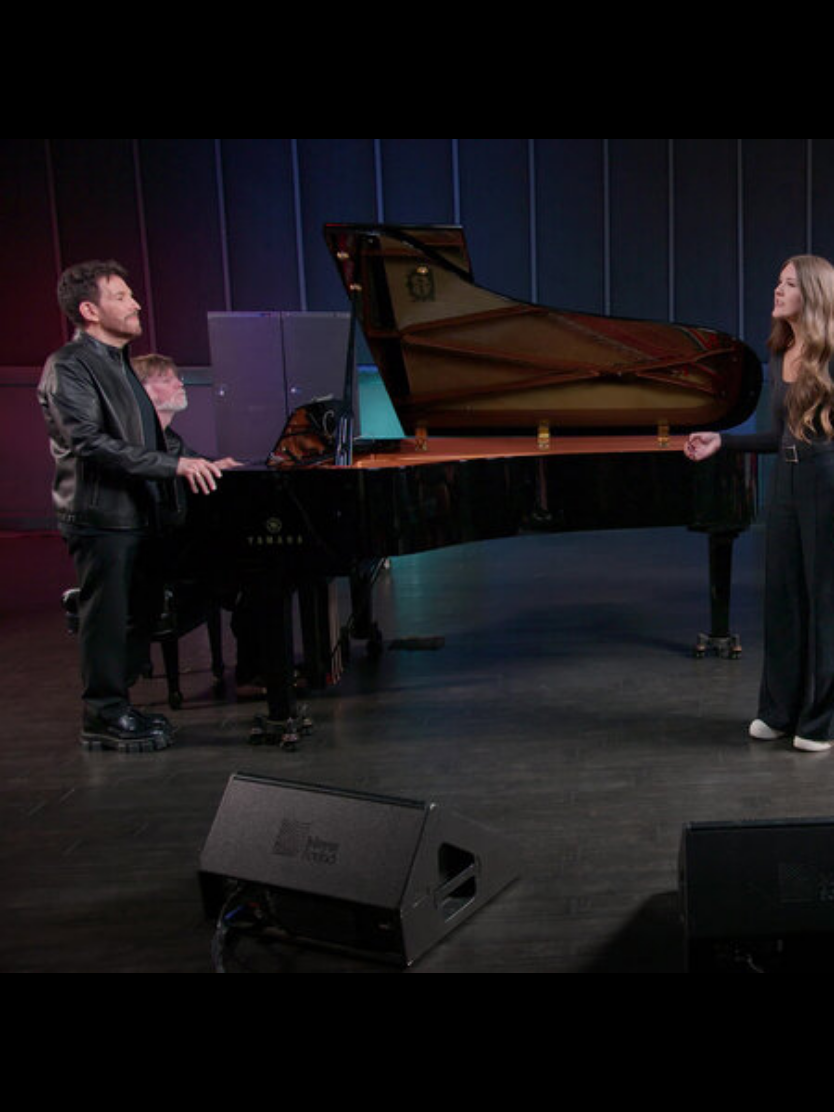 click on "Video Player is loading. Play Lesson Bringing lyrics to life 10s Skip Back 10 seconds Pause 10s Skip Forward 10 seconds Loaded :  48.94% Pause Mute Current Time  6:36 - Duration  14:30
Eric Vetro
Lesson 7
Bringing lyrics to life
1x Playback Rate 2x 1.5x 1x , selected 0.5x Captions captions off , selected English  Captions This is a modal window.
Lesson Completed
Up next
Making riffs meaningful
Cancel
Do you want to save this lesson?
Save lesson
Rewatch" at bounding box center (417, 556) 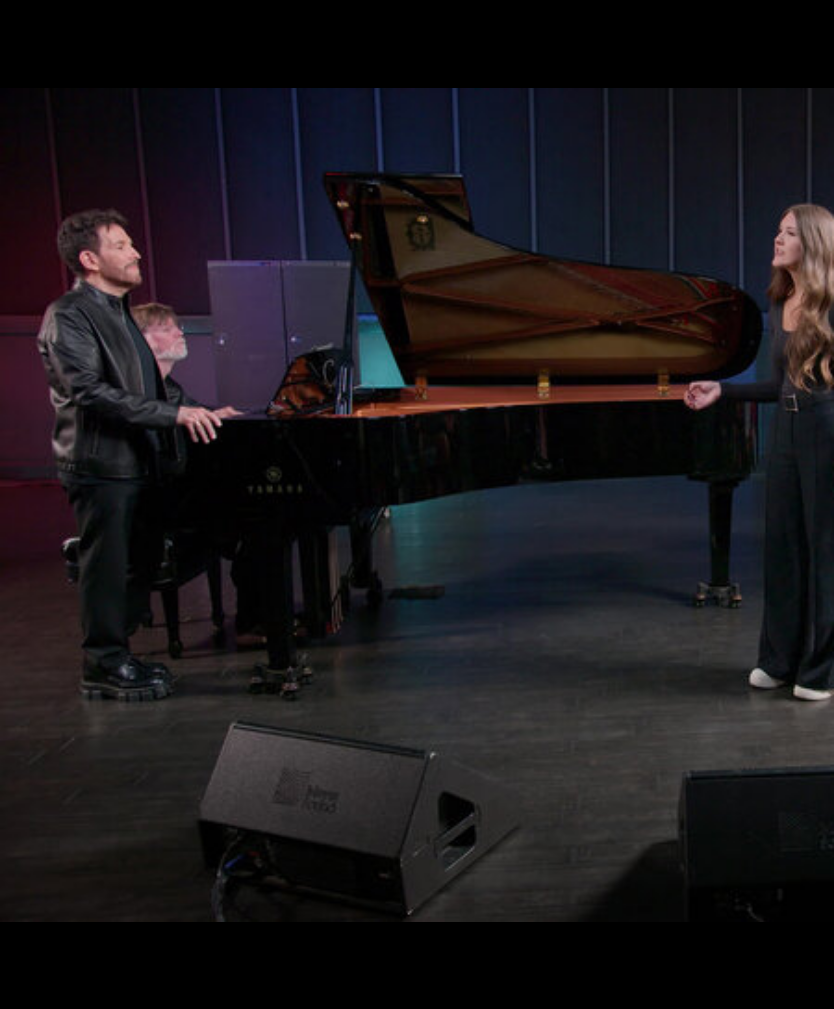 scroll, scrollTop: 1331, scrollLeft: 0, axis: vertical 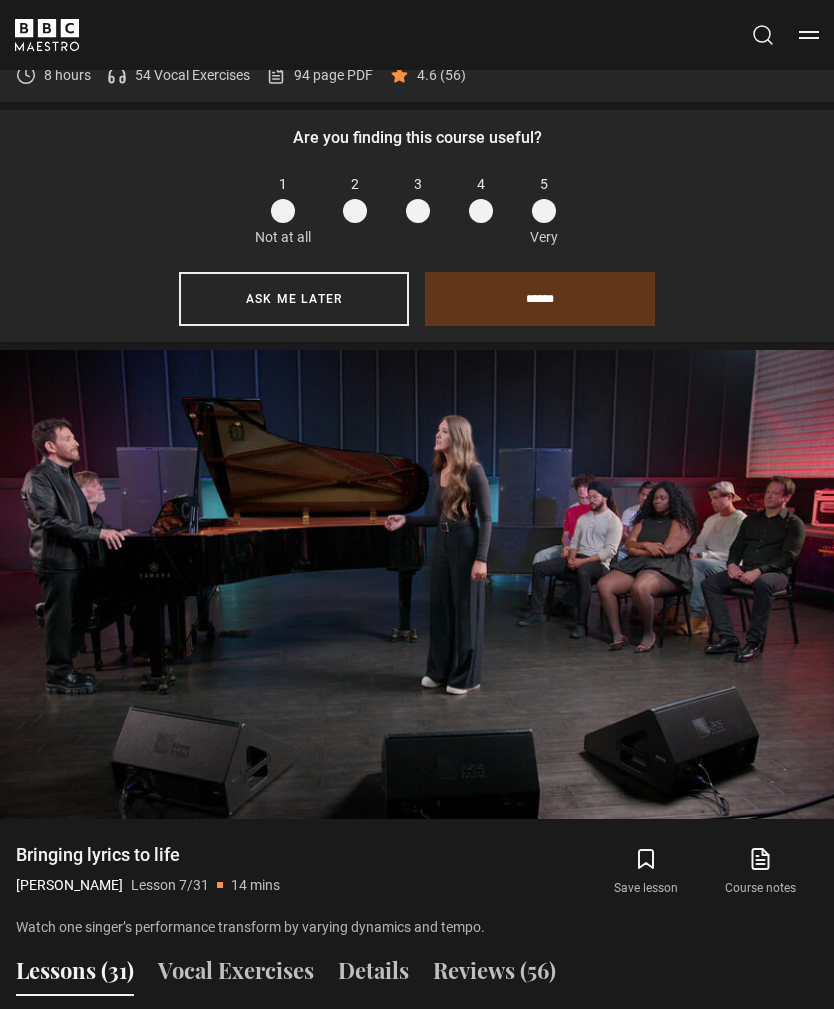 click on "4" at bounding box center [488, 198] 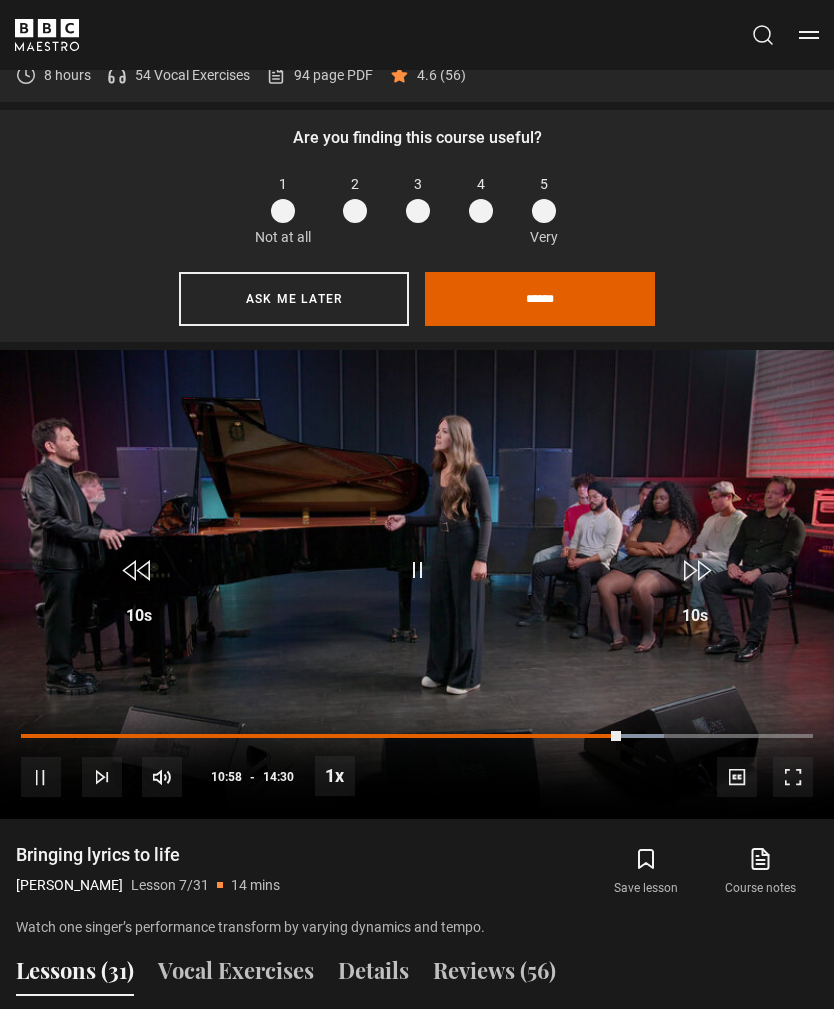 click at bounding box center [544, 211] 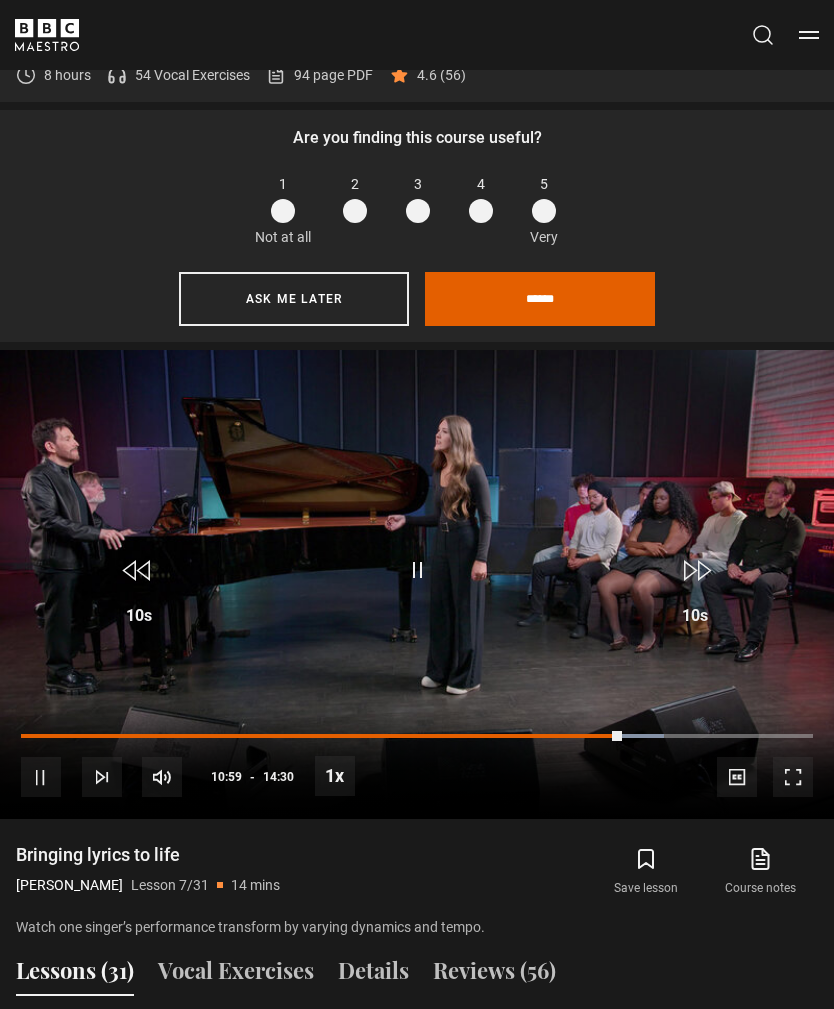 click on "******" at bounding box center [540, 299] 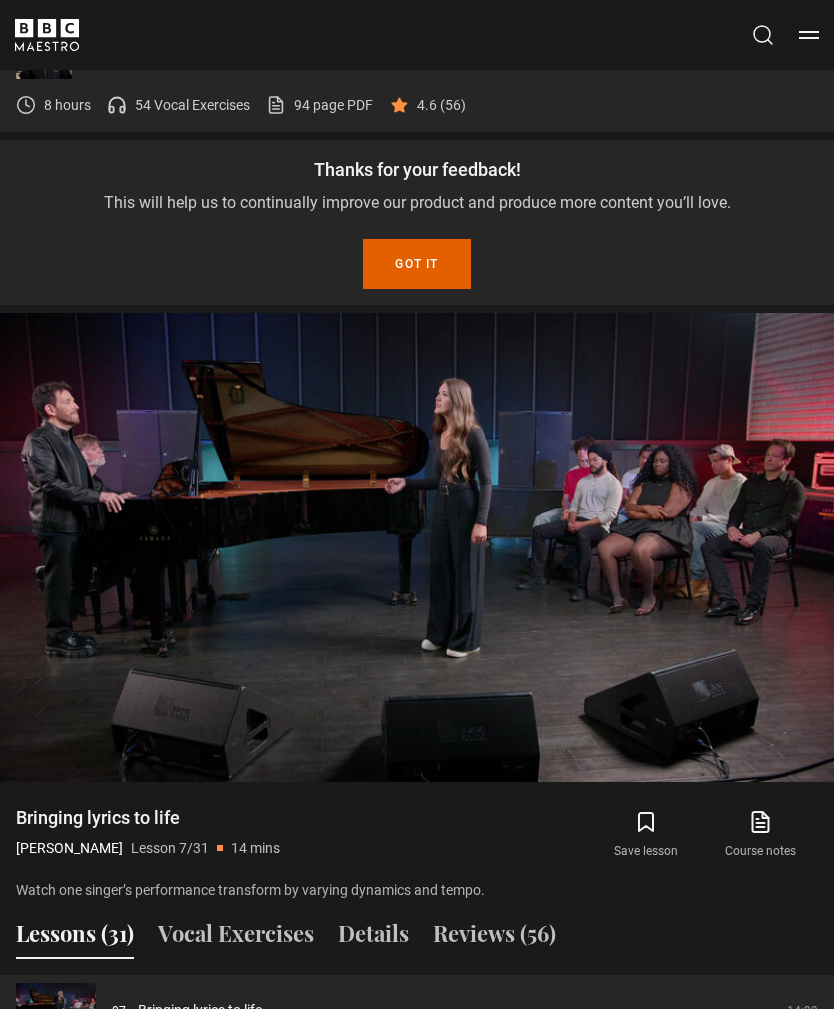 scroll, scrollTop: 1414, scrollLeft: 0, axis: vertical 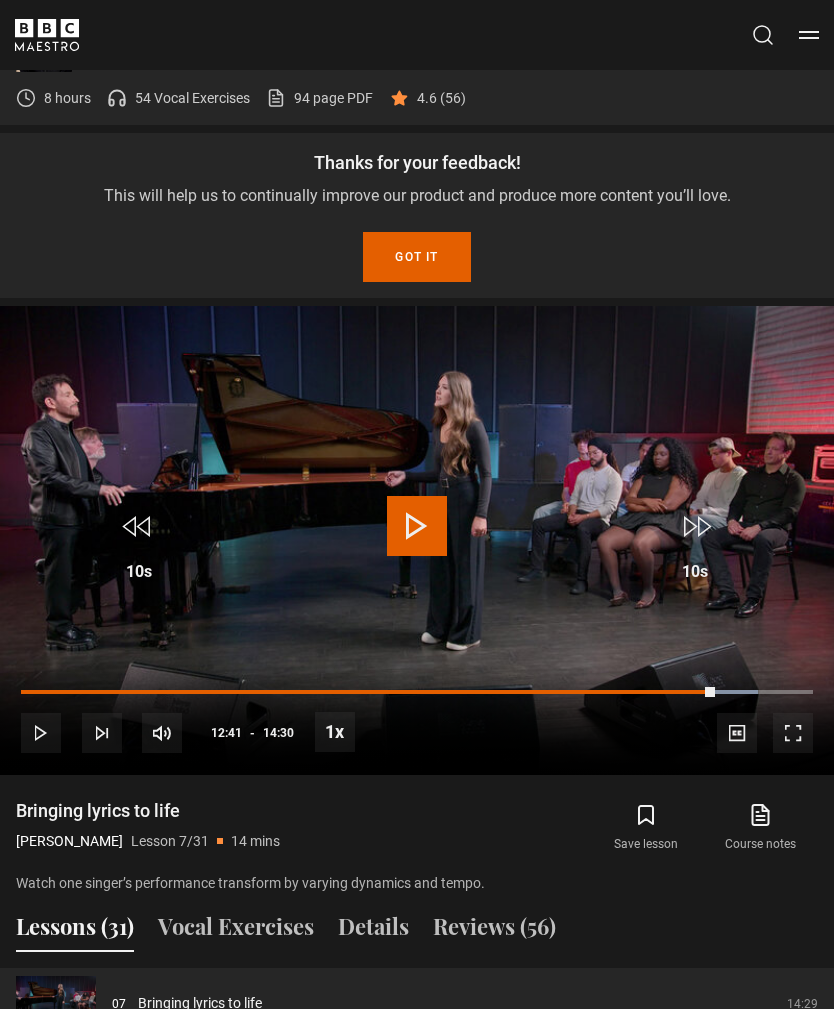 click on "Video Player is loading. Play Lesson Bringing lyrics to life 10s Skip Back 10 seconds Play 10s Skip Forward 10 seconds Loaded :  93.09% Play Mute Current Time  12:41 - Duration  14:30
Eric Vetro
Lesson 7
Bringing lyrics to life
1x Playback Rate 2x 1.5x 1x , selected 0.5x Captions captions off , selected English  Captions This is a modal window.
Lesson Completed
Up next
Making riffs meaningful
Cancel
Do you want to save this lesson?
Save lesson
Rewatch" at bounding box center [417, 540] 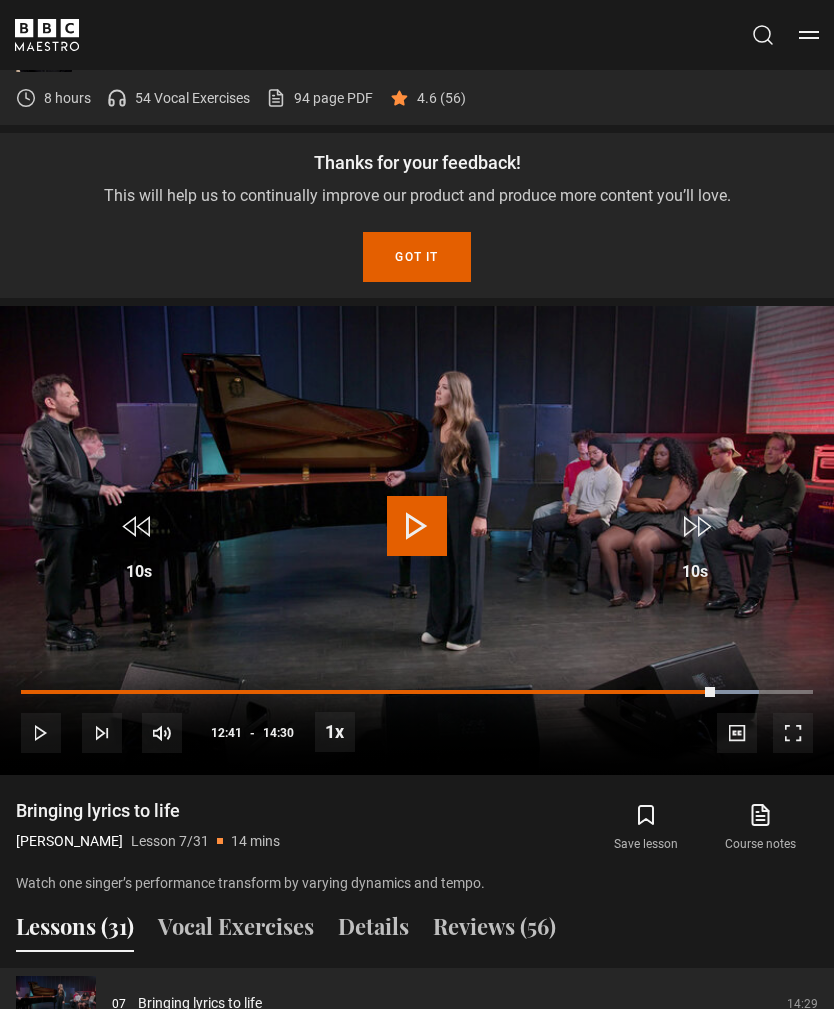 click on "Video Player is loading. Play Lesson Bringing lyrics to life 10s Skip Back 10 seconds Play 10s Skip Forward 10 seconds Loaded :  93.10% Play Mute Current Time  12:41 - Duration  14:30
Eric Vetro
Lesson 7
Bringing lyrics to life
1x Playback Rate 2x 1.5x 1x , selected 0.5x Captions captions off , selected English  Captions This is a modal window.
Lesson Completed
Up next
Making riffs meaningful
Cancel
Do you want to save this lesson?
Save lesson
Rewatch" at bounding box center (417, 540) 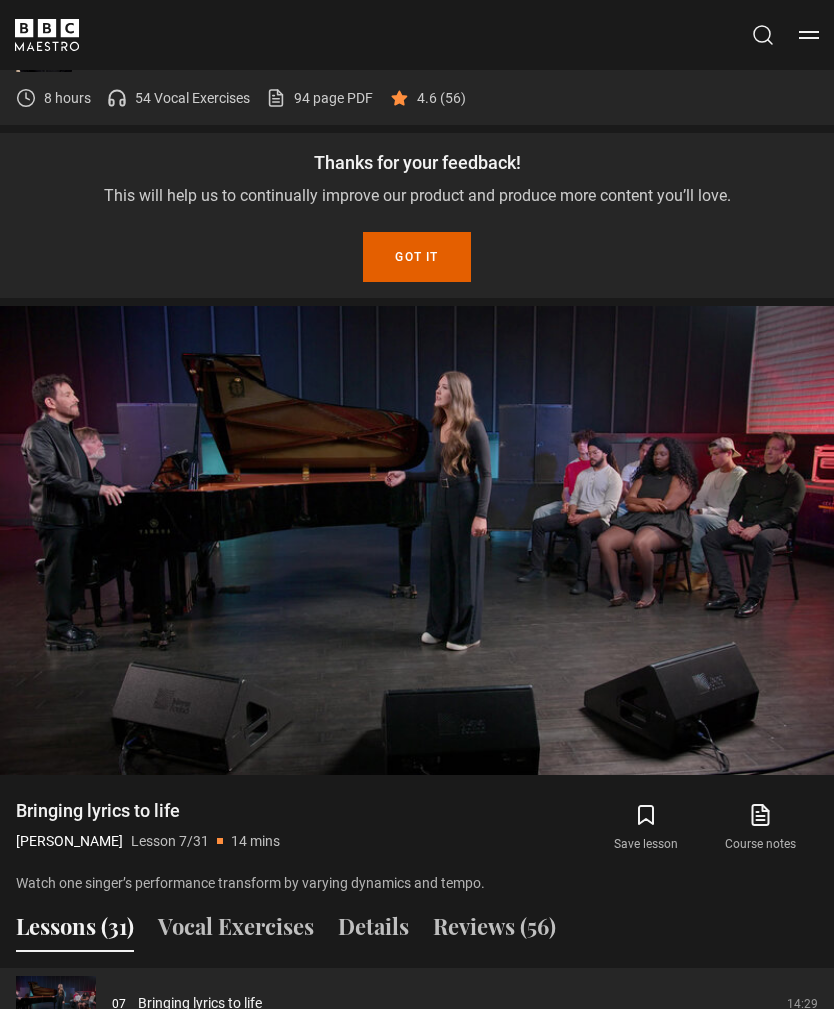 click on "Reviews (56)" at bounding box center (494, 931) 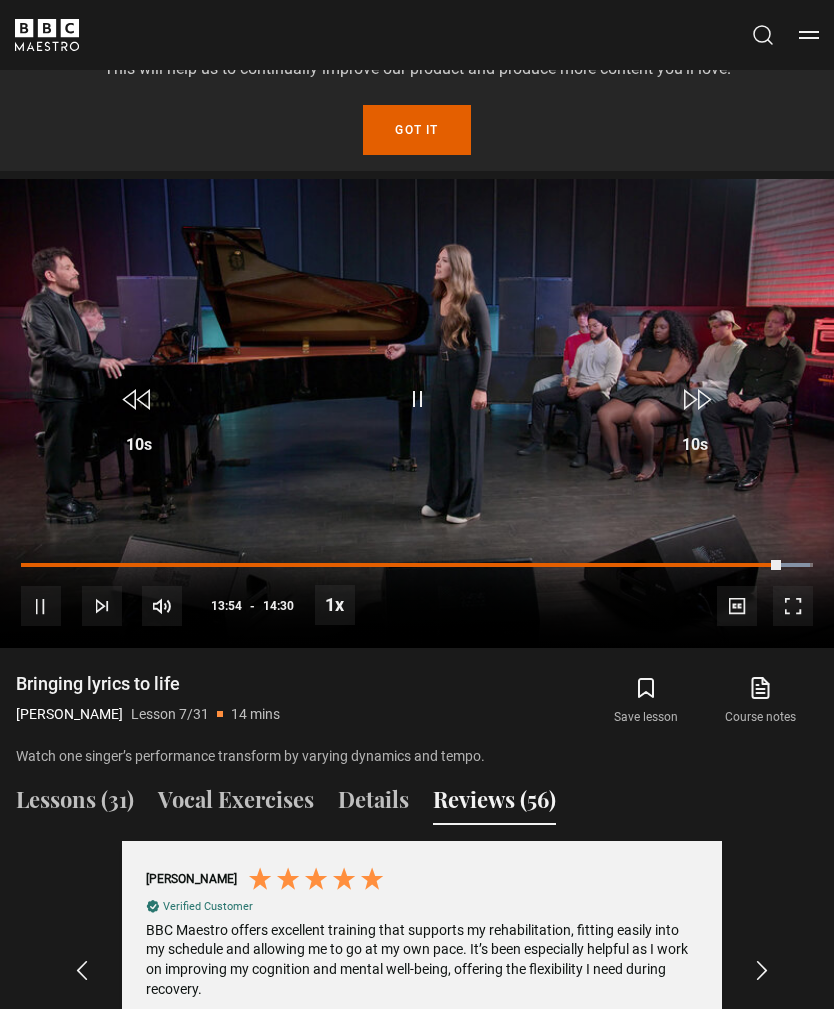 scroll, scrollTop: 1546, scrollLeft: 0, axis: vertical 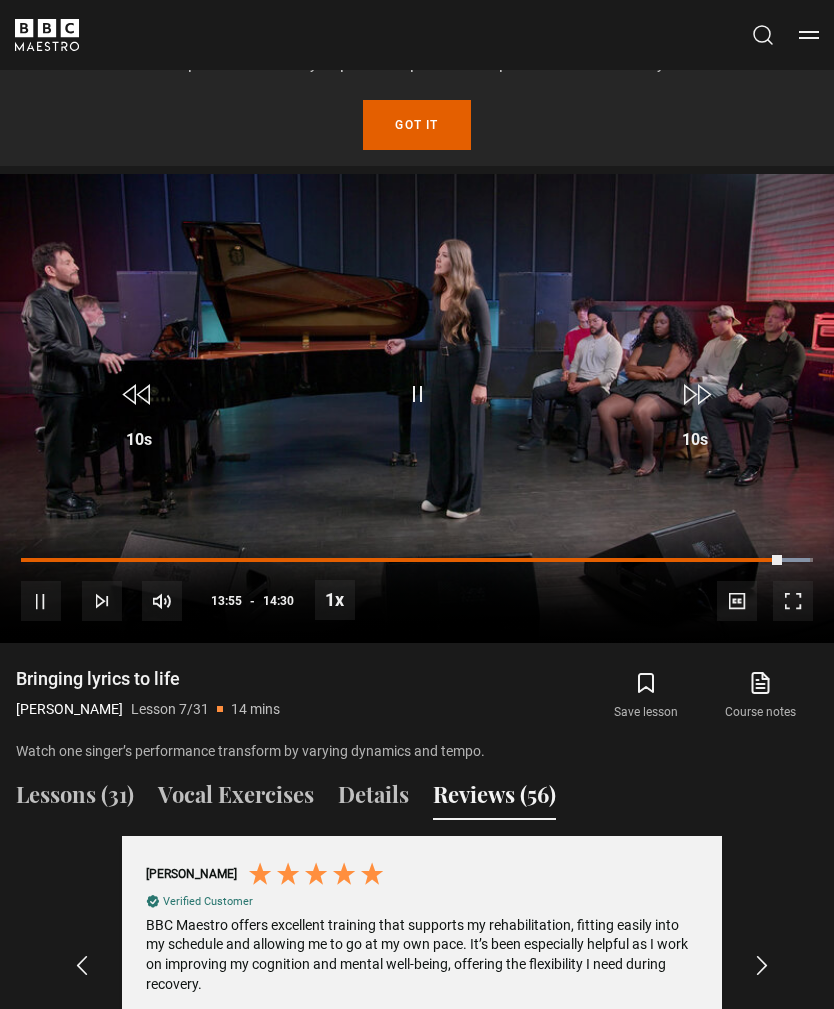 click on "Details" at bounding box center [373, 799] 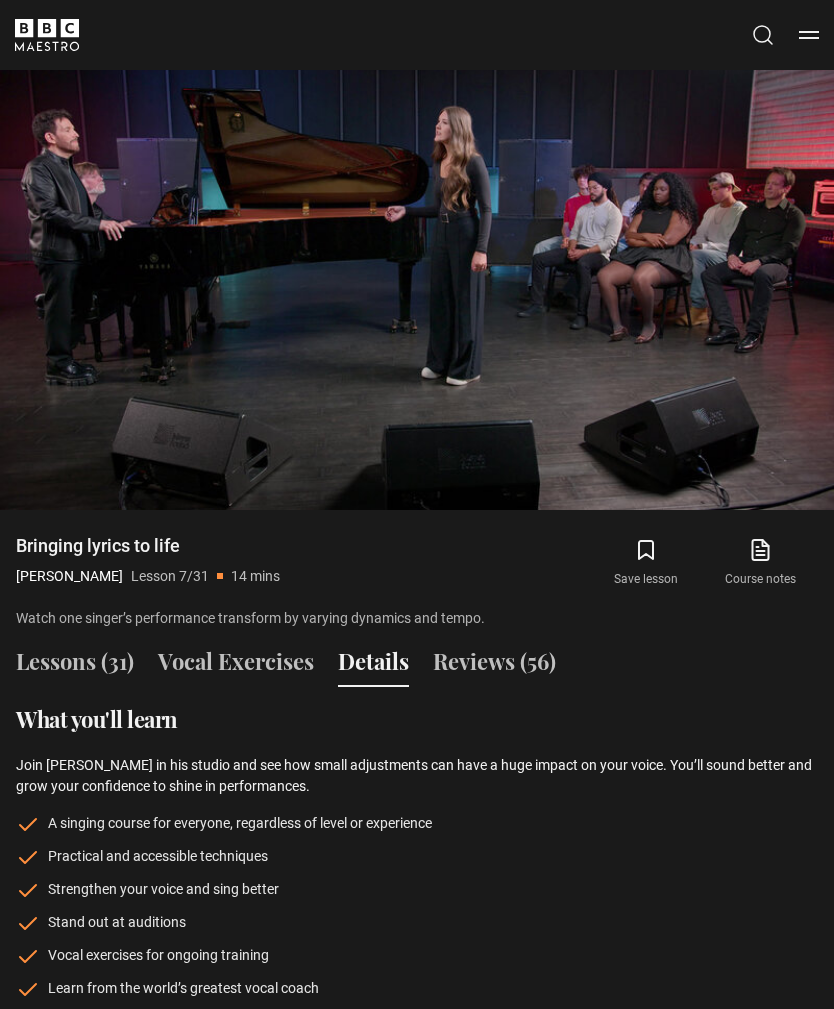 scroll, scrollTop: 1680, scrollLeft: 0, axis: vertical 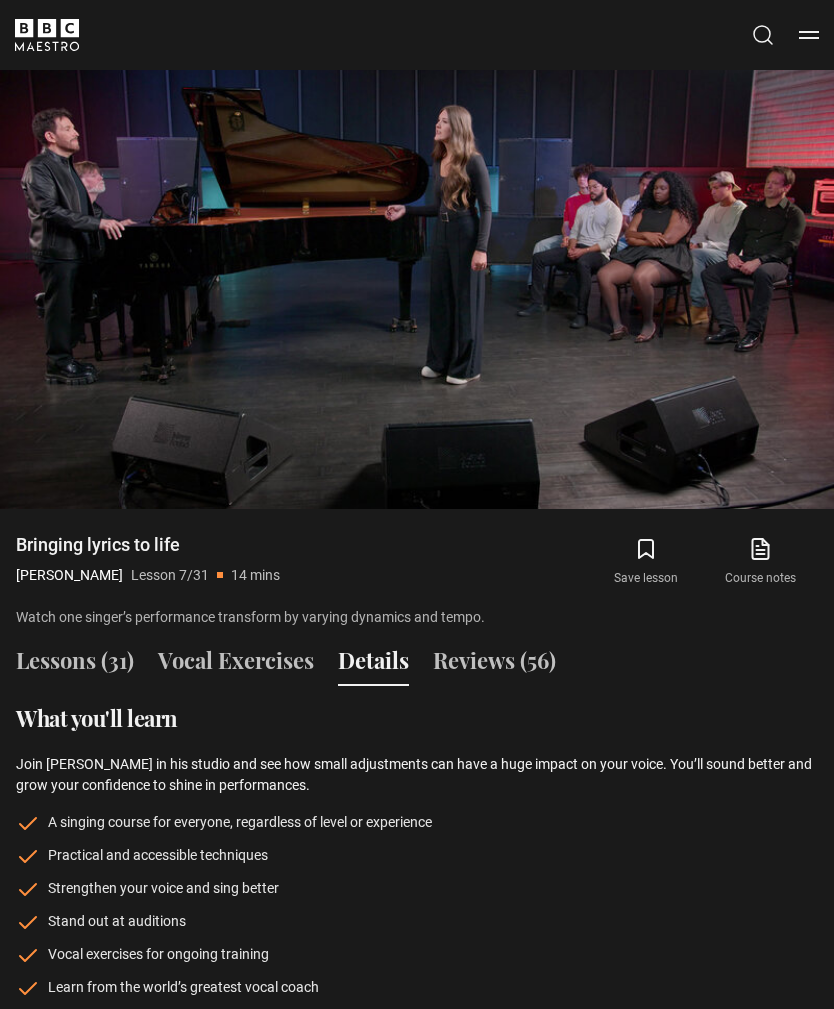 click on "Vocal Exercises" at bounding box center (236, 665) 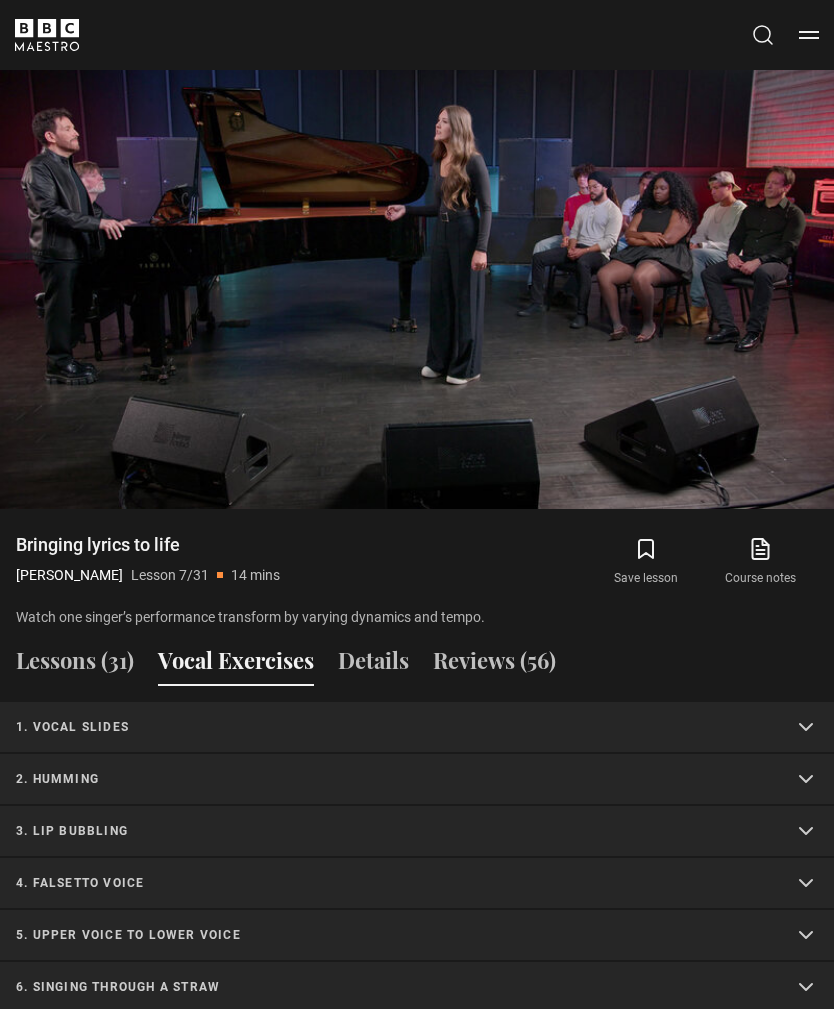 click on "1. Vocal slides" at bounding box center [393, 727] 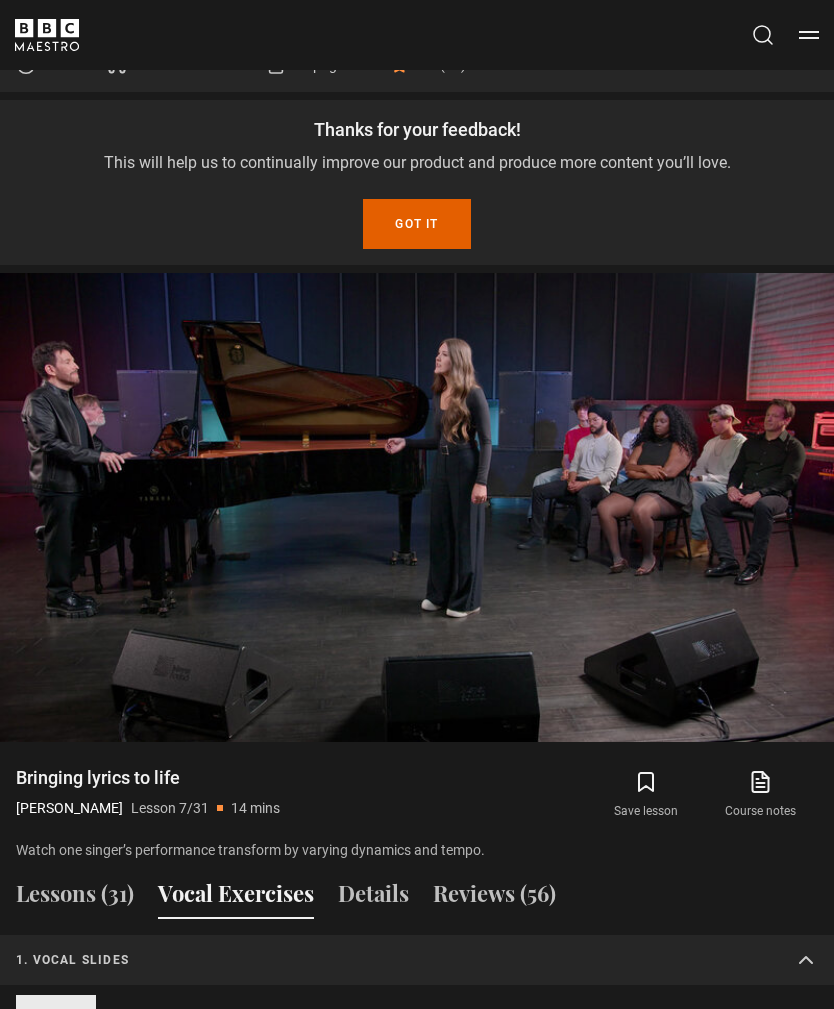 scroll, scrollTop: 1410, scrollLeft: 0, axis: vertical 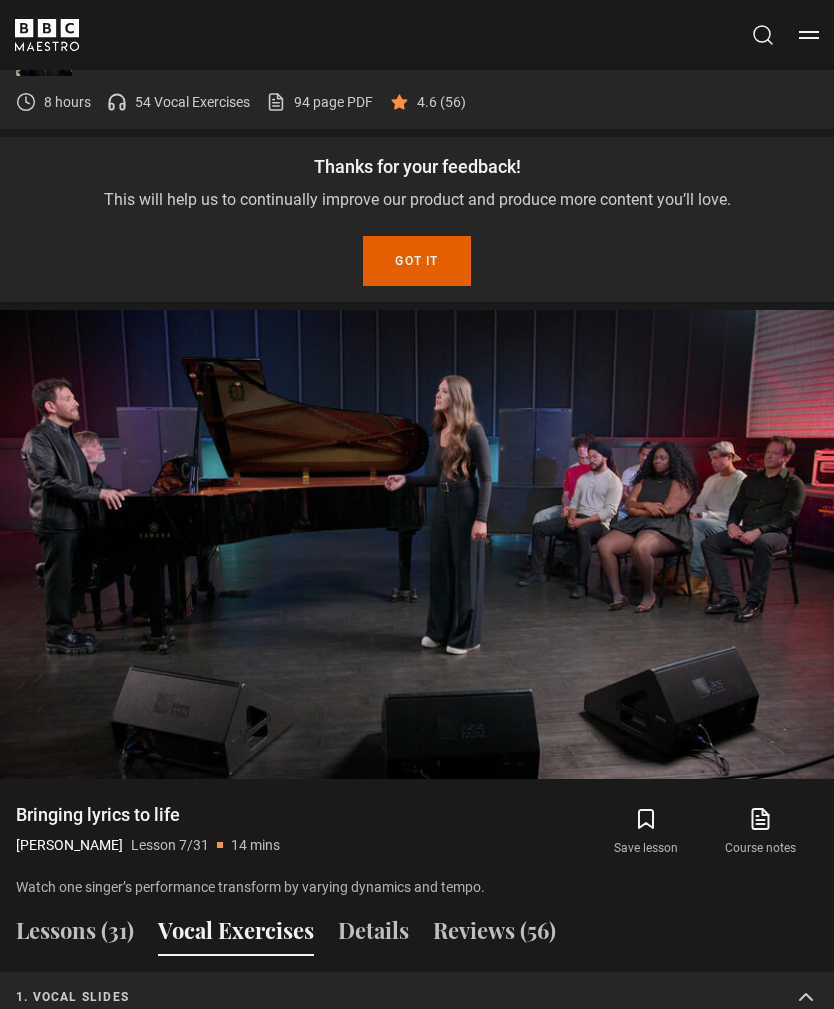 click on "Video Player is loading. Play Lesson Bringing lyrics to life 10s Skip Back 10 seconds Pause 10s Skip Forward 10 seconds Loaded :  99.64% Pause Mute Current Time  14:07 - Duration  14:30
Eric Vetro
Lesson 7
Bringing lyrics to life
1x Playback Rate 2x 1.5x 1x , selected 0.5x Captions captions off , selected English  Captions This is a modal window.
Lesson Completed
Up next
Making riffs meaningful
Cancel
Do you want to save this lesson?
Save lesson
Rewatch" at bounding box center [417, 544] 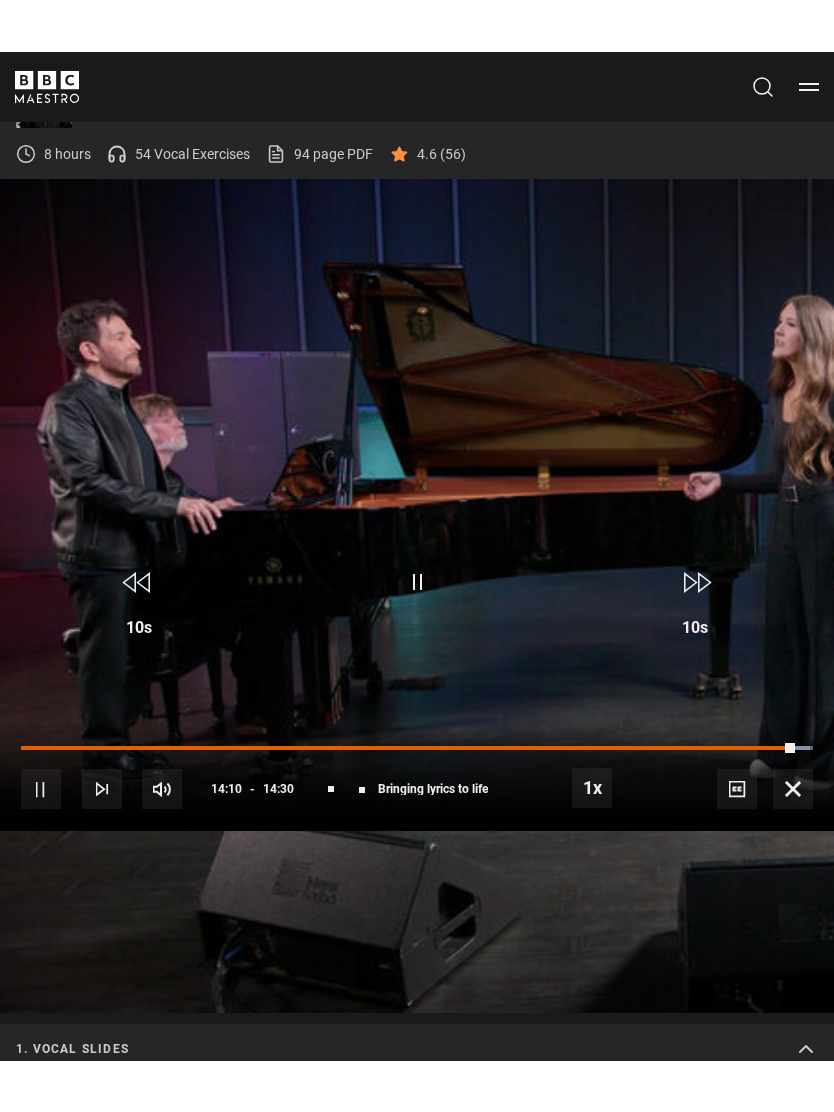scroll, scrollTop: 1409, scrollLeft: 0, axis: vertical 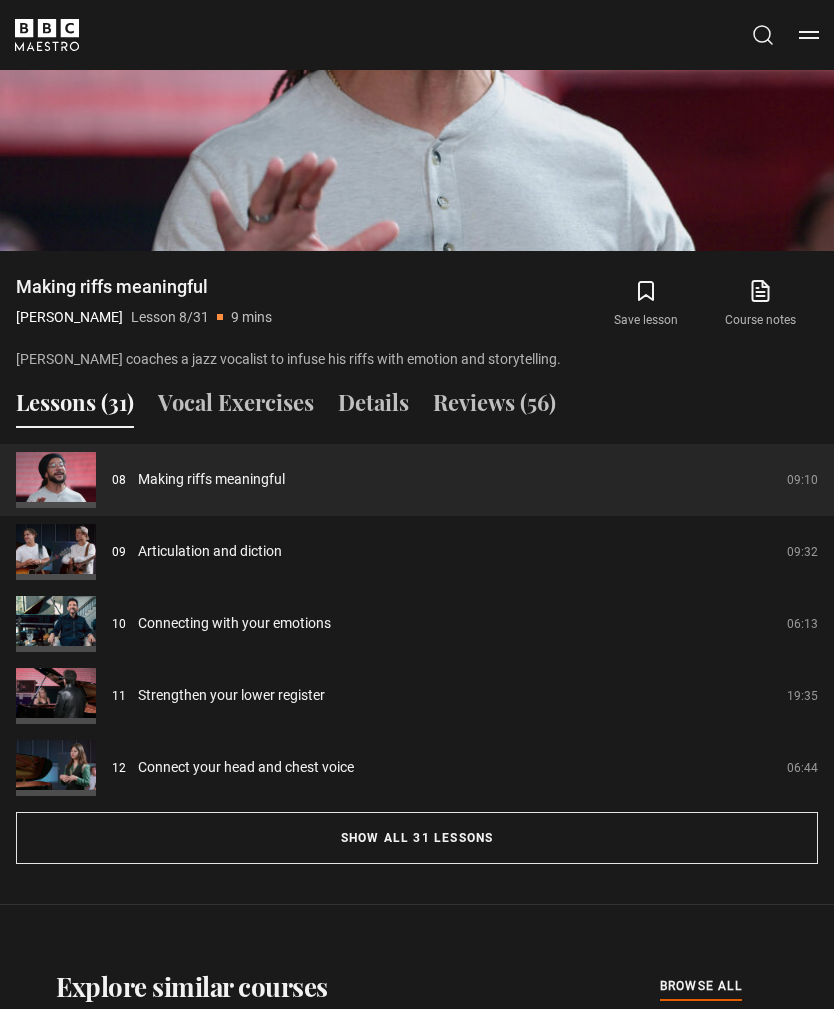 click on "Show all 31 lessons" at bounding box center (417, 839) 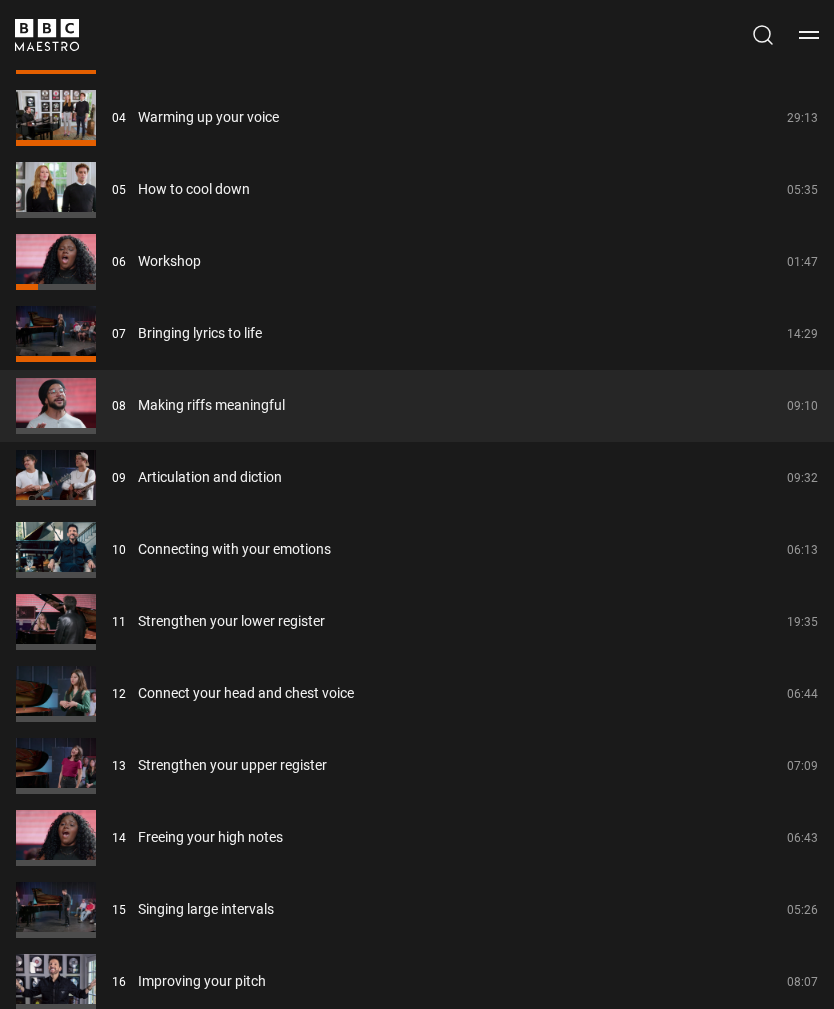 scroll, scrollTop: 2438, scrollLeft: 0, axis: vertical 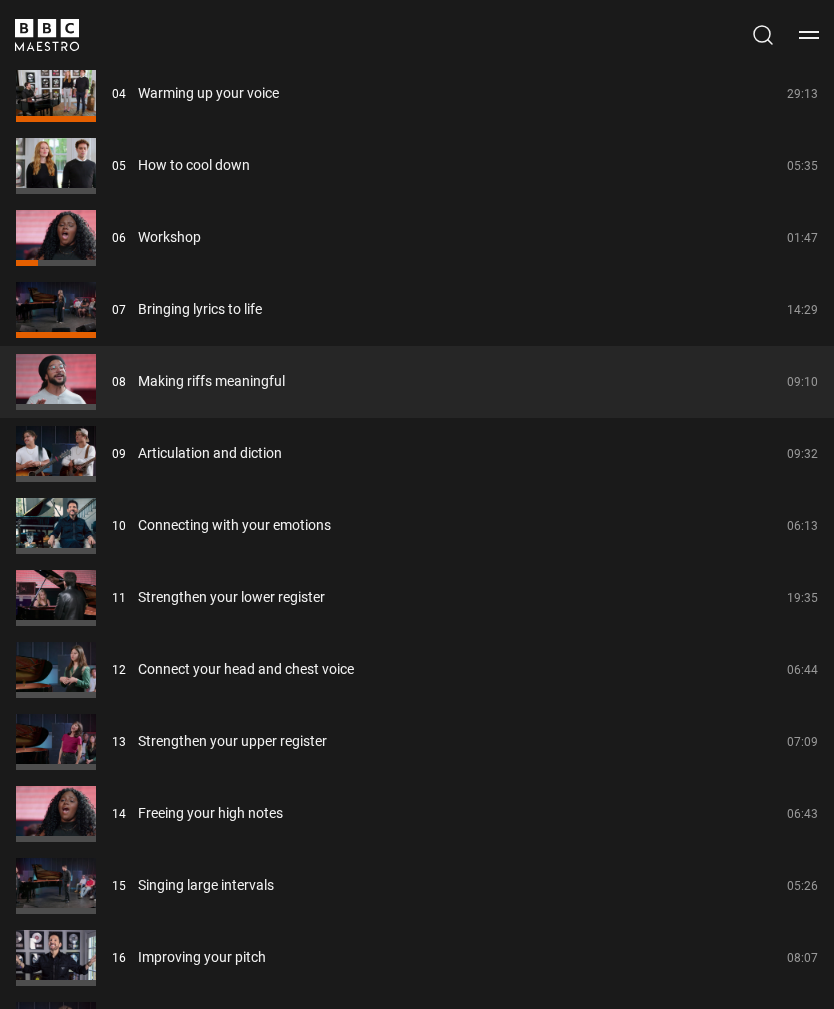 click on "Articulation and diction" at bounding box center [210, 454] 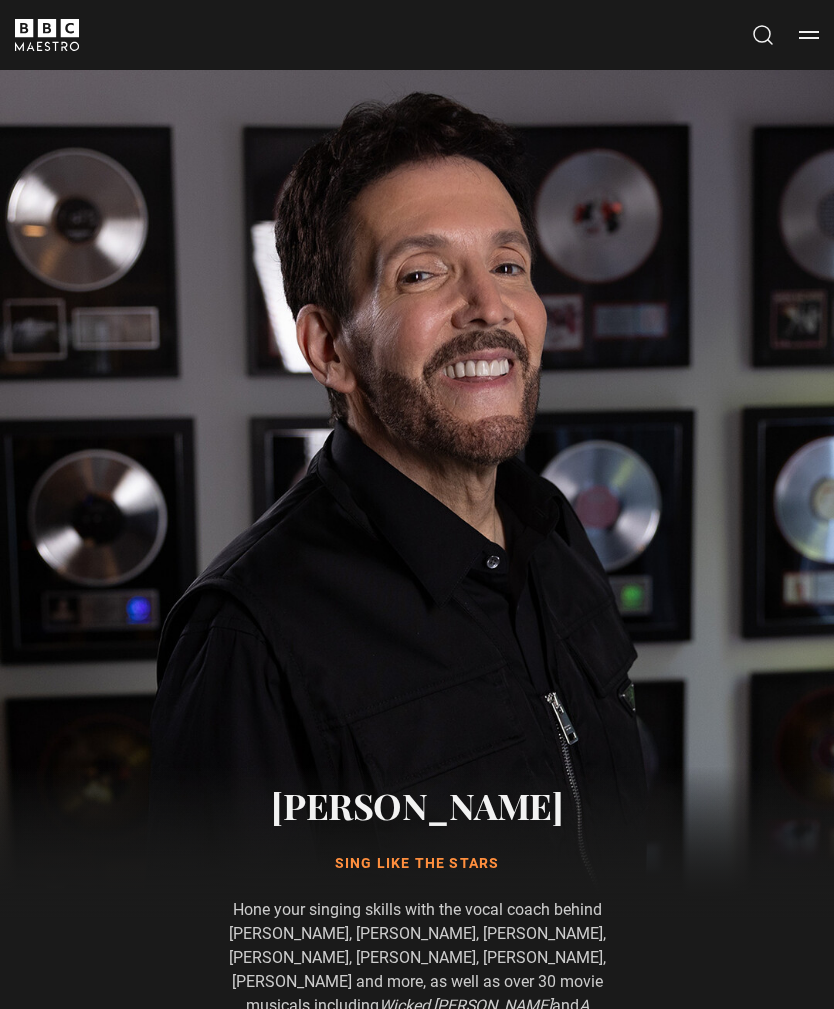 scroll, scrollTop: 1356, scrollLeft: 0, axis: vertical 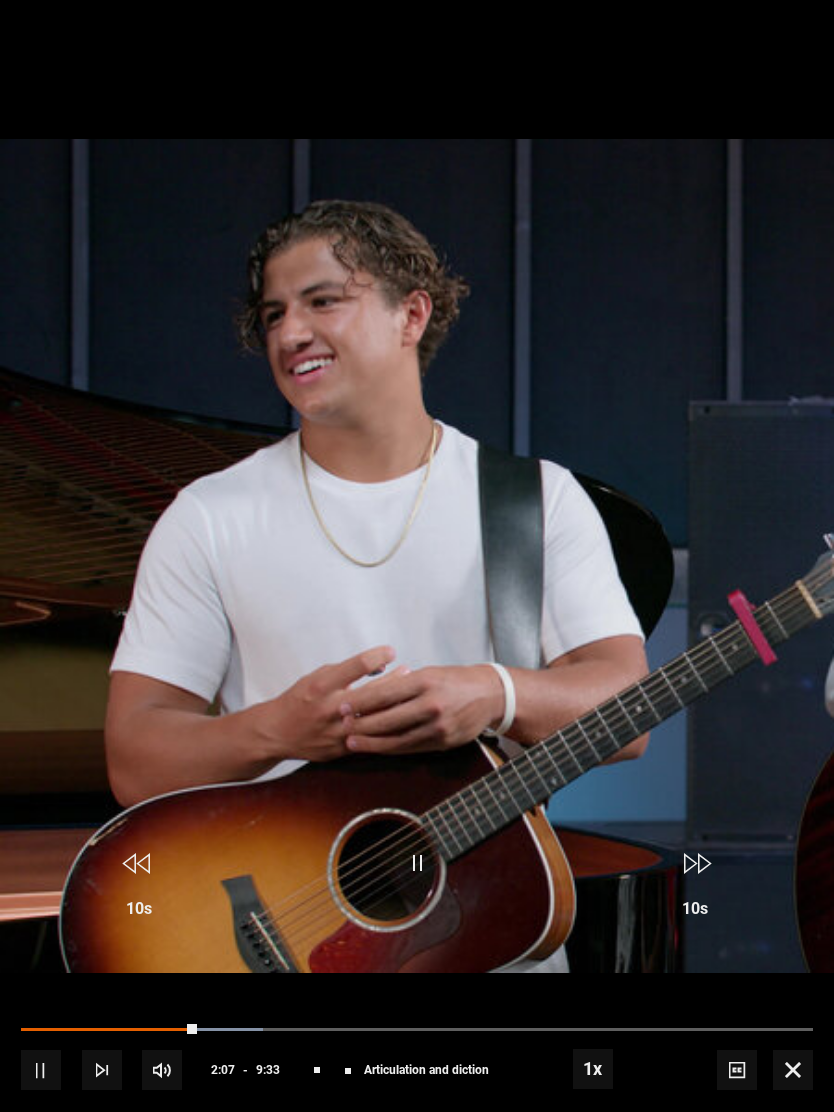 click on "Video Player is loading. Play Lesson Articulation and diction  10s Skip Back 10 seconds Pause 10s Skip Forward 10 seconds Loaded :  30.53% Pause Mute Current Time  2:07 - Duration  9:33
Eric Vetro
Lesson 9
Articulation and diction
1x Playback Rate 2x 1.5x 1x , selected 0.5x Captions captions off , selected English  Captions This is a modal window.
Lesson Completed
Up next
Connecting with your emotions
Cancel
Do you want to save this lesson?
Save lesson
Rewatch" at bounding box center [417, 556] 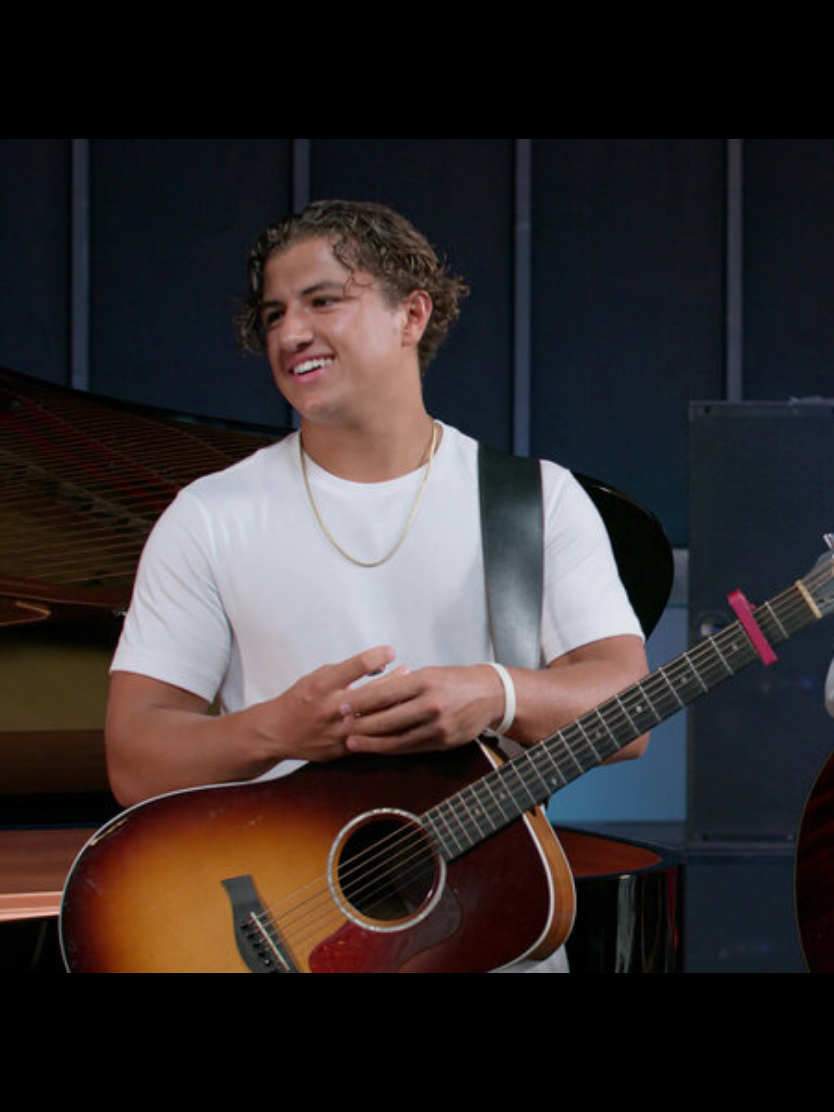 click on "Video Player is loading. Play Lesson Articulation and diction  10s Skip Back 10 seconds Pause 10s Skip Forward 10 seconds Loaded :  63.67% Pause Mute Current Time  5:16 - Duration  9:33
Eric Vetro
Lesson 9
Articulation and diction
1x Playback Rate 2x 1.5x 1x , selected 0.5x Captions captions off , selected English  Captions This is a modal window.
Lesson Completed
Up next
Connecting with your emotions
Cancel
Do you want to save this lesson?
Save lesson
Rewatch" at bounding box center [417, 556] 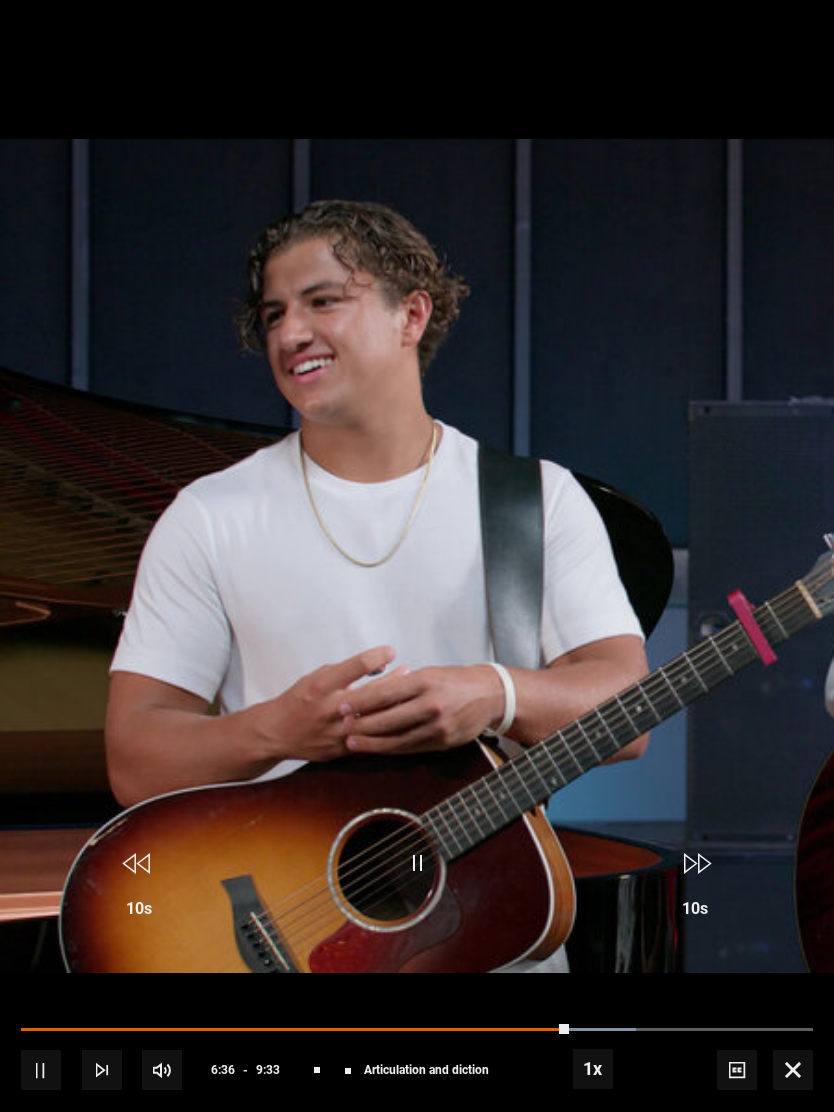 click on "Video Player is loading. Play Lesson Articulation and diction  10s Skip Back 10 seconds Pause 10s Skip Forward 10 seconds Loaded :  77.63% Pause Mute Current Time  6:36 - Duration  9:33
Eric Vetro
Lesson 9
Articulation and diction
1x Playback Rate 2x 1.5x 1x , selected 0.5x Captions captions off , selected English  Captions This is a modal window.
Lesson Completed
Up next
Connecting with your emotions
Cancel
Do you want to save this lesson?
Save lesson
Rewatch" at bounding box center [417, 556] 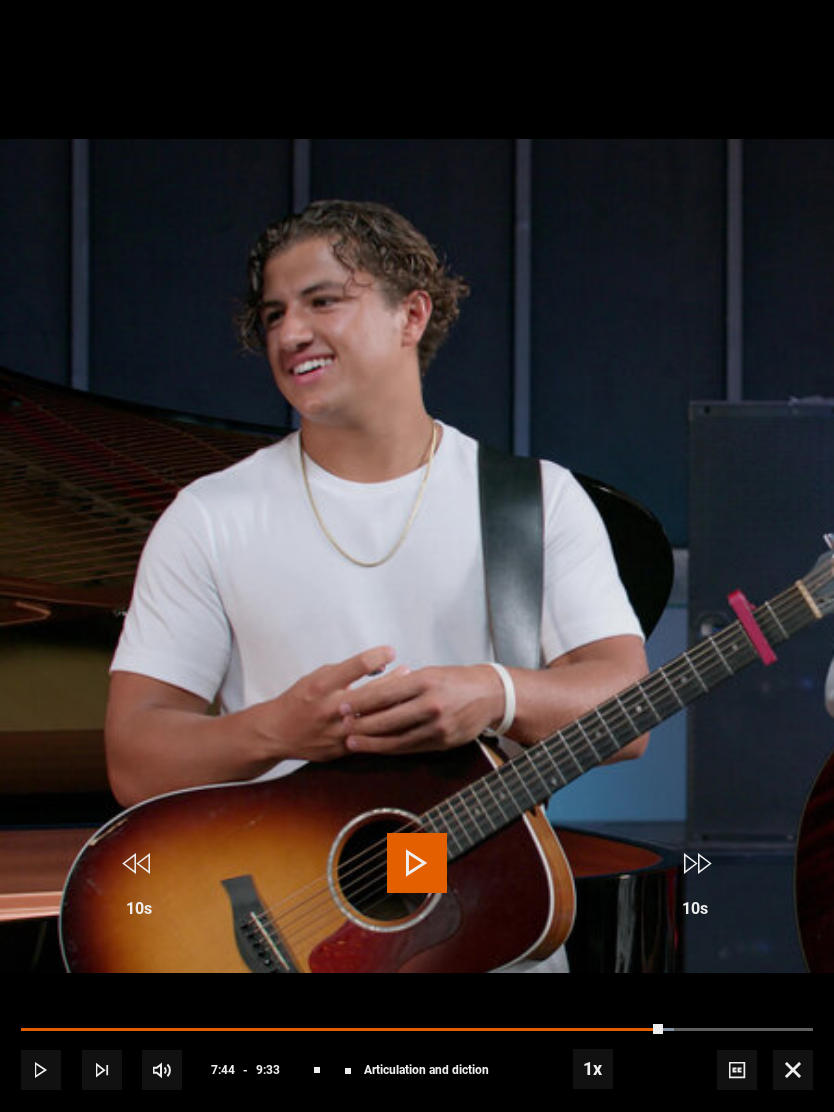 click on "Video Player is loading. Play Lesson Articulation and diction  10s Skip Back 10 seconds Play 10s Skip Forward 10 seconds Loaded :  82.43% Play Mute Current Time  7:44 - Duration  9:33
Eric Vetro
Lesson 9
Articulation and diction
1x Playback Rate 2x 1.5x 1x , selected 0.5x Captions captions off , selected English  Captions This is a modal window.
Lesson Completed
Up next
Connecting with your emotions
Cancel
Do you want to save this lesson?
Save lesson" at bounding box center (417, 556) 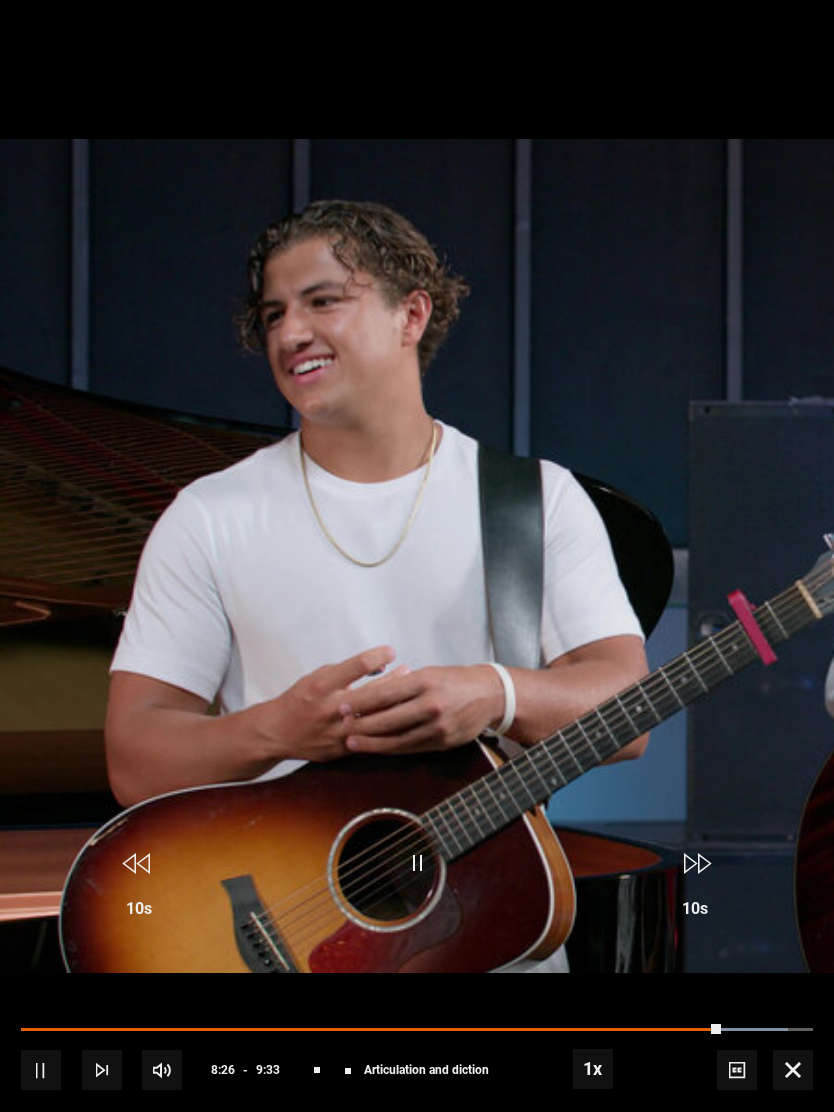 click on "Video Player is loading. Play Lesson Articulation and diction  10s Skip Back 10 seconds Pause 10s Skip Forward 10 seconds Loaded :  96.81% Pause Mute Current Time  8:26 - Duration  9:33
Eric Vetro
Lesson 9
Articulation and diction
1x Playback Rate 2x 1.5x 1x , selected 0.5x Captions captions off , selected English  Captions This is a modal window.
Lesson Completed
Up next
Connecting with your emotions
Cancel
Do you want to save this lesson?
Save lesson
Rewatch" at bounding box center [417, 556] 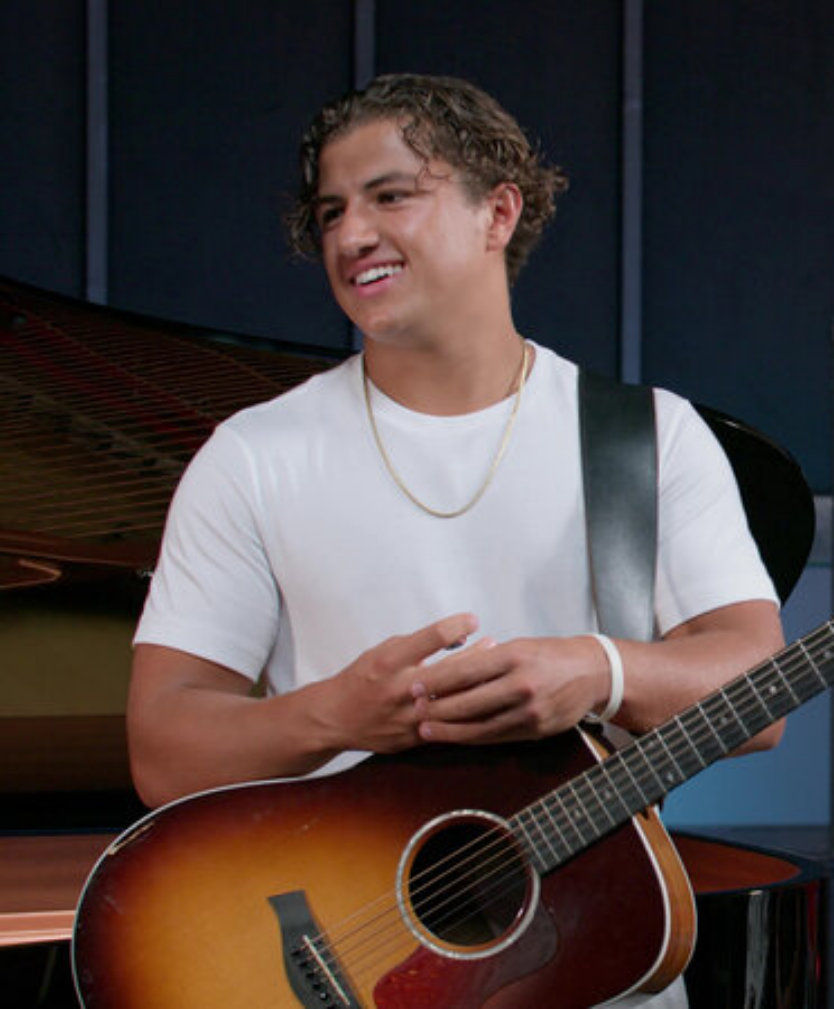 scroll, scrollTop: 1618, scrollLeft: 0, axis: vertical 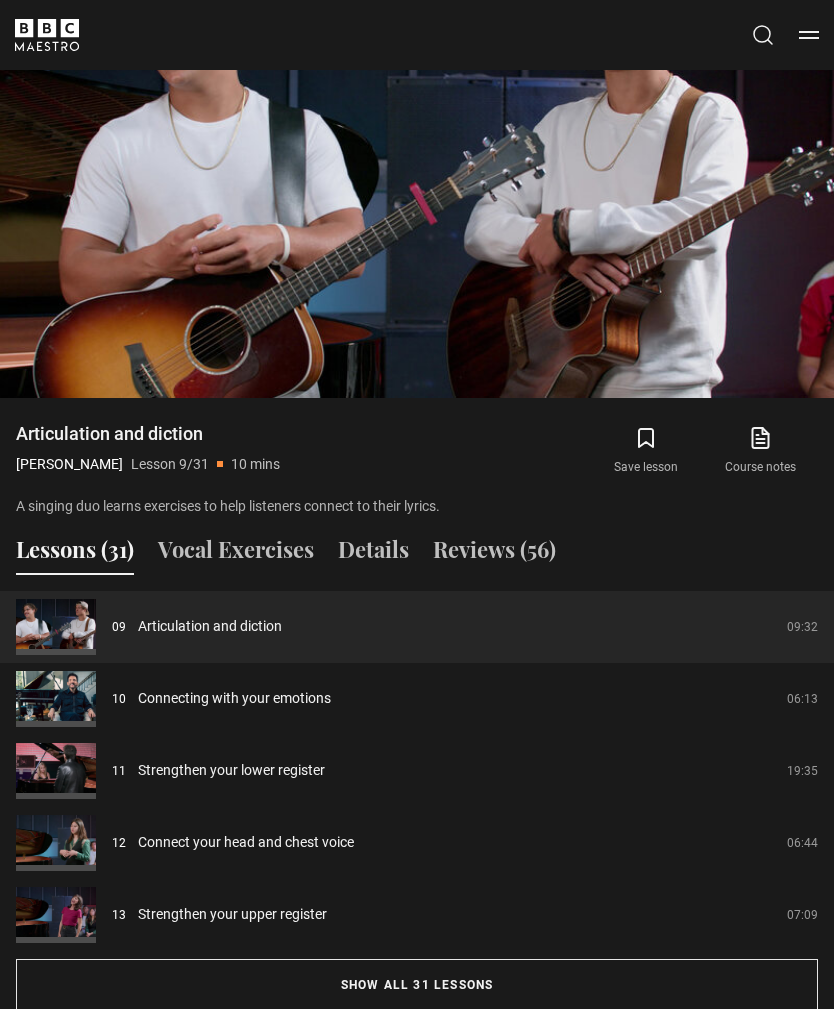 click on "Show all 31 lessons" at bounding box center (417, 985) 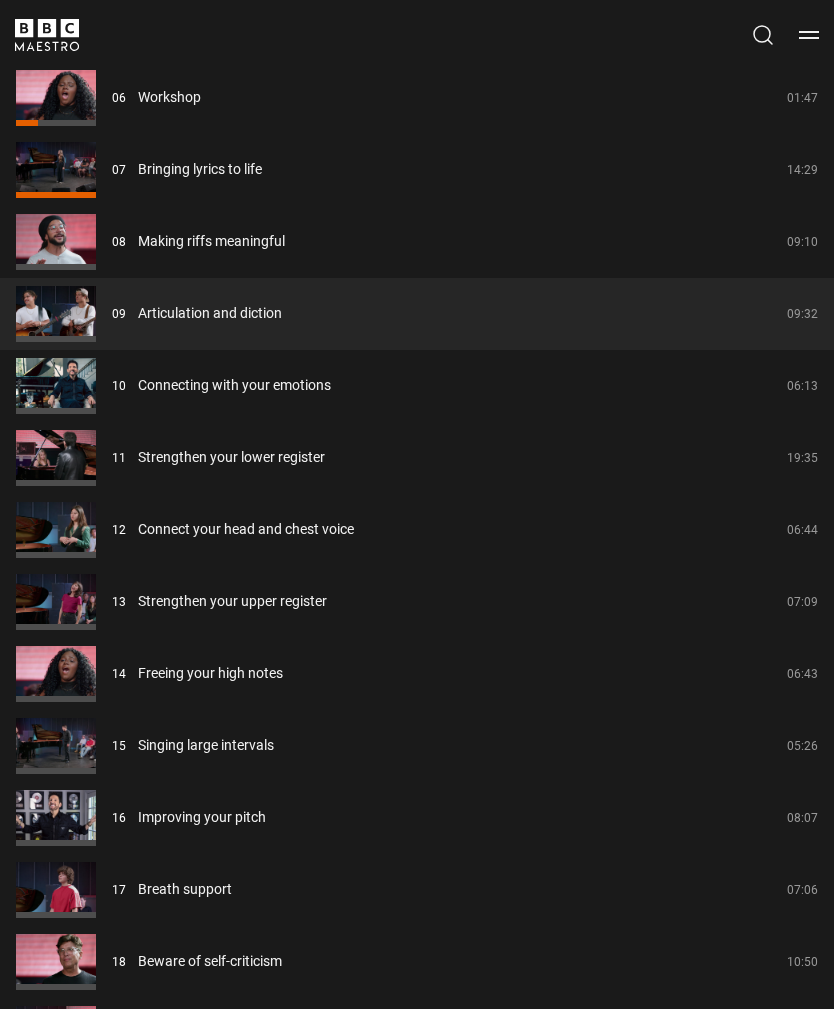 scroll, scrollTop: 2579, scrollLeft: 0, axis: vertical 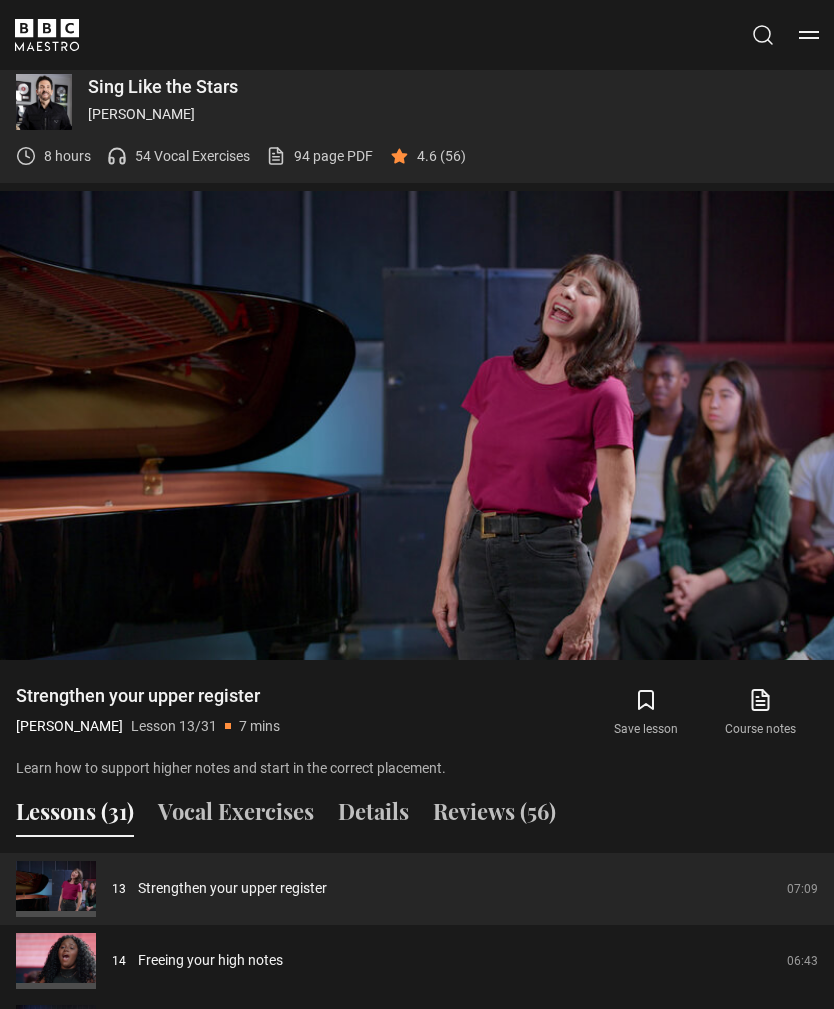 click on "Video Player is loading. Play Lesson Strengthen your upper register 10s Skip Back 10 seconds Pause 10s Skip Forward 10 seconds Loaded :  1.22% Pause Mute Current Time  0:03 - Duration  7:10
[PERSON_NAME]
Lesson 13
Strengthen your upper register
1x Playback Rate 2x 1.5x 1x , selected 0.5x Captions captions off , selected English  Captions This is a modal window.
Lesson Completed
Up next
Freeing your high notes
Cancel
Do you want to save this lesson?
Save lesson
Rewatch" at bounding box center [417, 425] 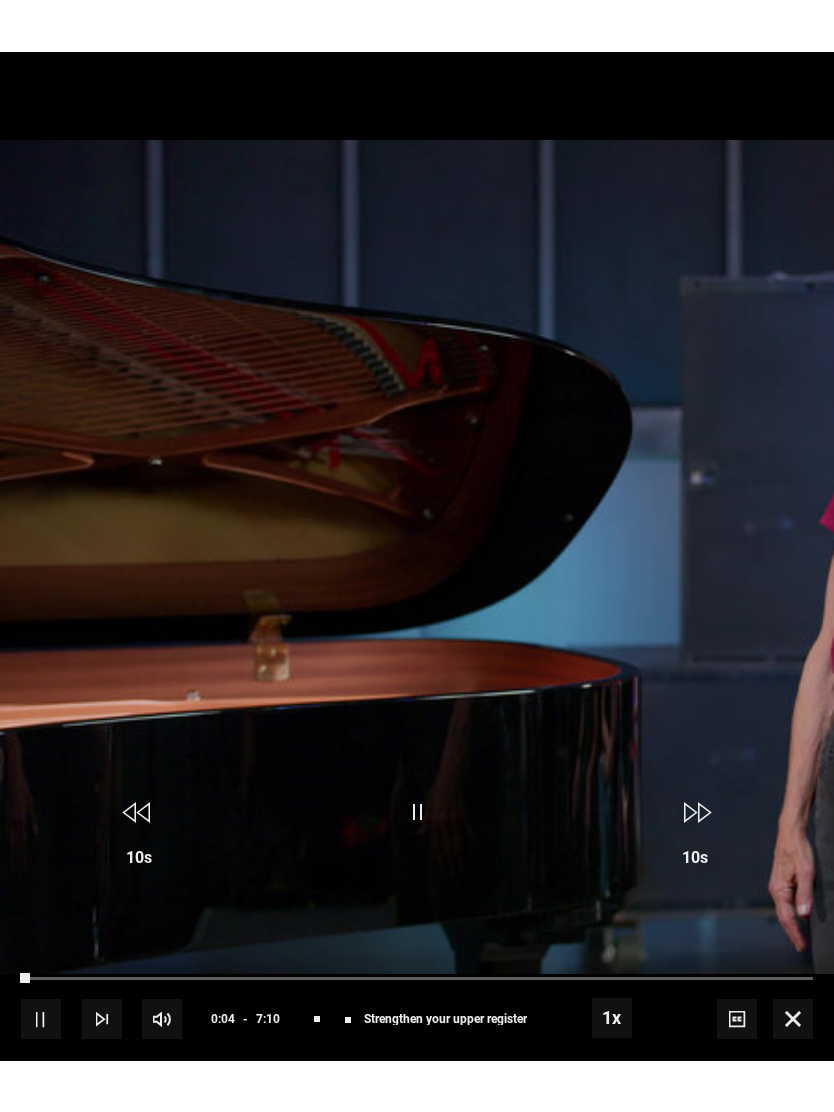 scroll, scrollTop: 0, scrollLeft: 0, axis: both 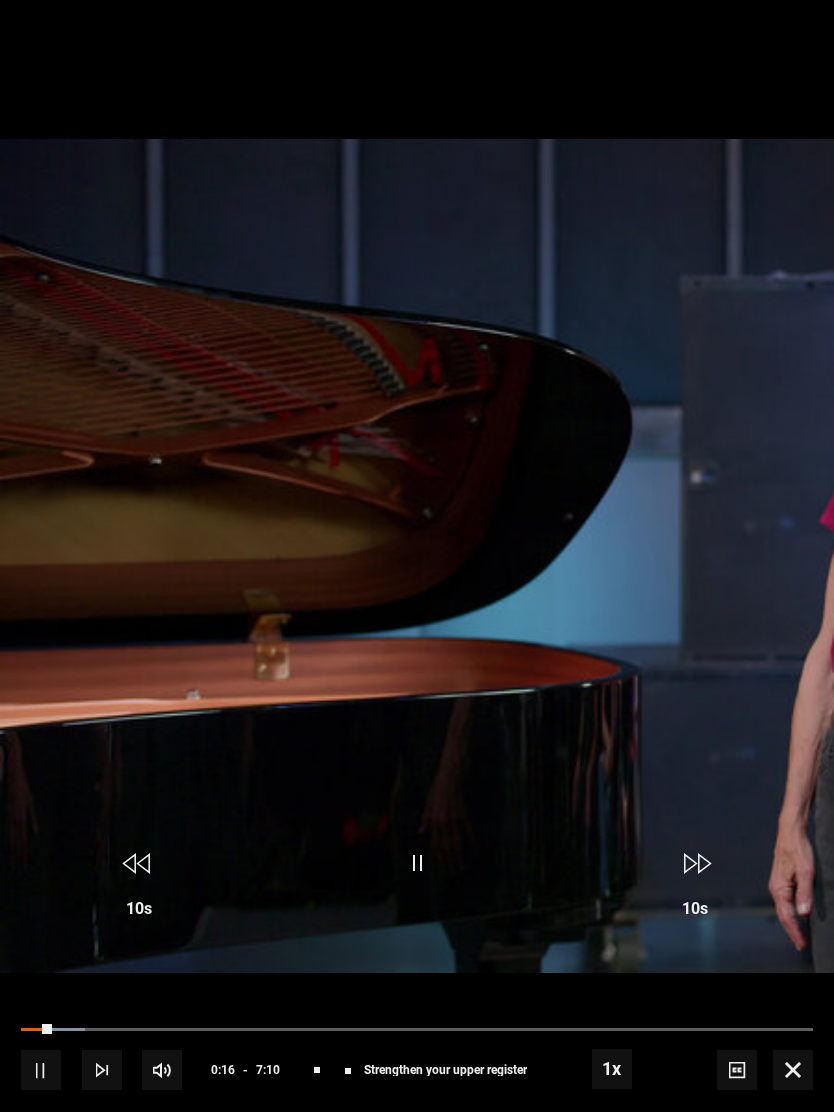 click on "Video Player is loading. Play Lesson Strengthen your upper register 10s Skip Back 10 seconds Pause 10s Skip Forward 10 seconds Loaded :  8.09% Pause Mute Current Time  0:16 - Duration  7:10
[PERSON_NAME]
Lesson 13
Strengthen your upper register
1x Playback Rate 2x 1.5x 1x , selected 0.5x Captions captions off , selected English  Captions This is a modal window.
Lesson Completed
Up next
Freeing your high notes
Cancel
Do you want to save this lesson?
Save lesson
Rewatch" at bounding box center [417, 556] 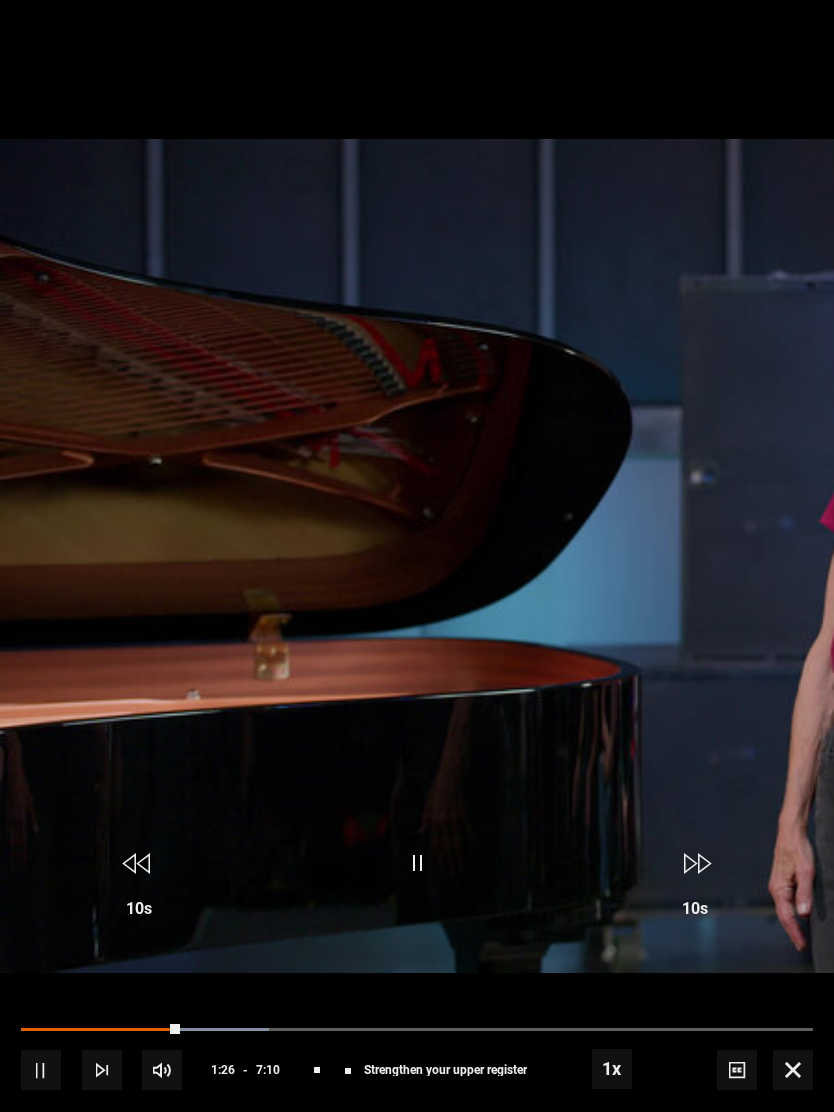 click on "Video Player is loading. Play Lesson Strengthen your upper register 10s Skip Back 10 seconds Pause 10s Skip Forward 10 seconds Loaded :  31.37% Pause Mute Current Time  1:26 - Duration  7:10
[PERSON_NAME]
Lesson 13
Strengthen your upper register
1x Playback Rate 2x 1.5x 1x , selected 0.5x Captions captions off , selected English  Captions This is a modal window.
Lesson Completed
Up next
Freeing your high notes
Cancel
Do you want to save this lesson?
Save lesson
Rewatch" at bounding box center [417, 556] 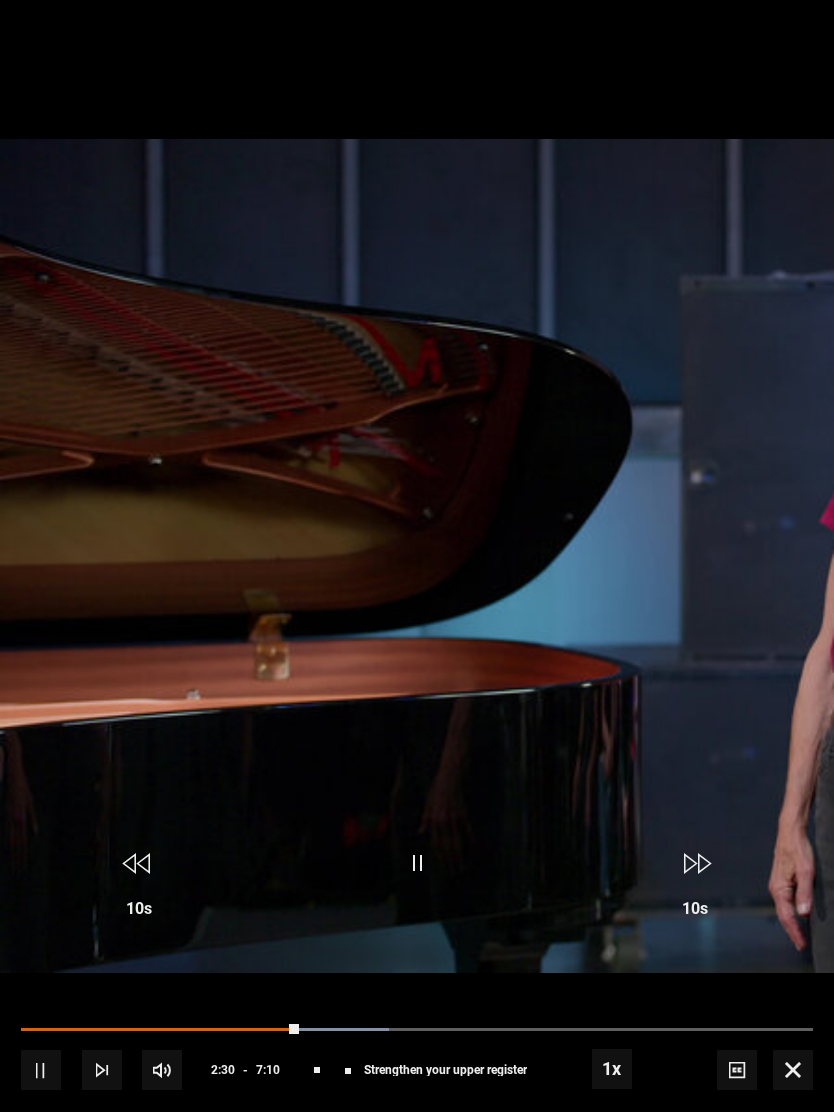 click on "Video Player is loading. Play Lesson Strengthen your upper register 10s Skip Back 10 seconds Pause 10s Skip Forward 10 seconds Loaded :  46.43% Pause Mute Current Time  2:30 - Duration  7:10
[PERSON_NAME]
Lesson 13
Strengthen your upper register
1x Playback Rate 2x 1.5x 1x , selected 0.5x Captions captions off , selected English  Captions This is a modal window.
Lesson Completed
Up next
Freeing your high notes
Cancel
Do you want to save this lesson?
Save lesson
Rewatch" at bounding box center [417, 556] 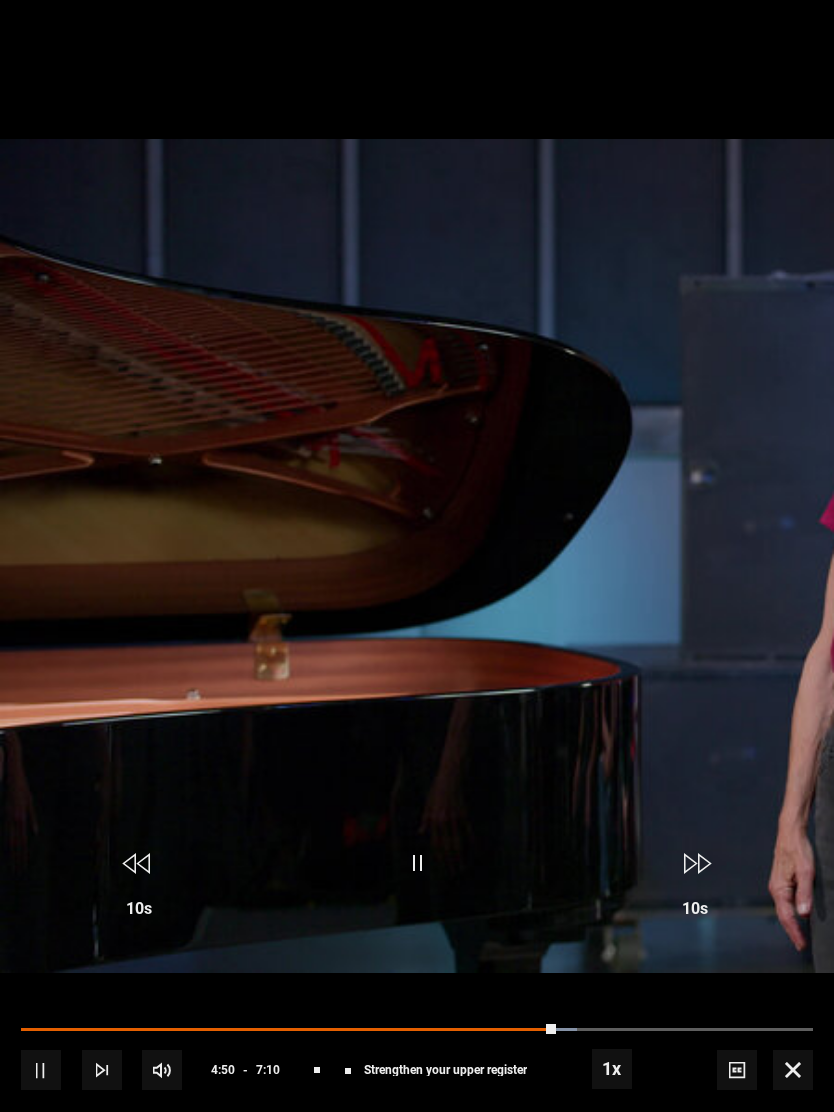 click on "Video Player is loading. Play Lesson Strengthen your upper register 10s Skip Back 10 seconds Pause 10s Skip Forward 10 seconds Loaded :  70.17% Pause Mute Current Time  4:50 - Duration  7:10
[PERSON_NAME]
Lesson 13
Strengthen your upper register
1x Playback Rate 2x 1.5x 1x , selected 0.5x Captions captions off , selected English  Captions This is a modal window.
Lesson Completed
Up next
Freeing your high notes
Cancel
Do you want to save this lesson?
Save lesson
Rewatch" at bounding box center (417, 556) 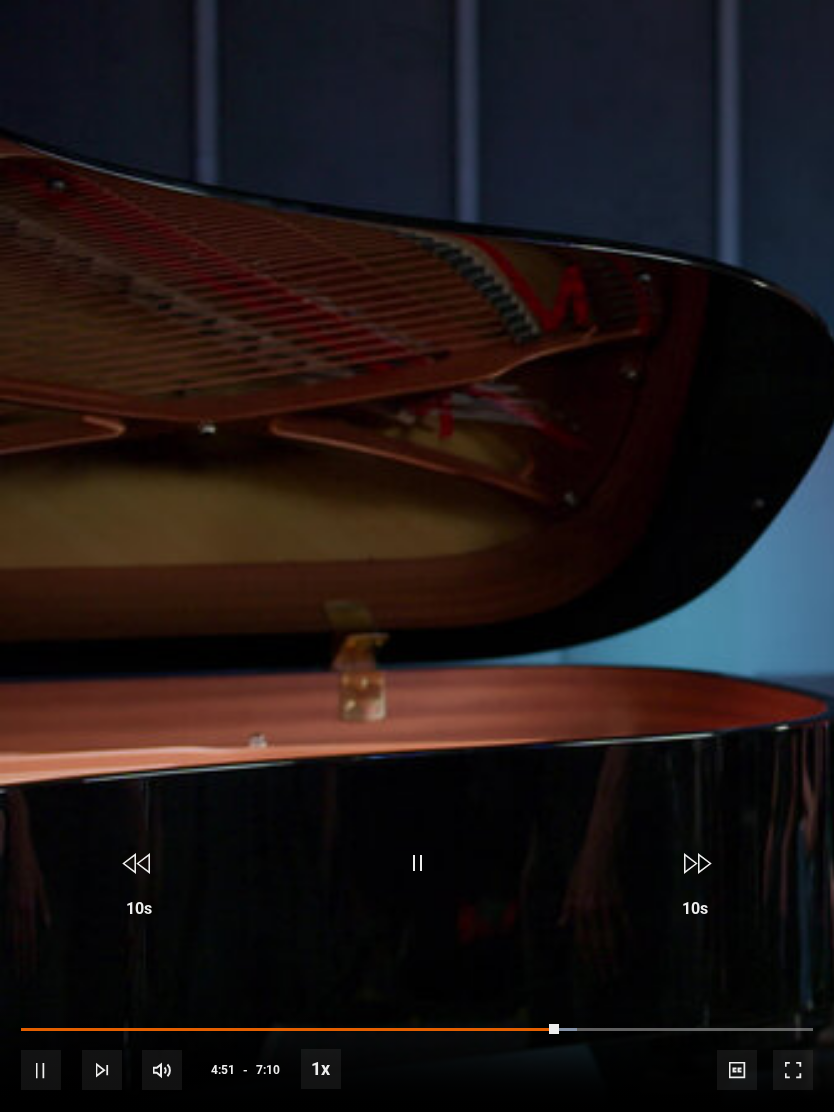 scroll, scrollTop: 1356, scrollLeft: 0, axis: vertical 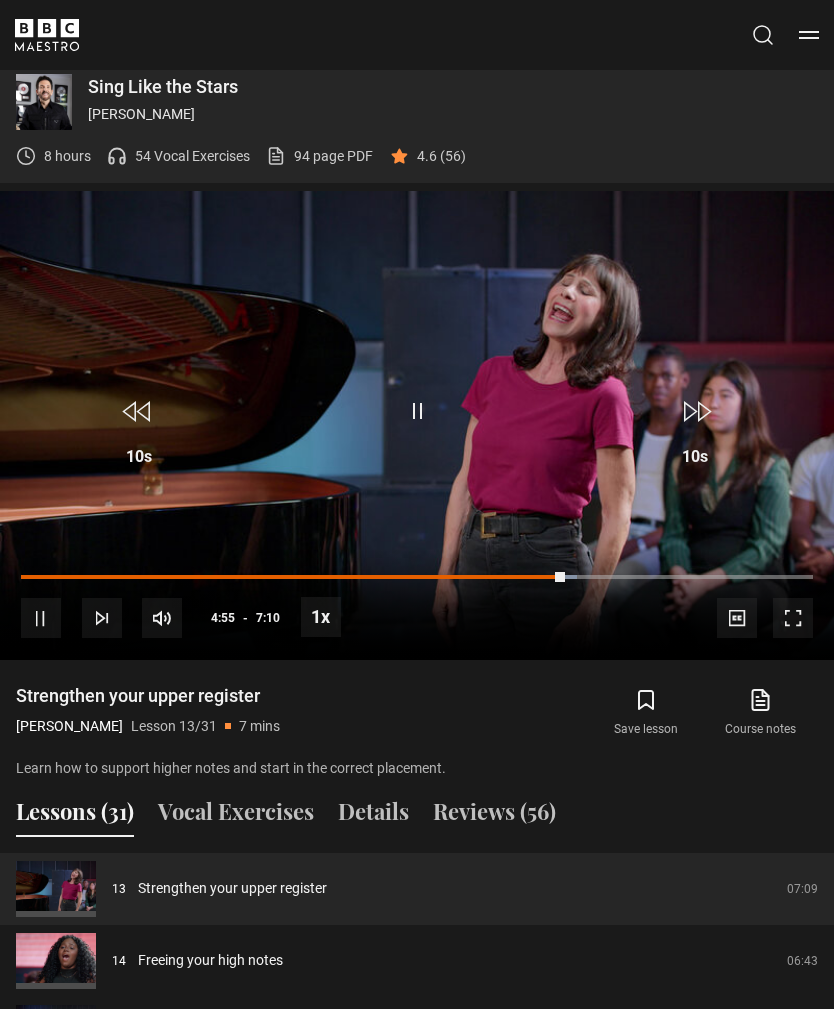 click on "Video Player is loading. Play Lesson Strengthen your upper register 10s Skip Back 10 seconds Pause 10s Skip Forward 10 seconds Loaded :  70.17% Pause Mute Current Time  4:55 - Duration  7:10
[PERSON_NAME]
Lesson 13
Strengthen your upper register
1x Playback Rate 2x 1.5x 1x , selected 0.5x Captions captions off , selected English  Captions This is a modal window.
Lesson Completed
Up next
Freeing your high notes
Cancel
Do you want to save this lesson?
Save lesson
Rewatch" at bounding box center (417, 425) 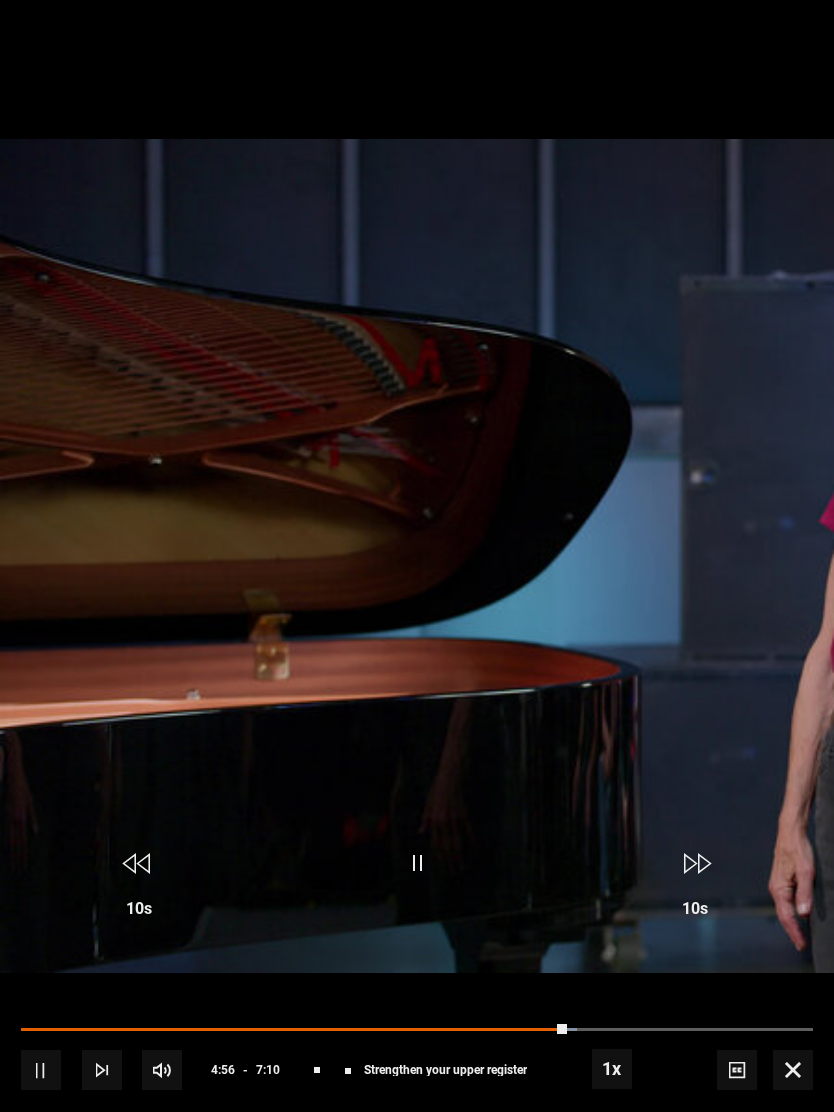 scroll, scrollTop: 0, scrollLeft: 0, axis: both 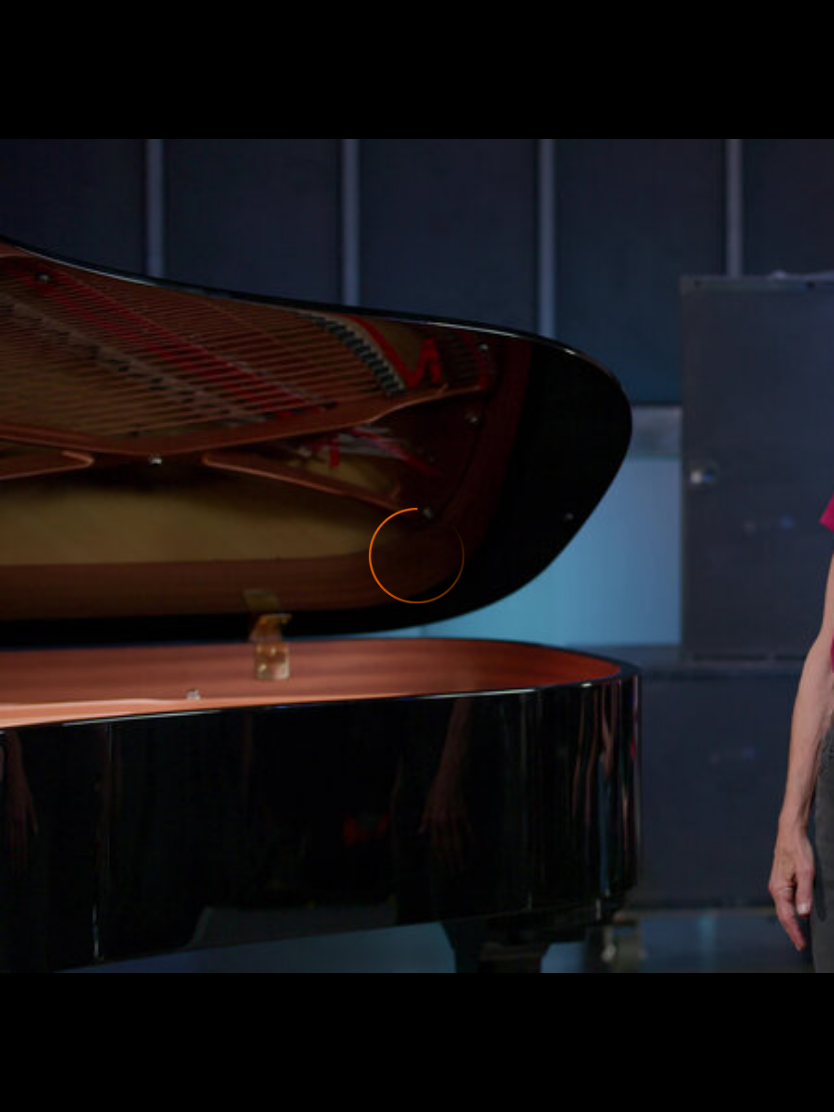 click on "Video Player is loading. Play Lesson Strengthen your upper register 10s Skip Back 10 seconds Pause 10s Skip Forward 10 seconds Loaded :  70.17% Pause Mute Current Time  5:03 - Duration  7:10
[PERSON_NAME]
Lesson 13
Strengthen your upper register
1x Playback Rate 2x 1.5x 1x , selected 0.5x Captions captions off , selected English  Captions This is a modal window.
Lesson Completed
Up next
Freeing your high notes
Cancel
Do you want to save this lesson?
Save lesson
Rewatch" at bounding box center [417, 556] 